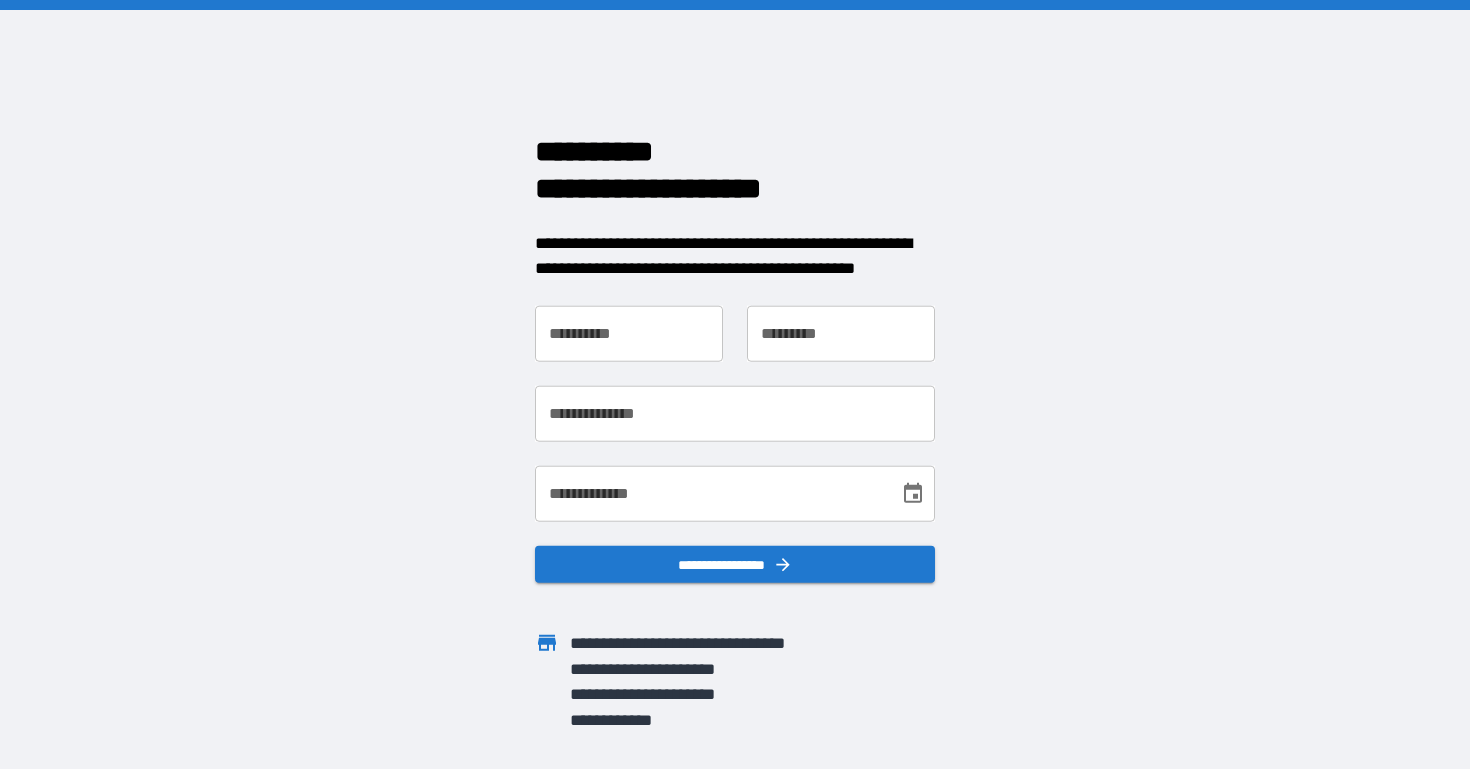 scroll, scrollTop: 0, scrollLeft: 0, axis: both 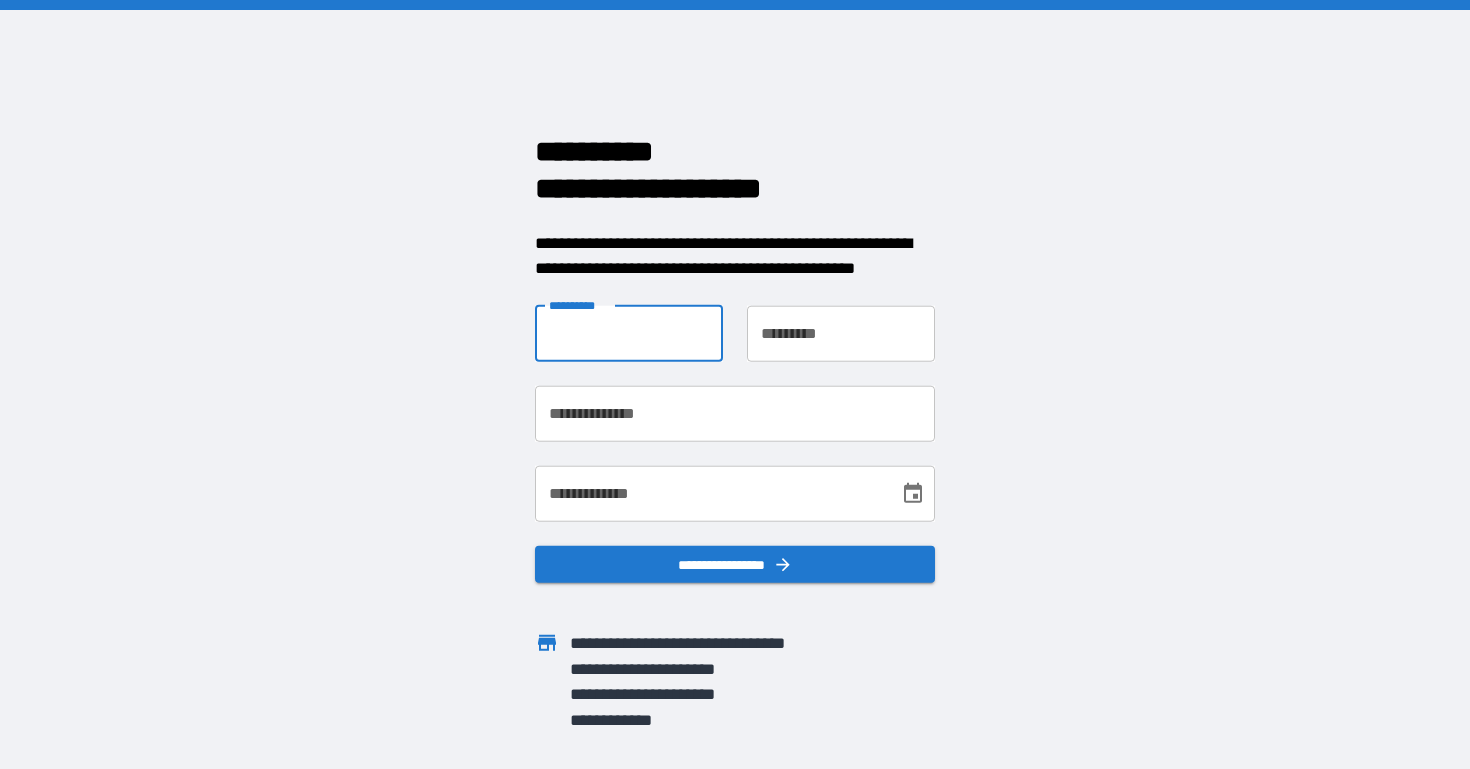 type on "********" 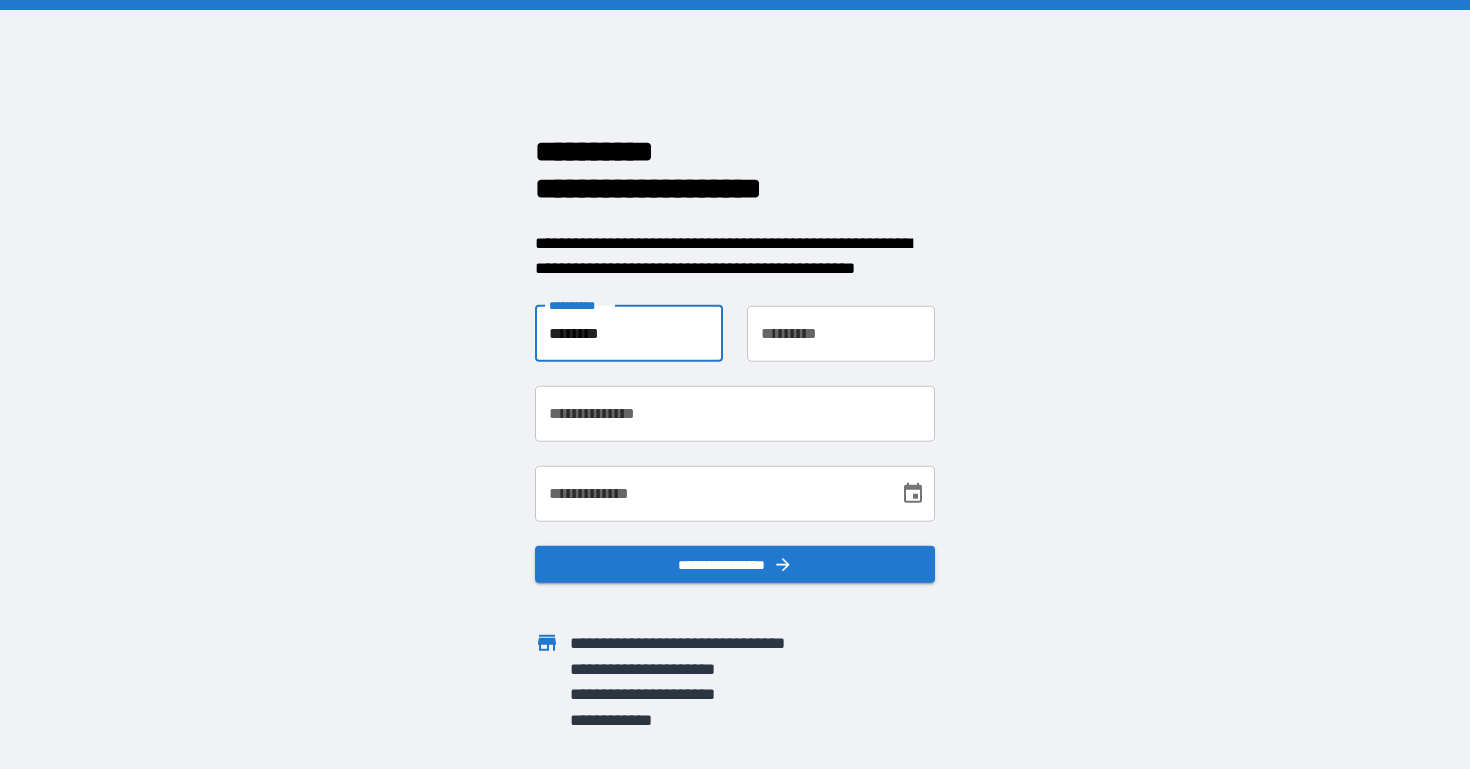 type on "******" 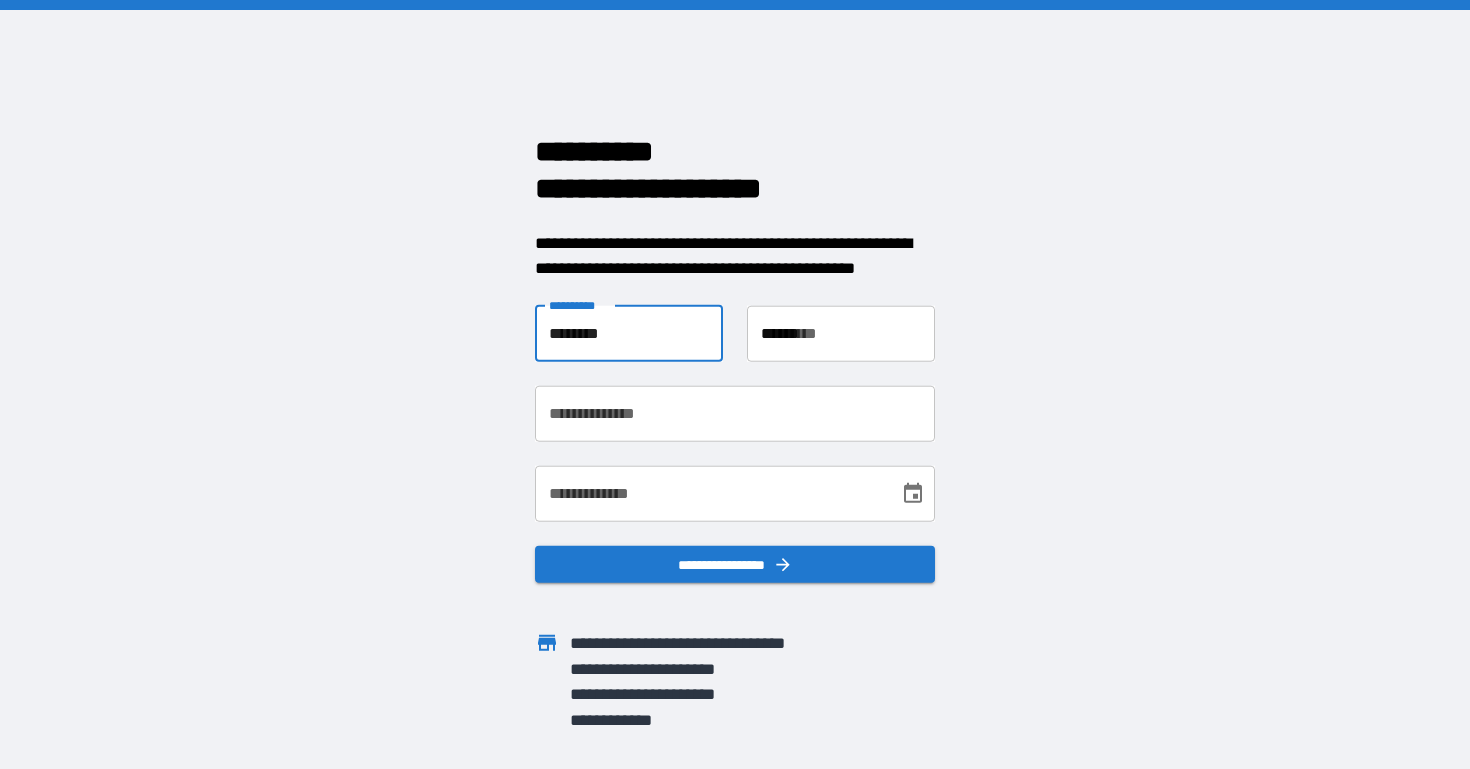 type on "**********" 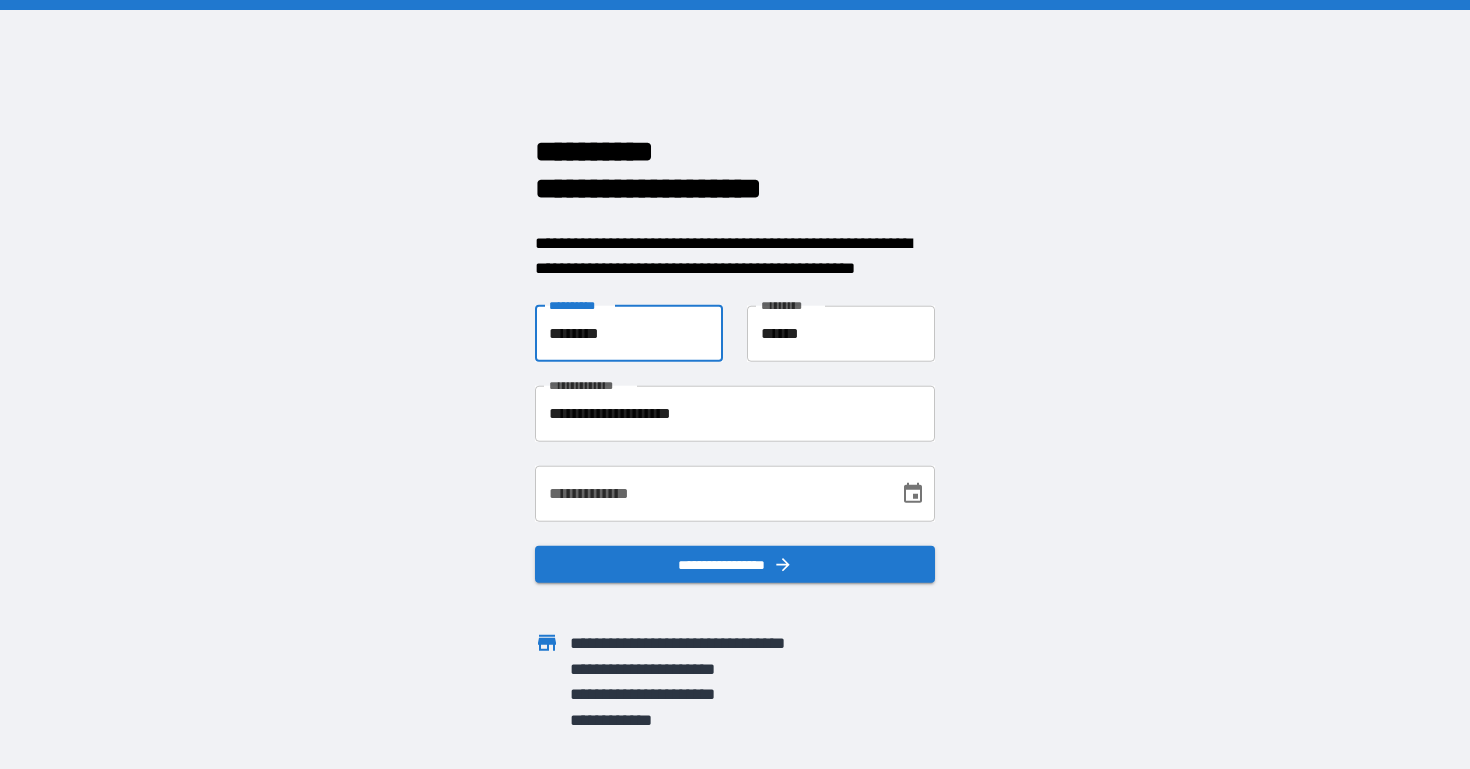click on "**********" at bounding box center [710, 493] 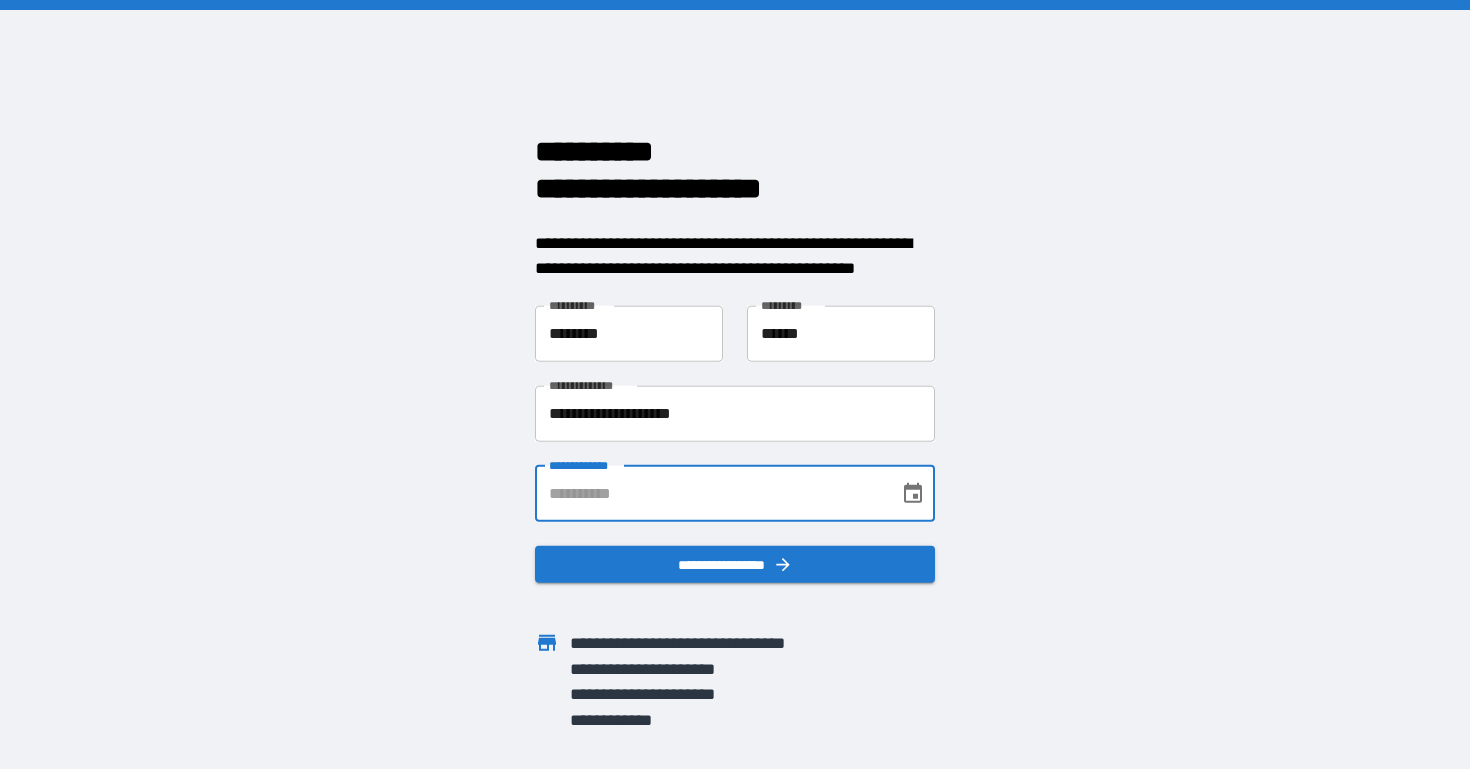 type on "**********" 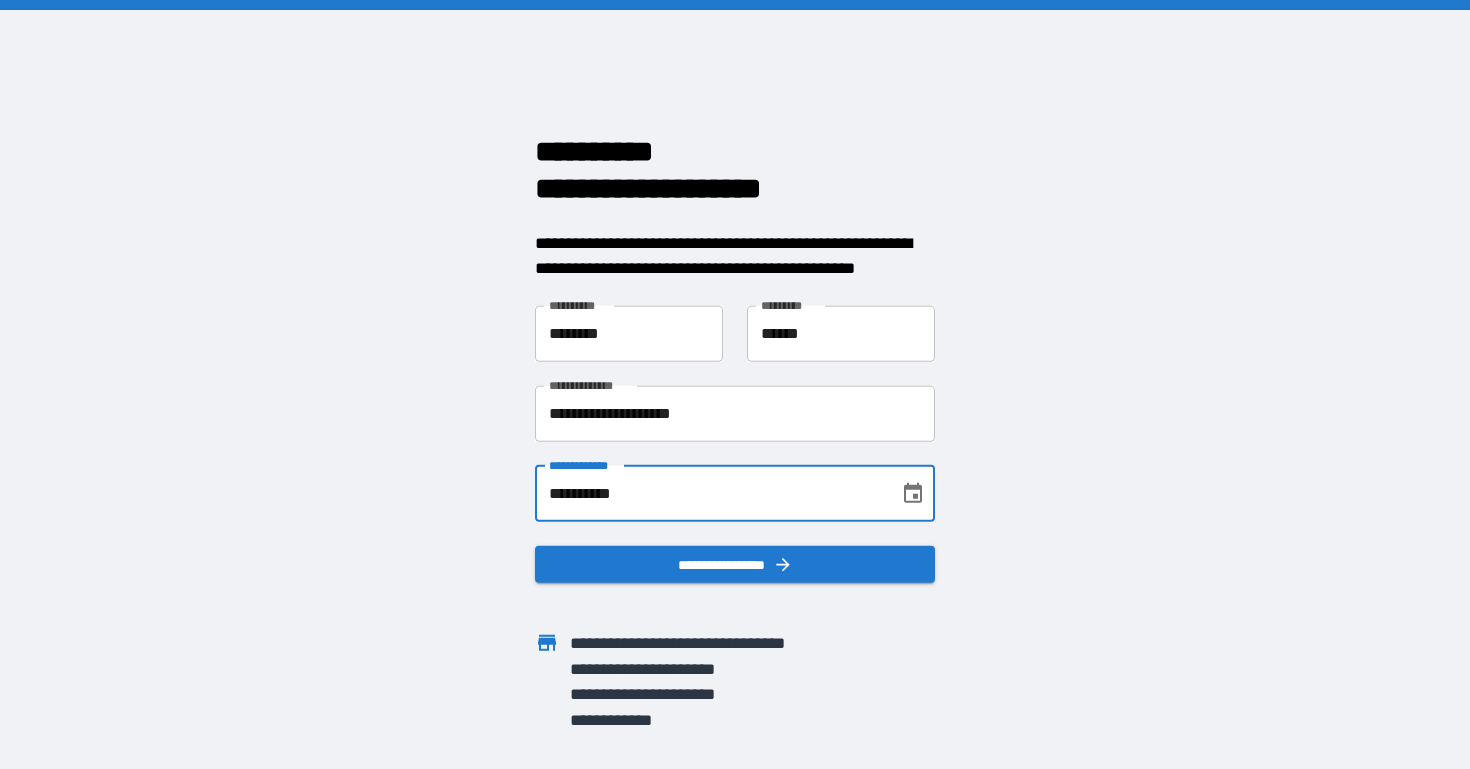 click on "********" at bounding box center (629, 333) 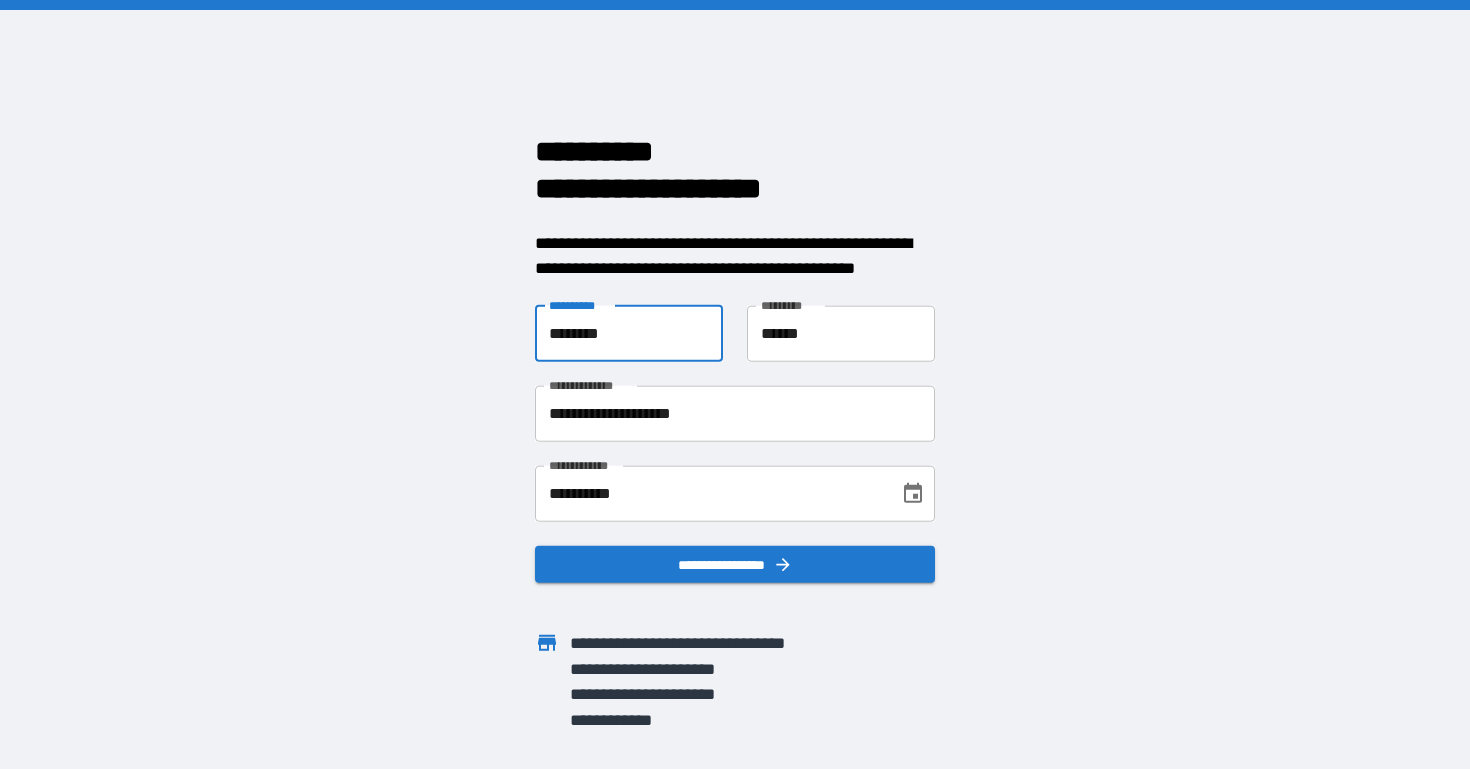 click on "********" at bounding box center [629, 333] 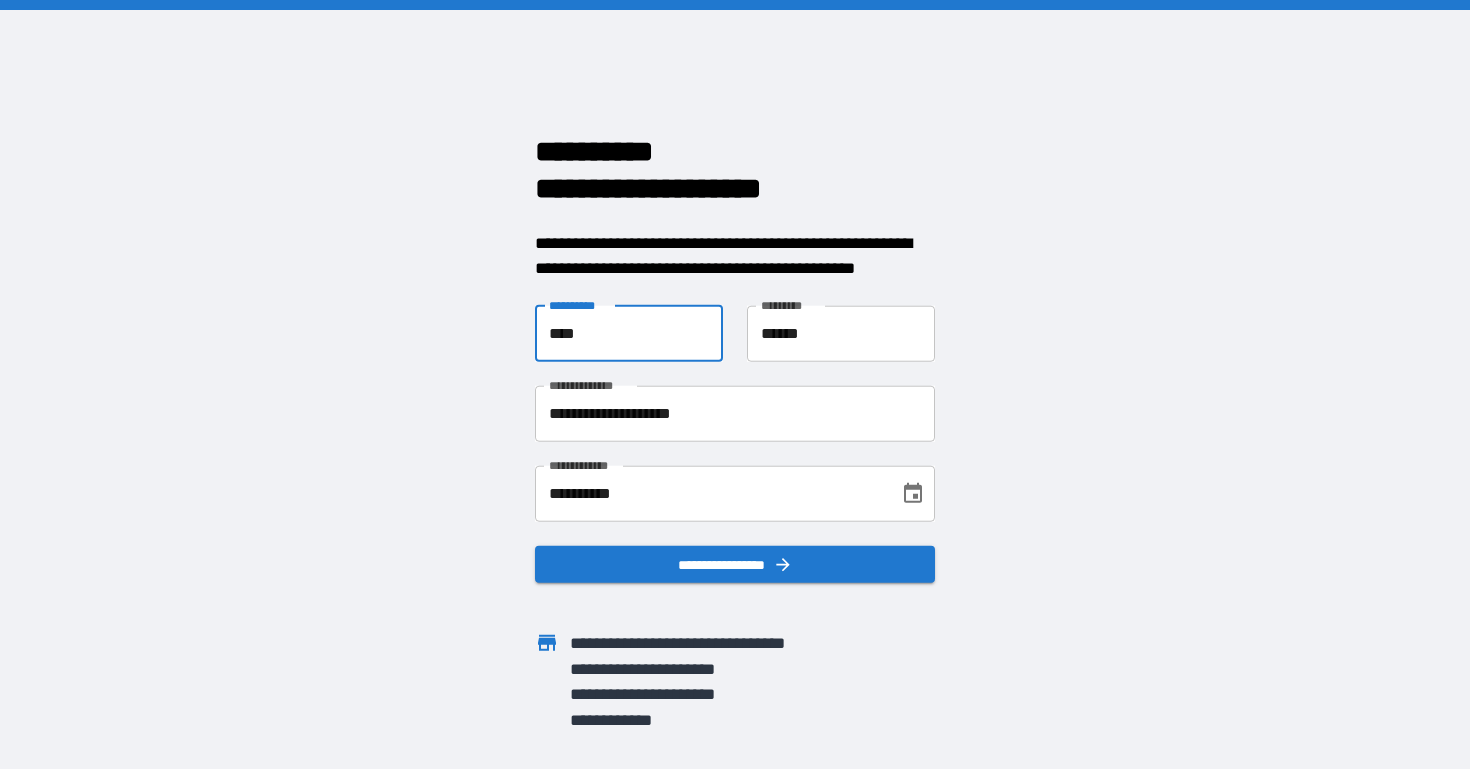 type on "****" 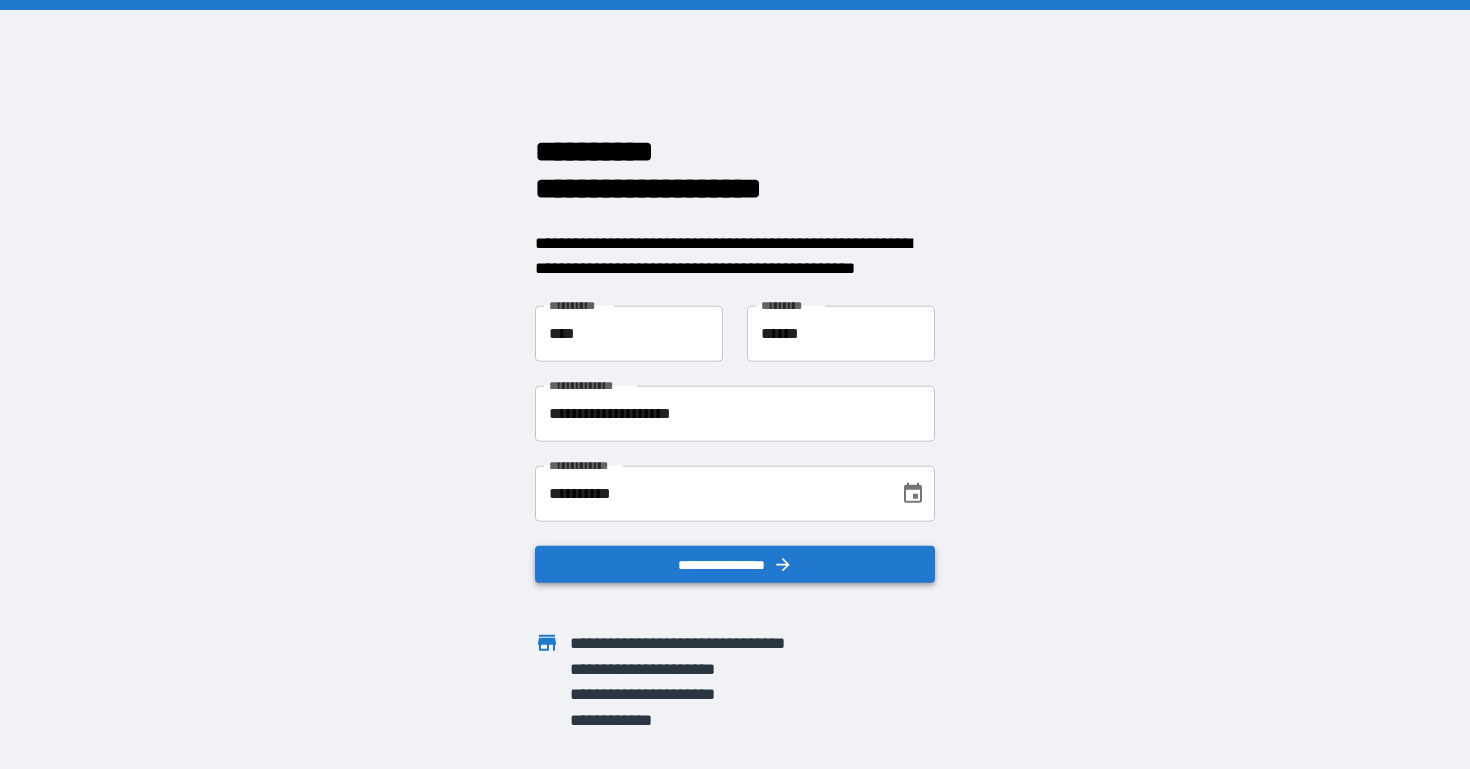 click on "**********" at bounding box center [735, 564] 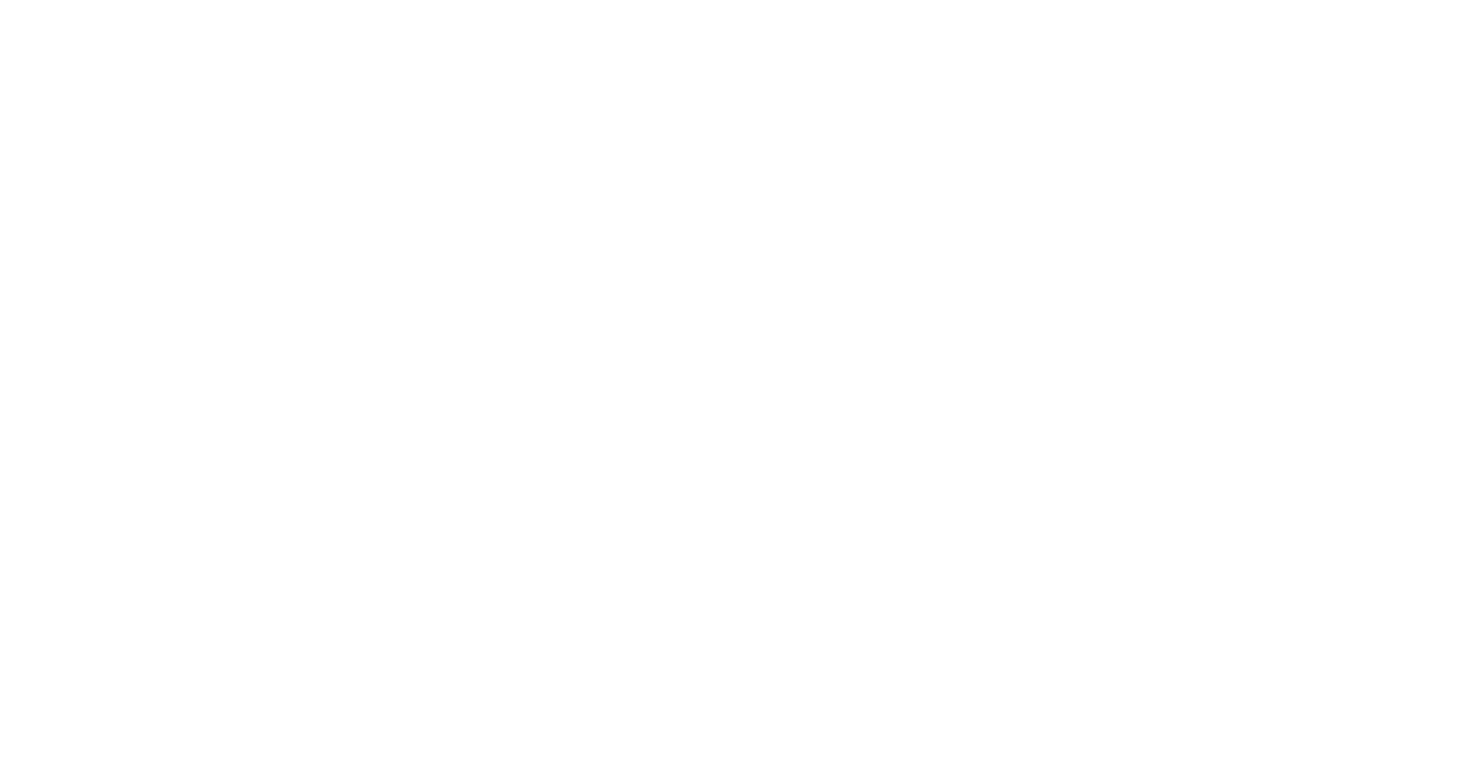 scroll, scrollTop: 0, scrollLeft: 0, axis: both 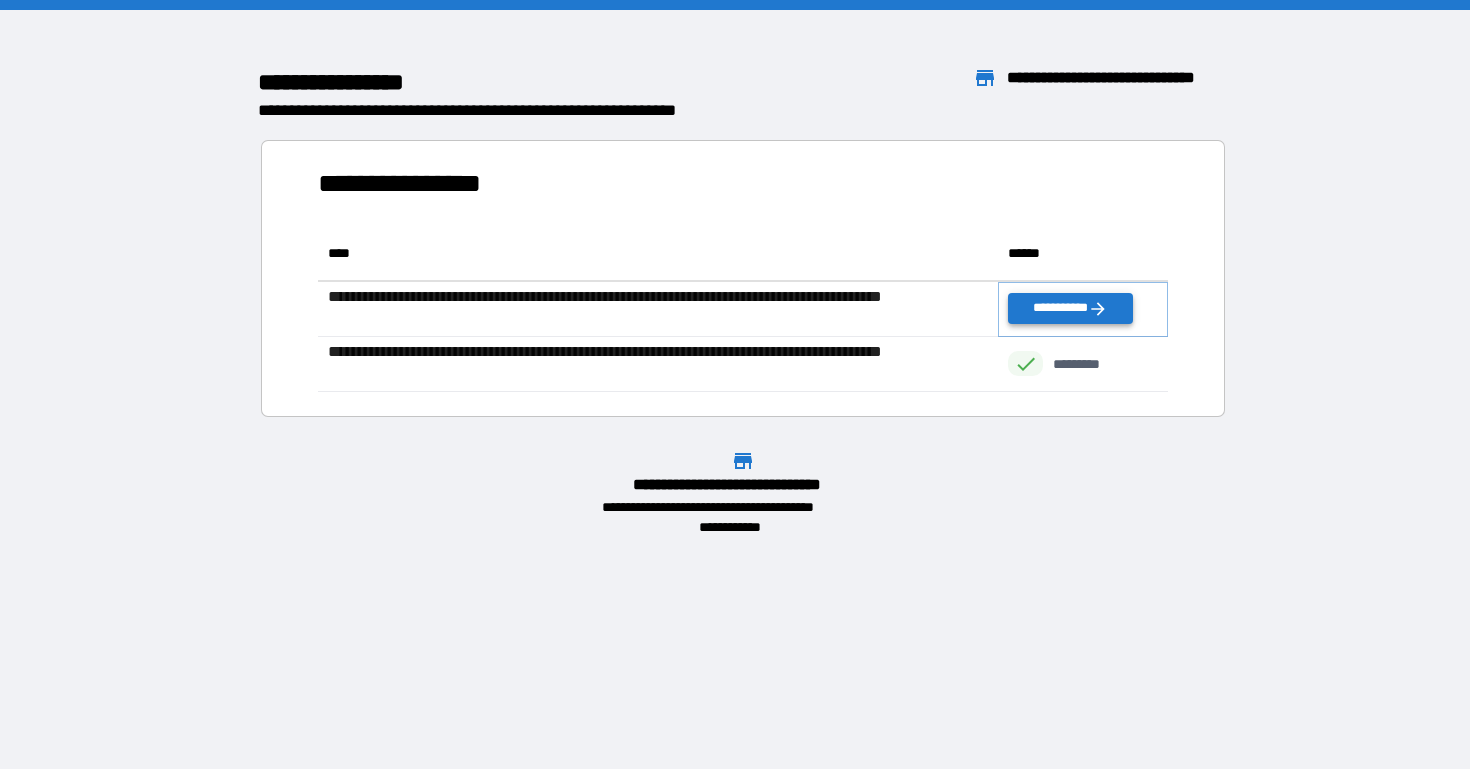 click on "**********" at bounding box center (1070, 308) 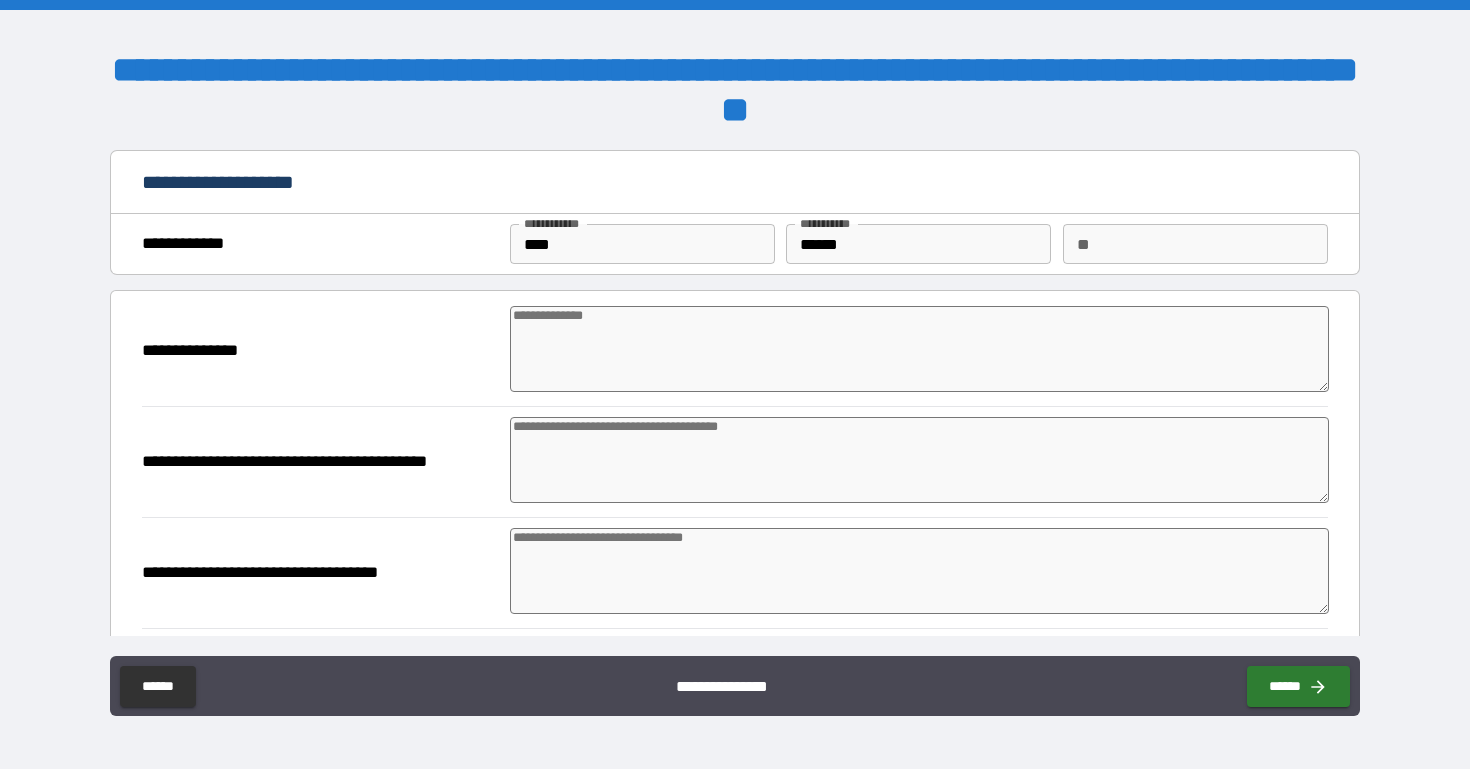 type on "*" 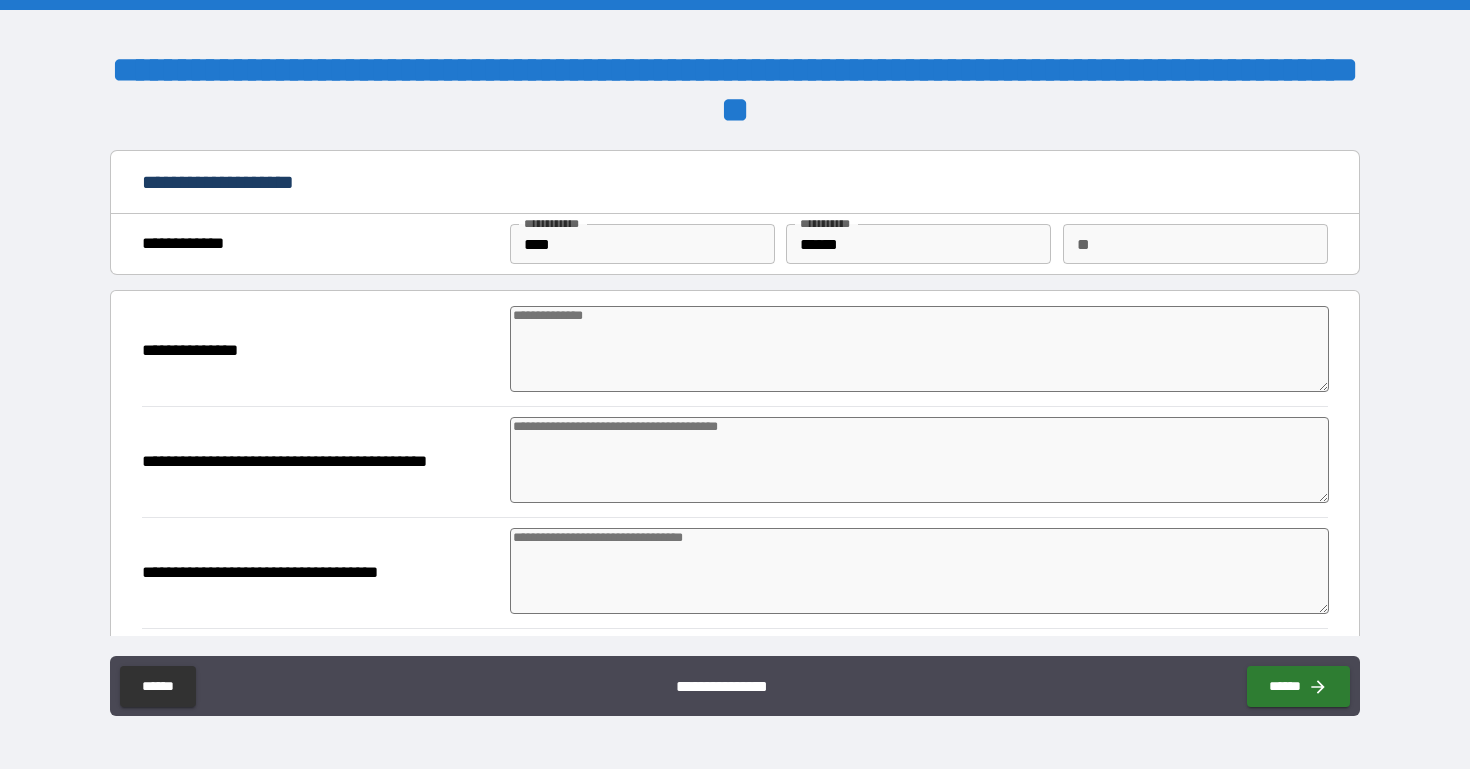 type on "*" 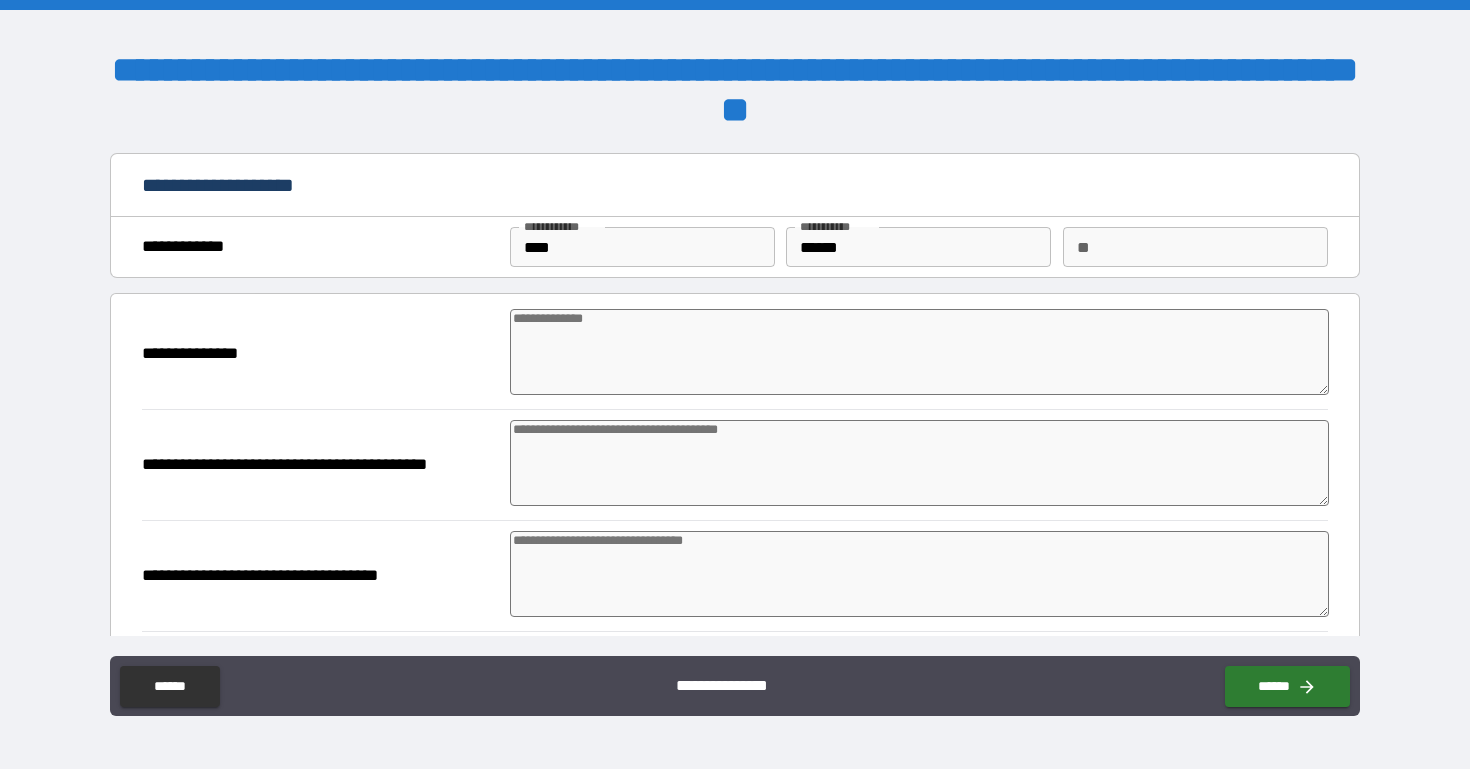 click at bounding box center (919, 352) 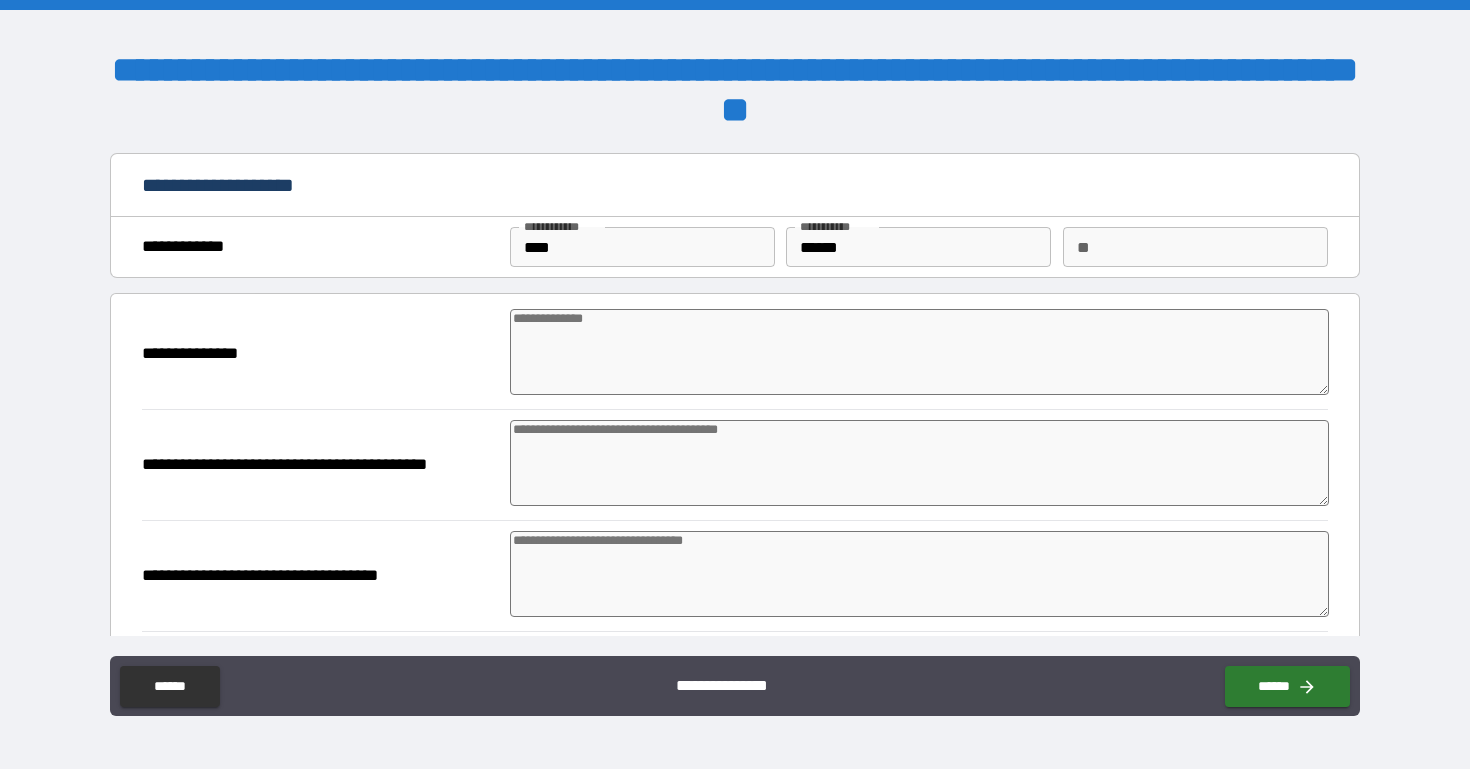 type on "*" 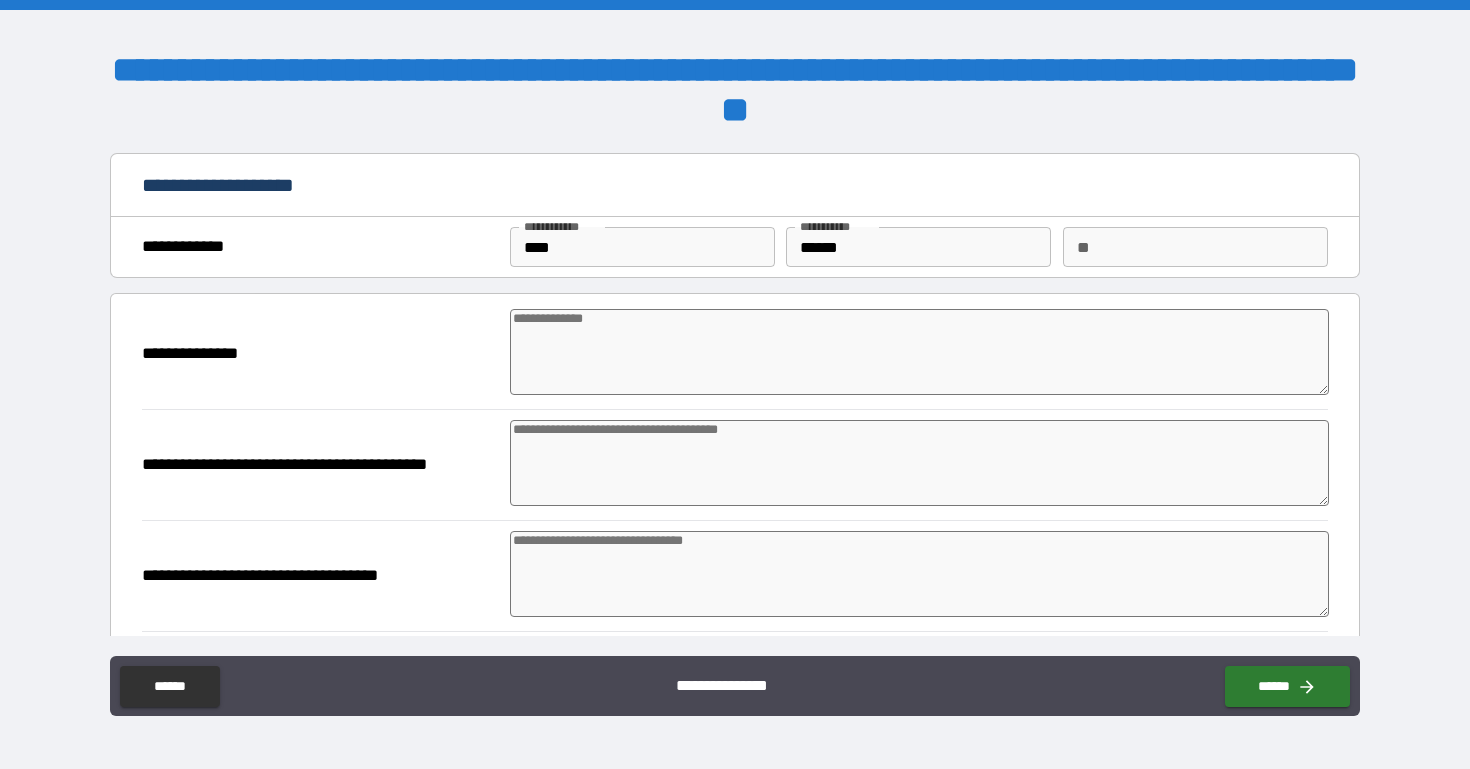 type on "*" 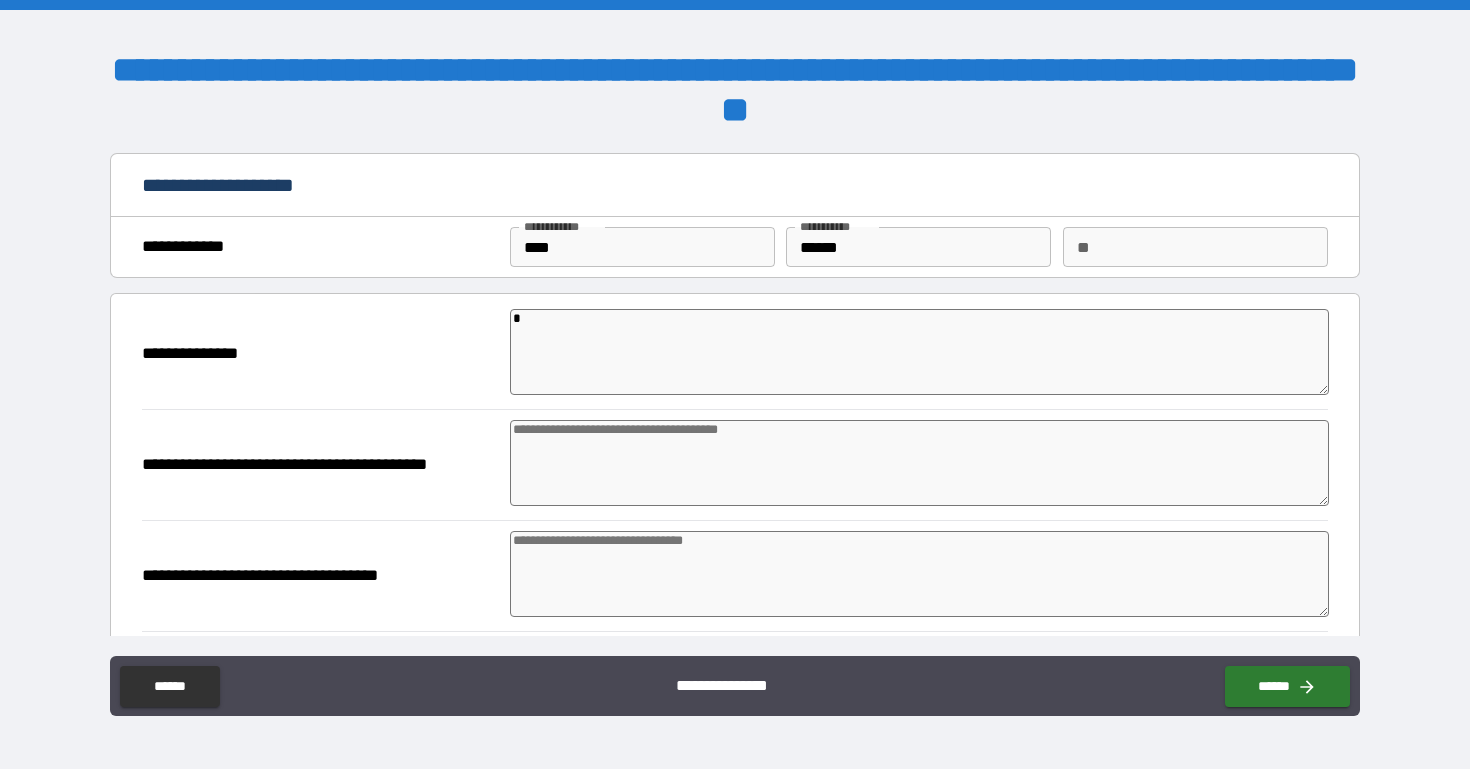 type on "*" 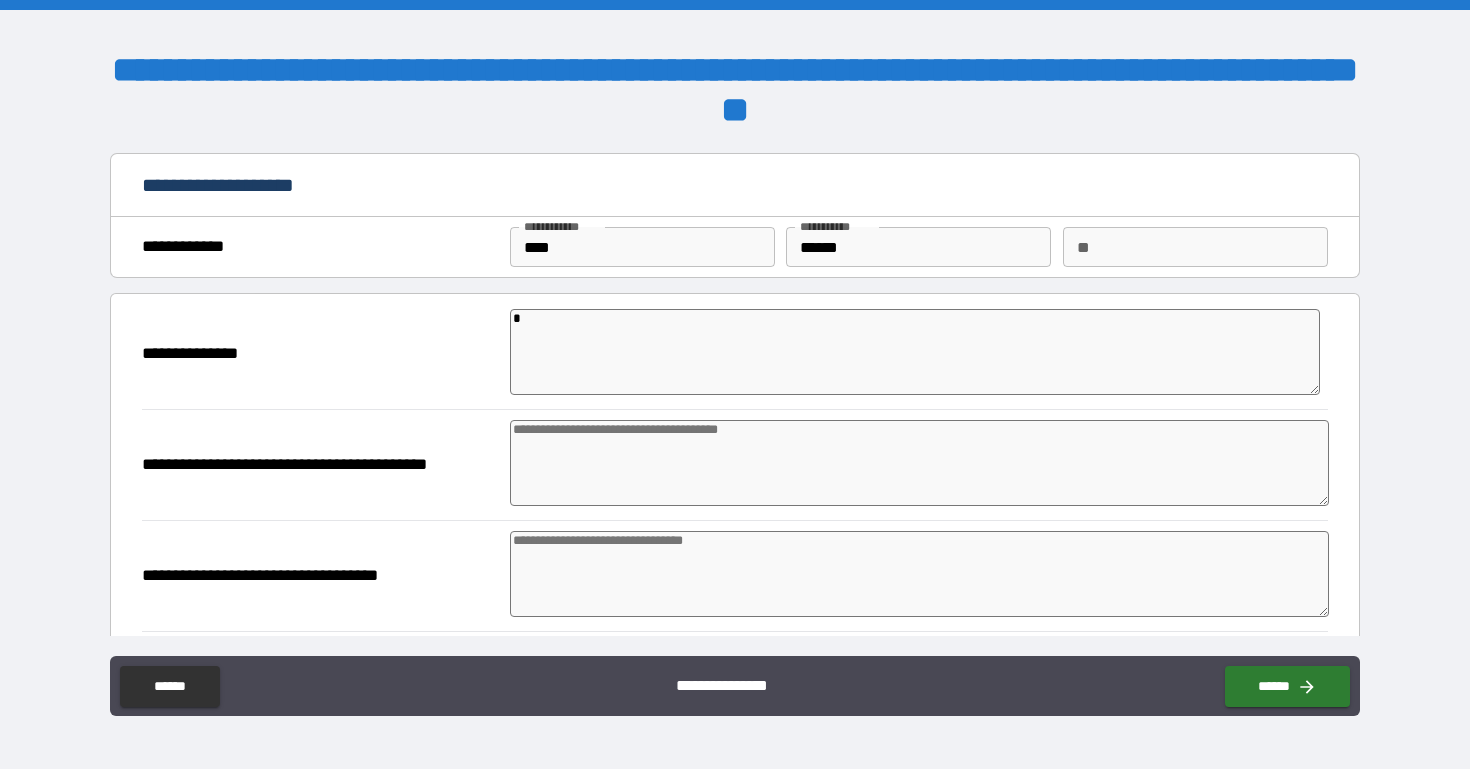 type on "**" 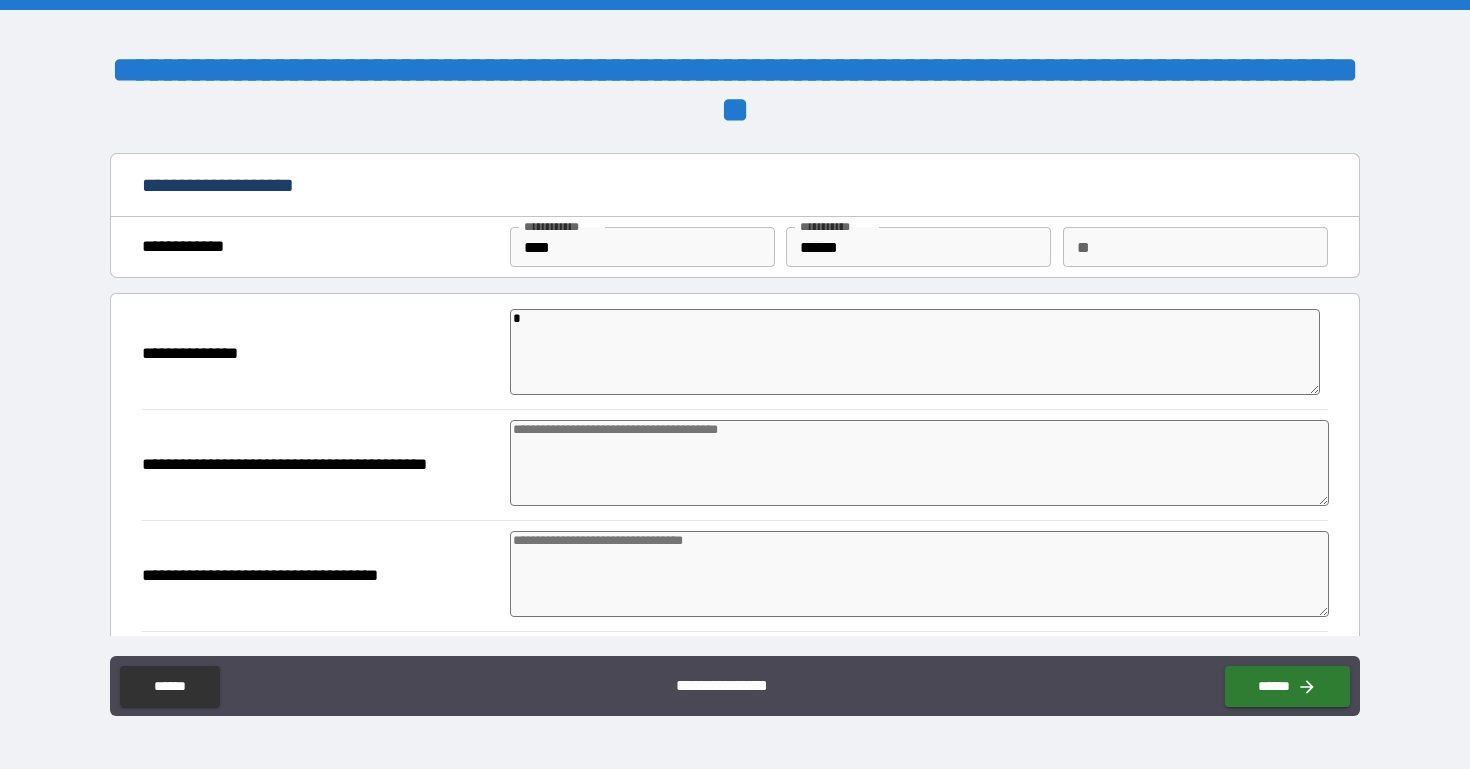 type on "*" 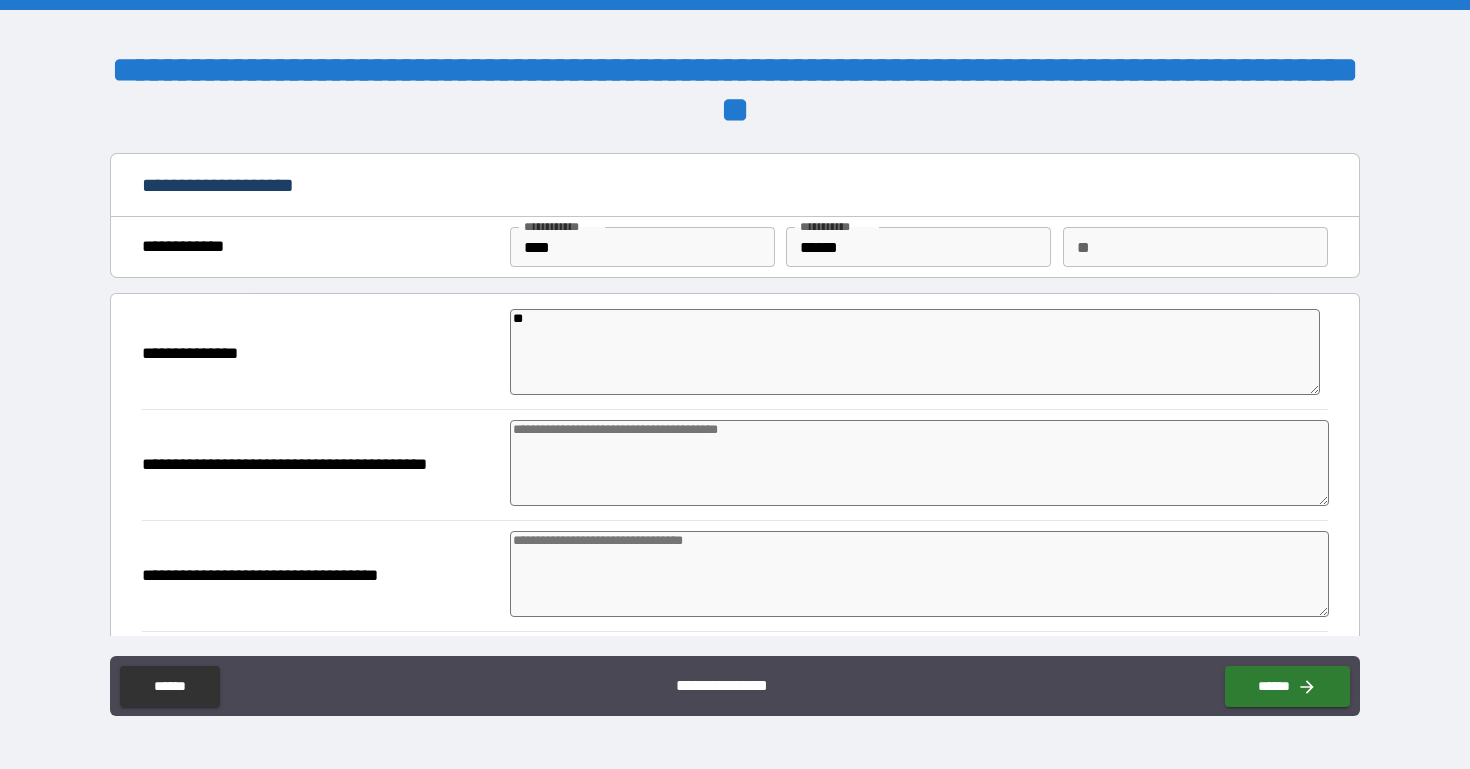 type on "***" 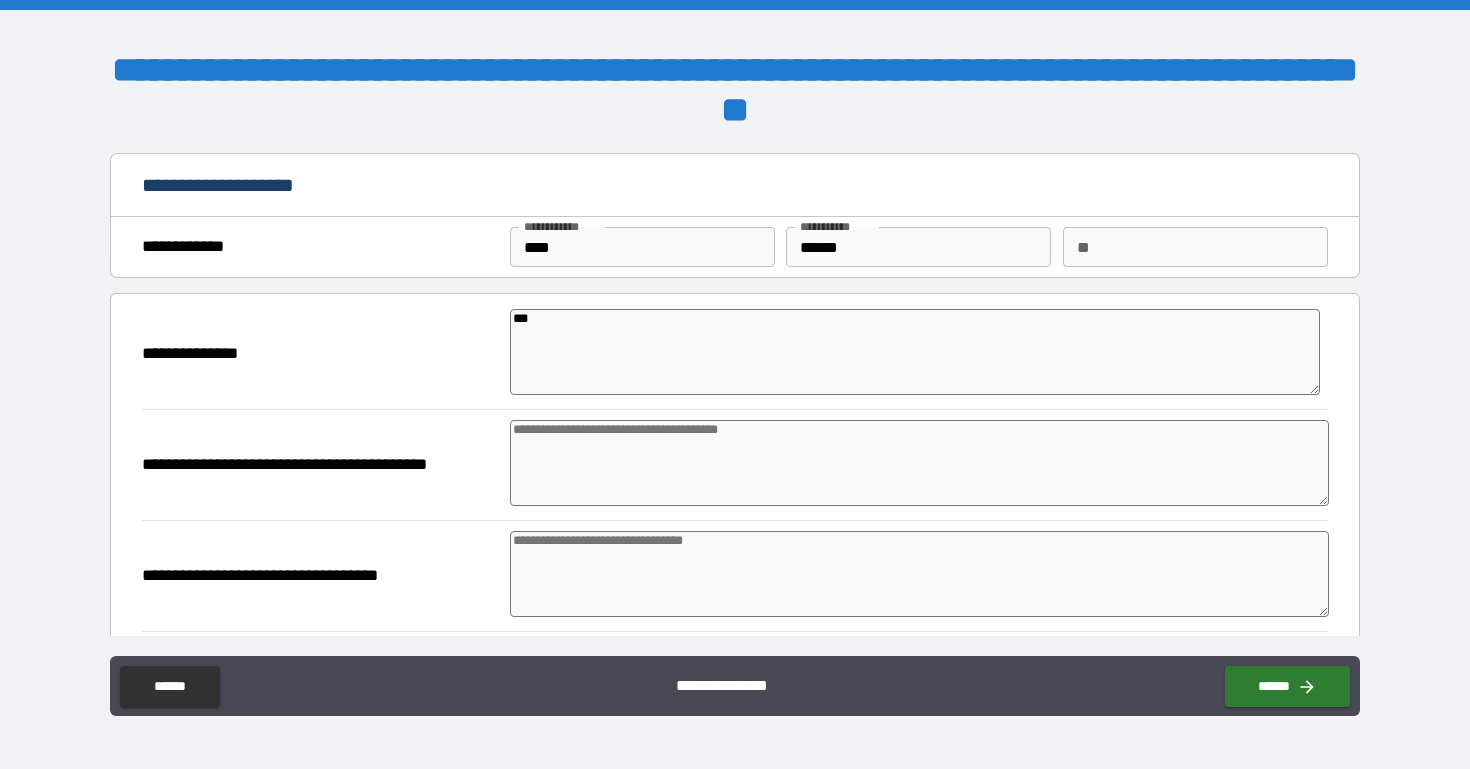 type on "****" 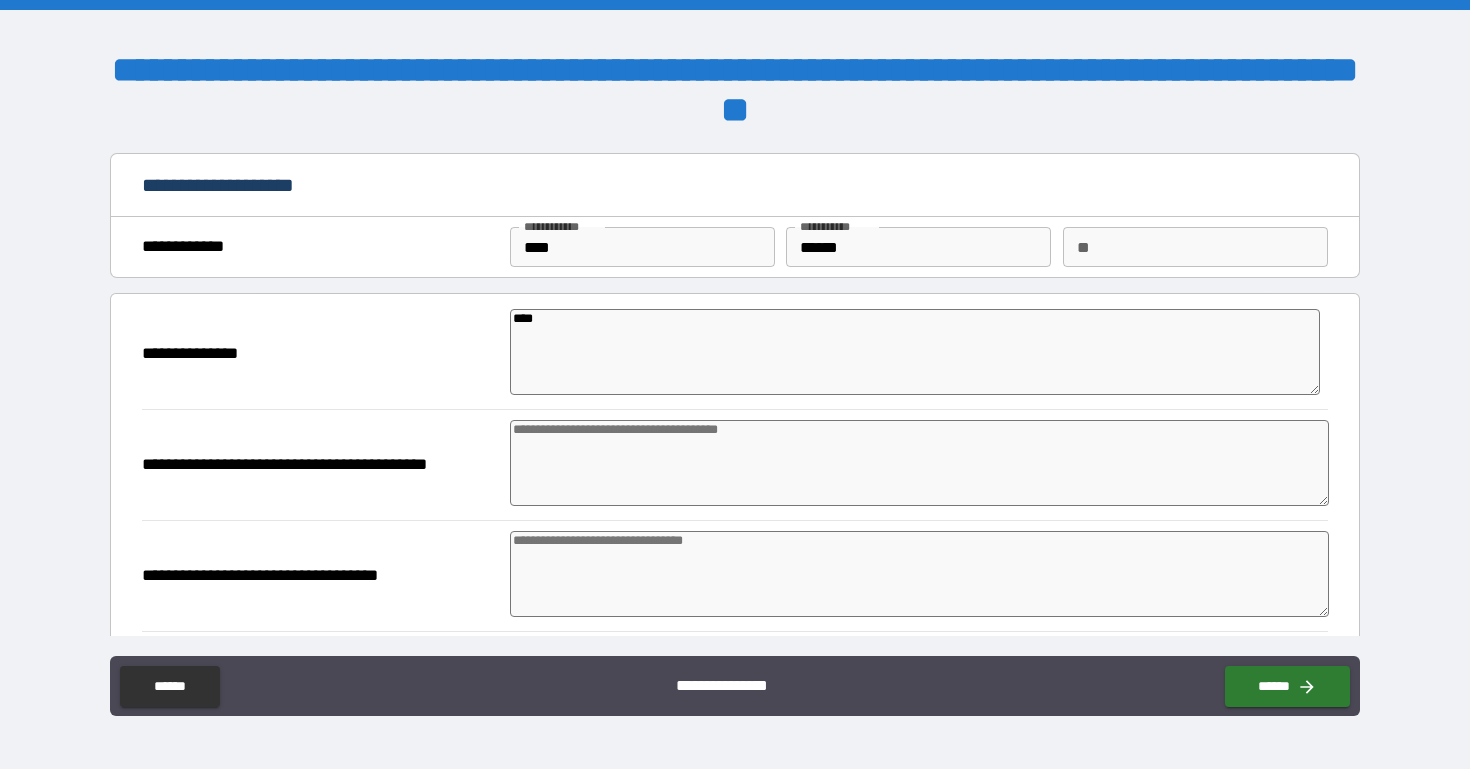 type on "*****" 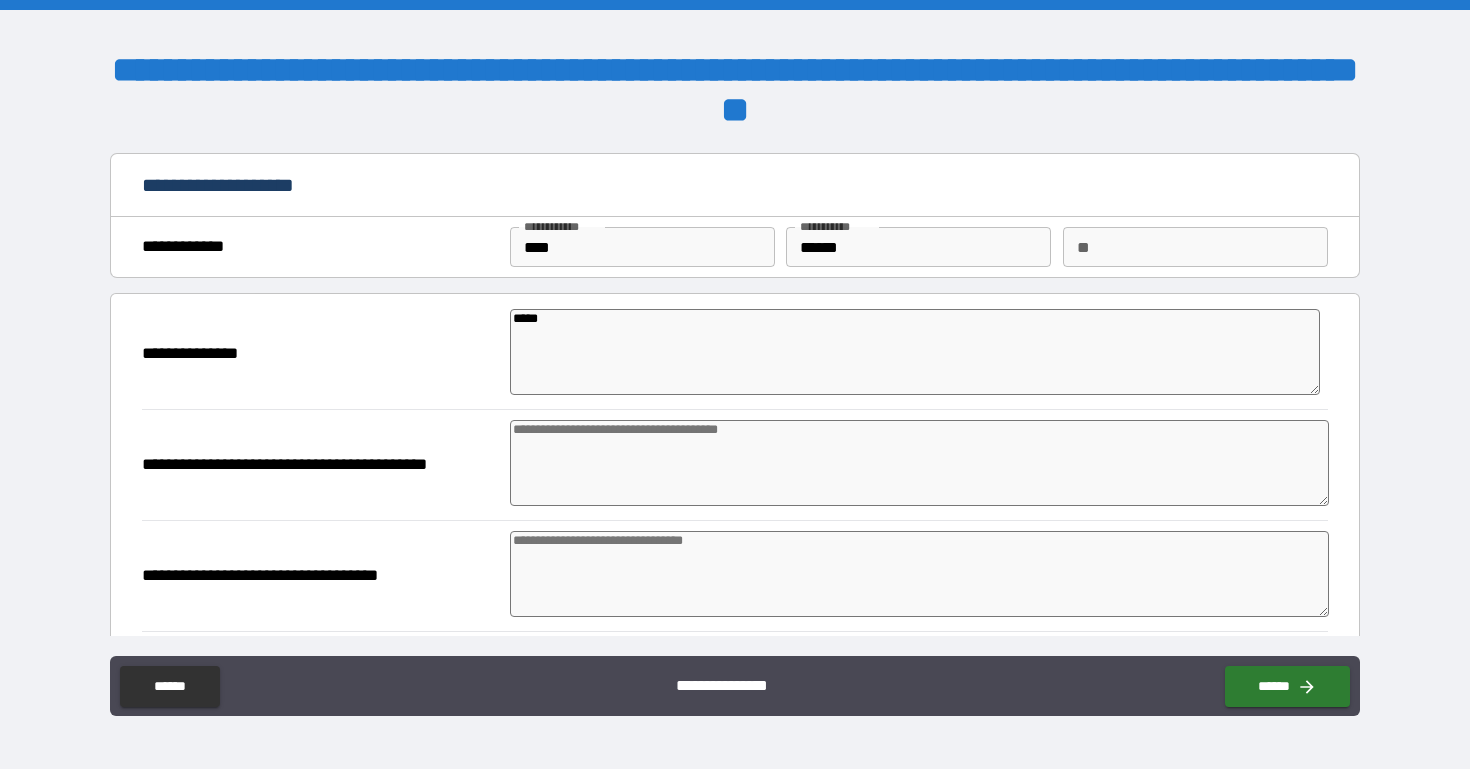 type on "*" 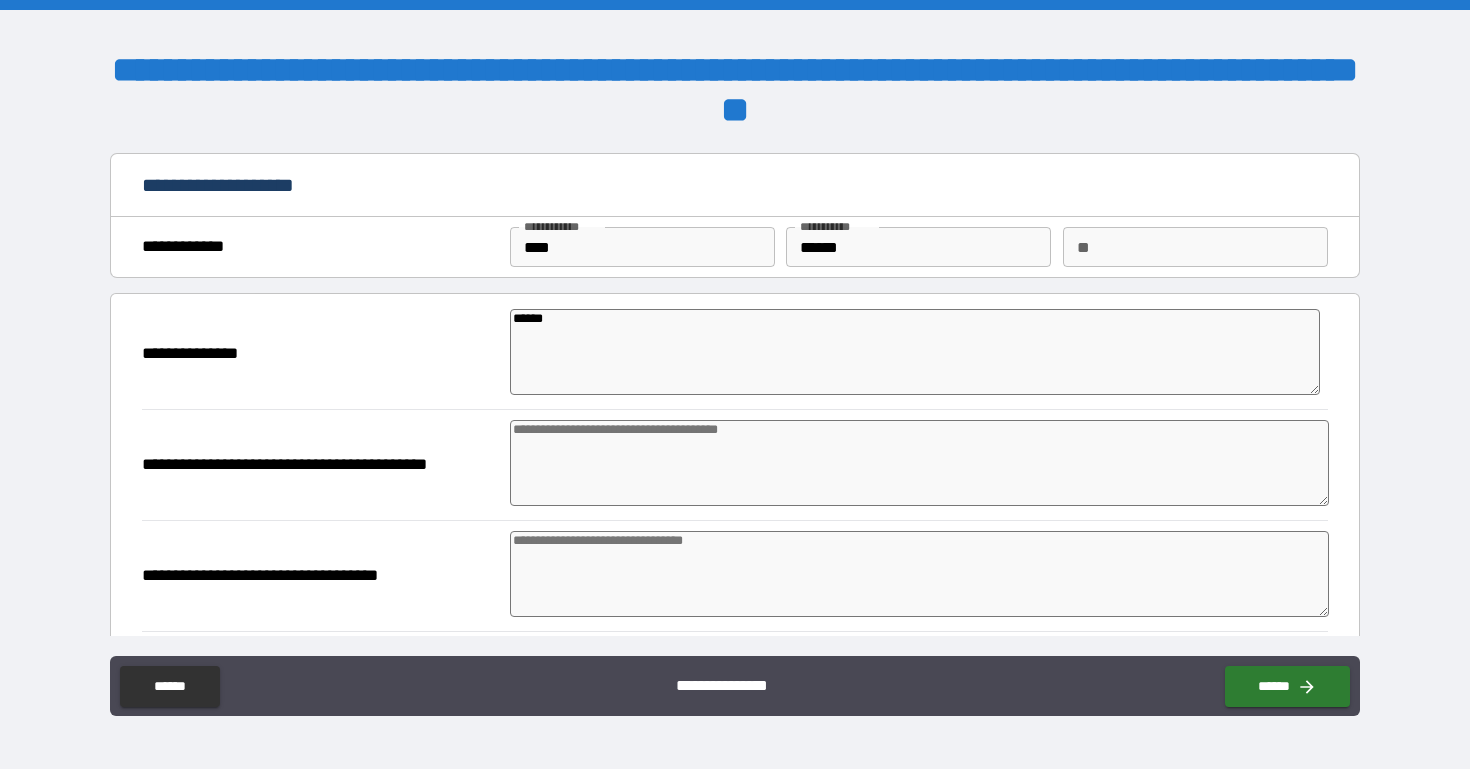 type on "*******" 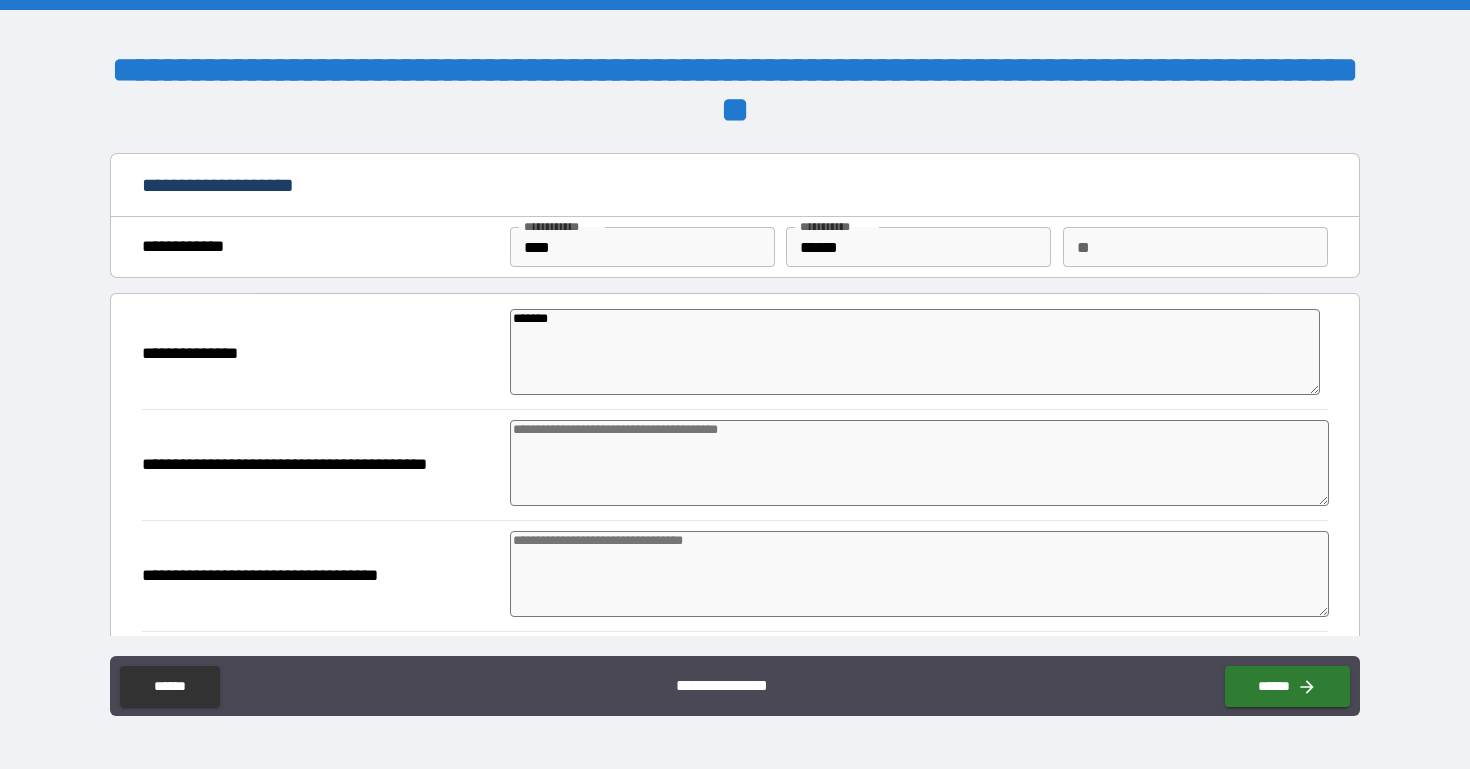 type on "********" 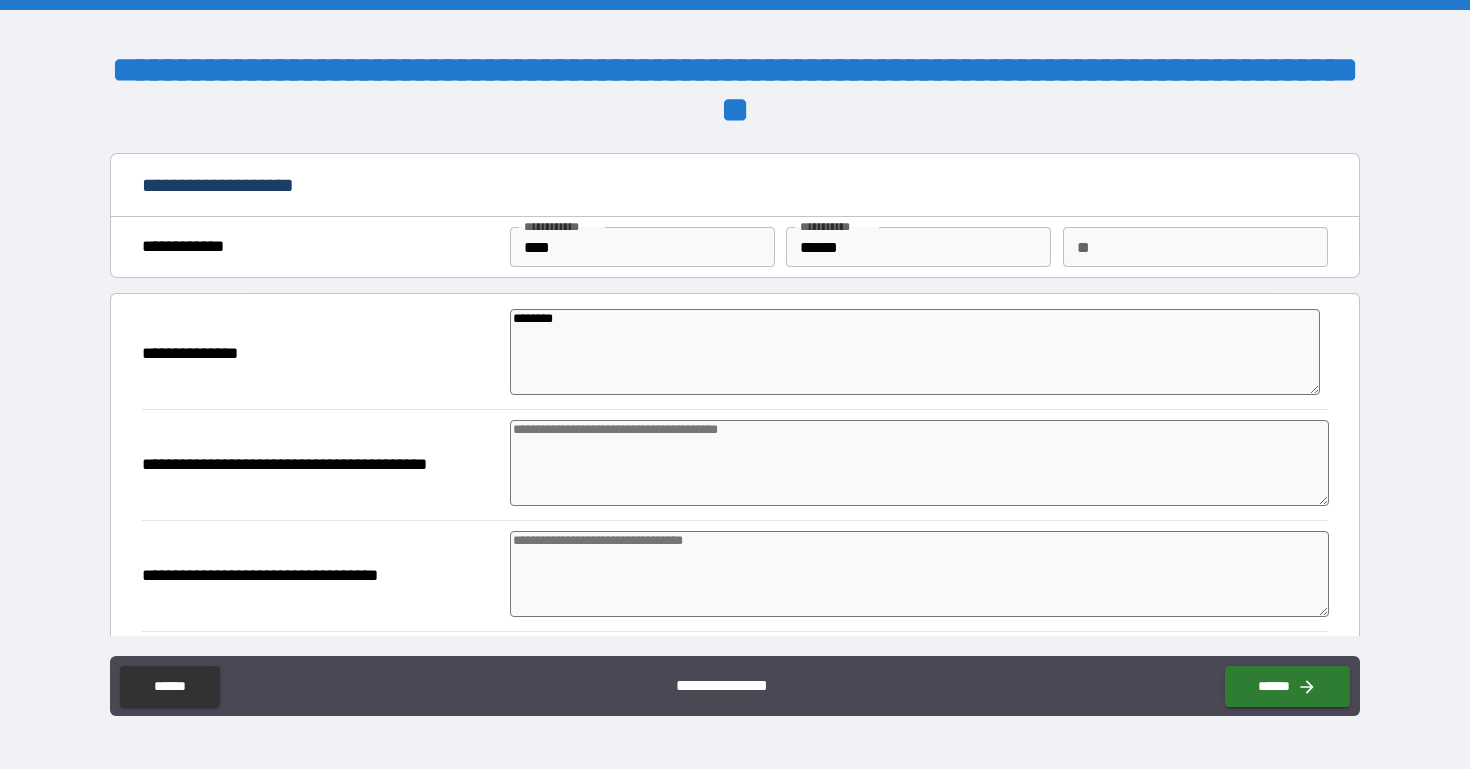 type on "*" 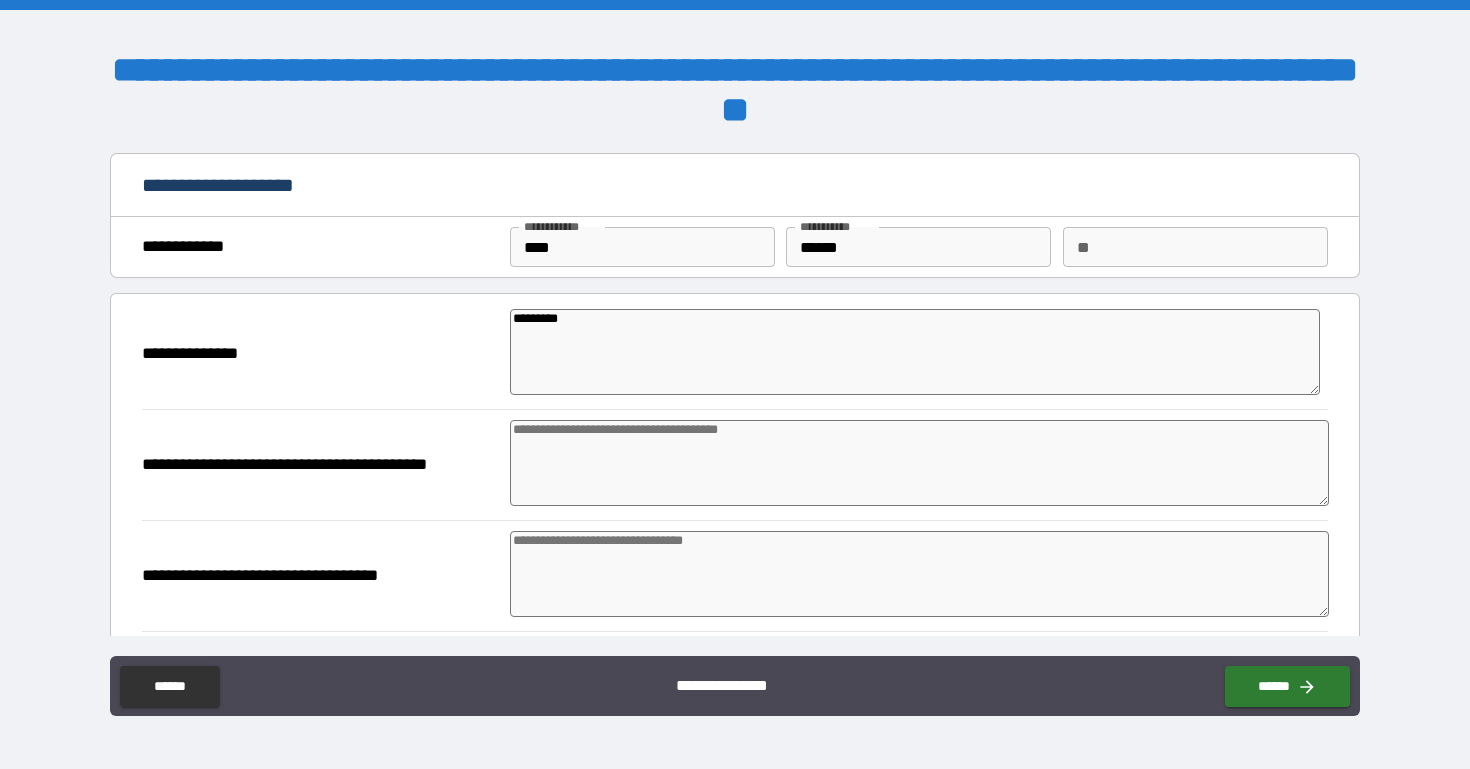 type on "*" 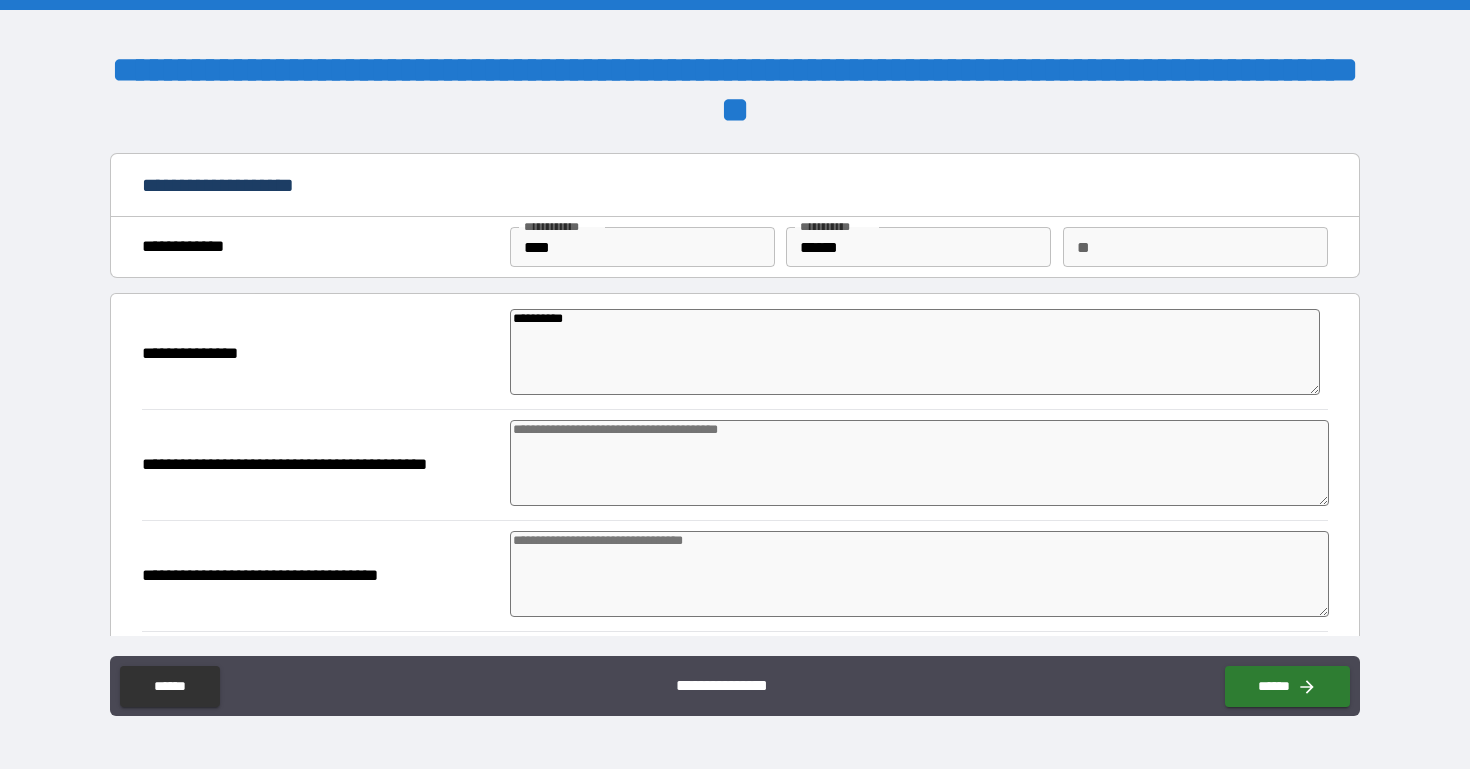 type on "*" 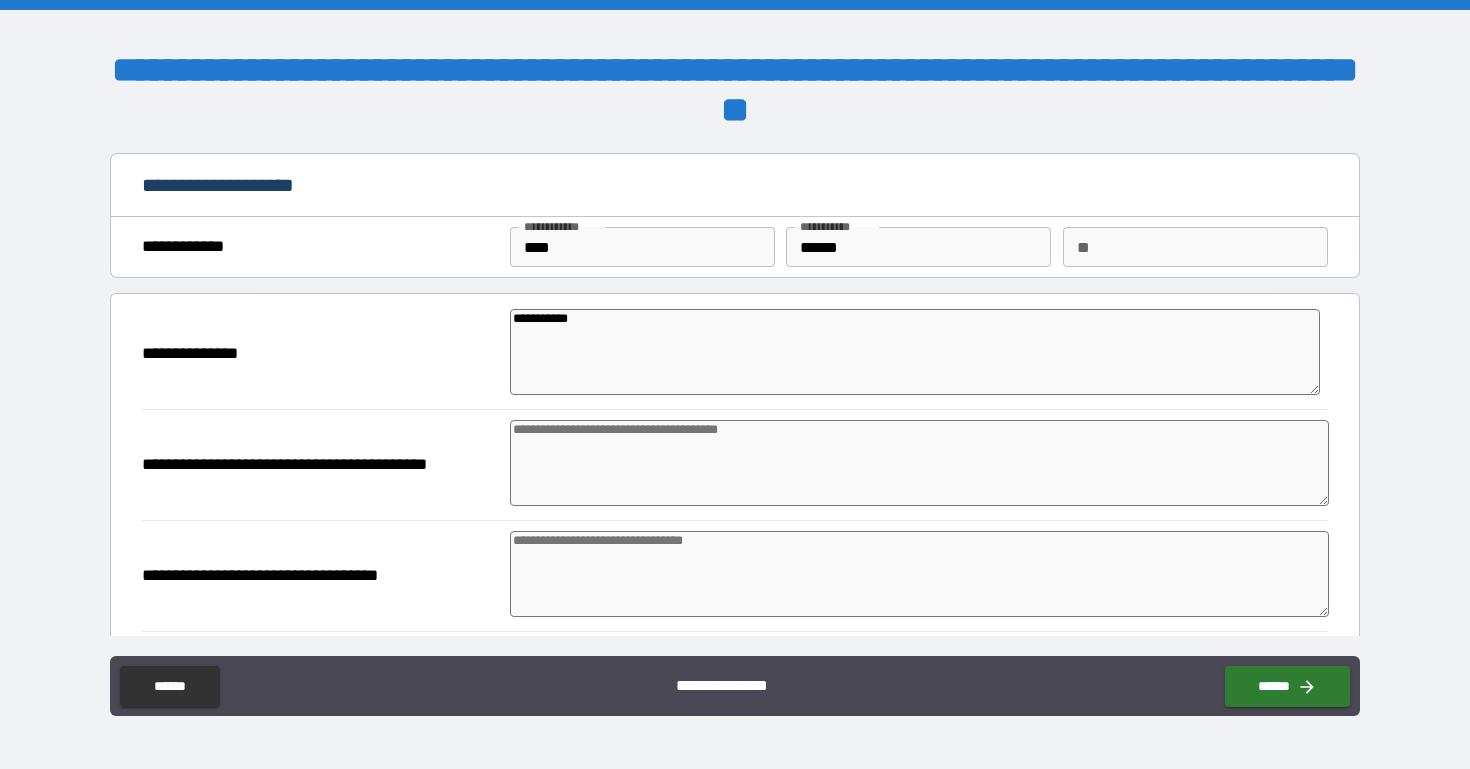 type on "*" 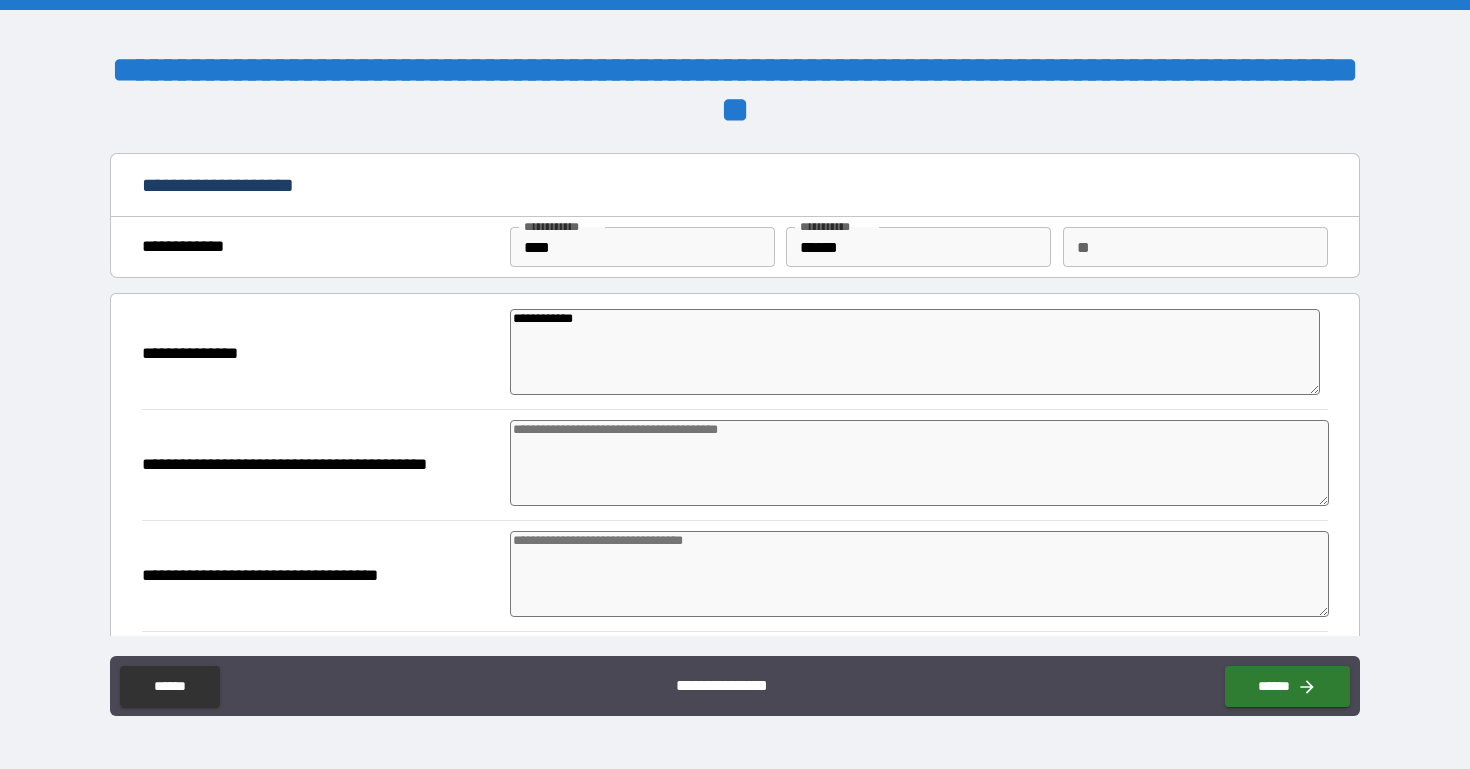type on "**********" 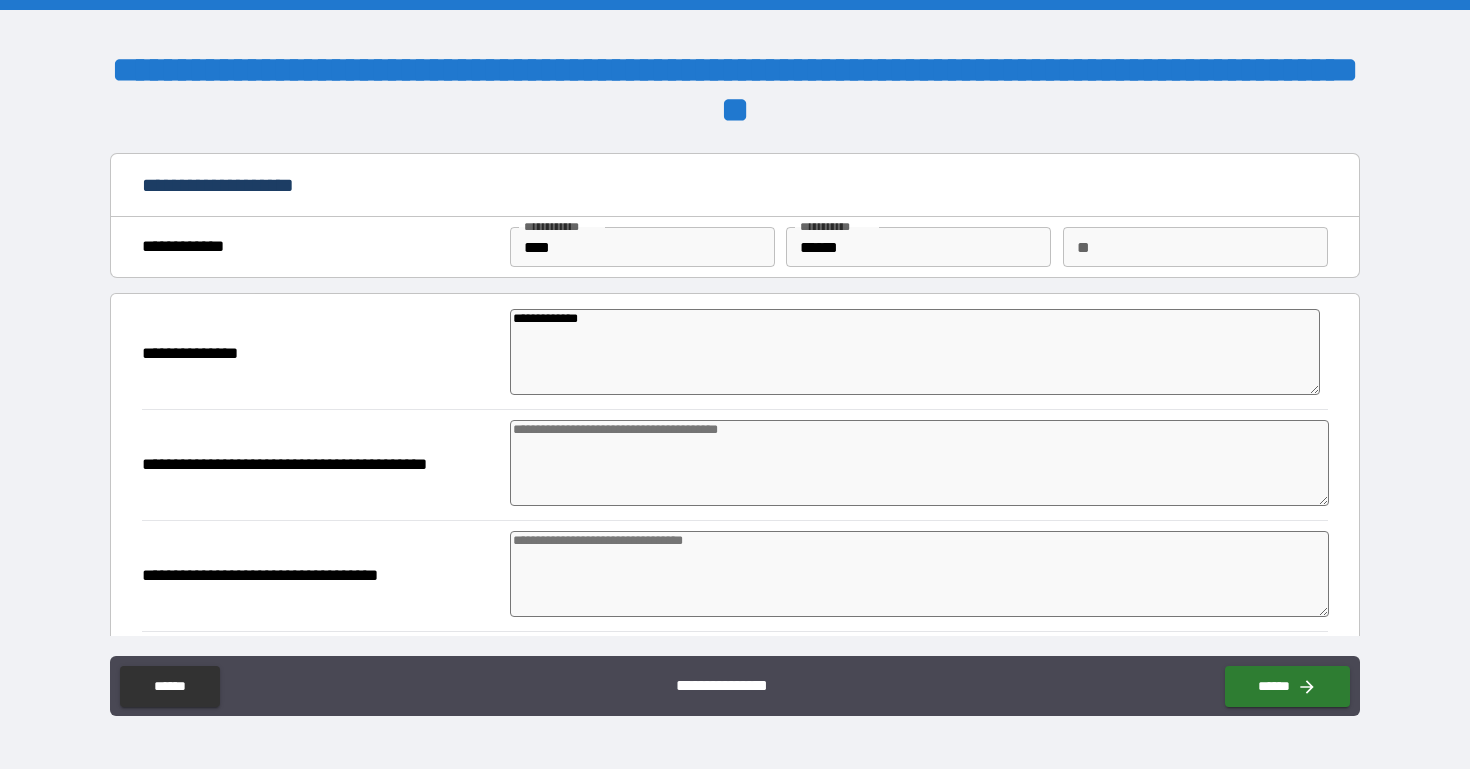 type on "*" 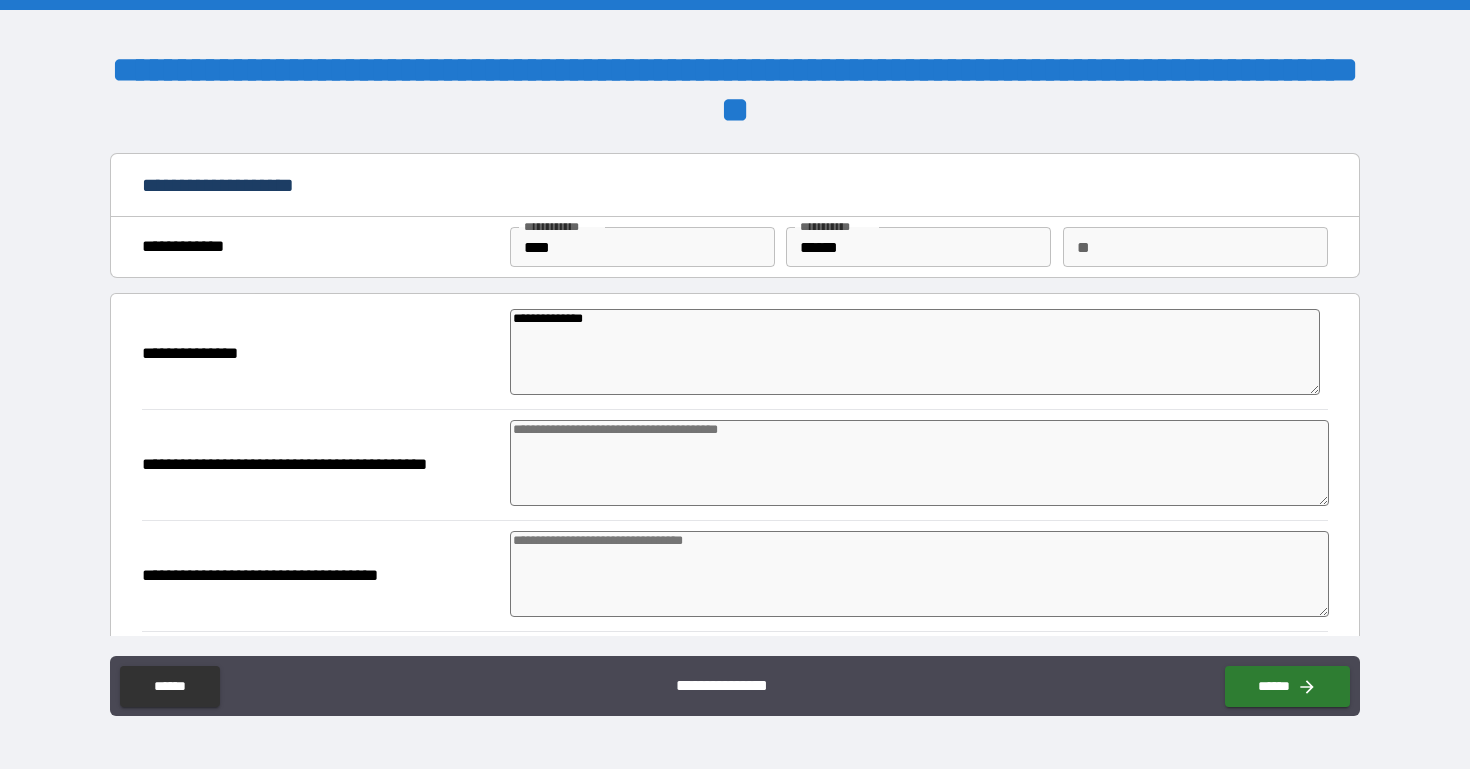 type on "**********" 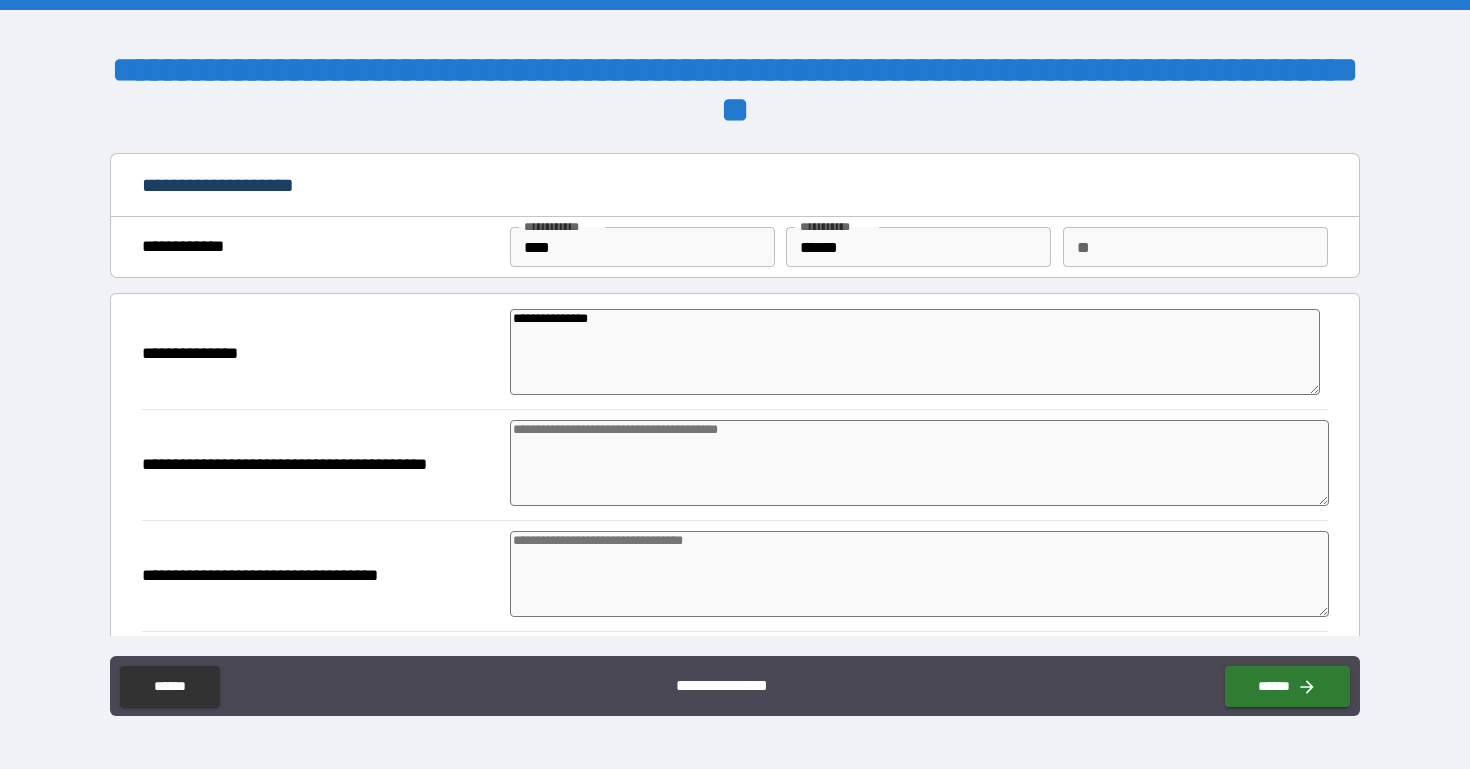 type on "*" 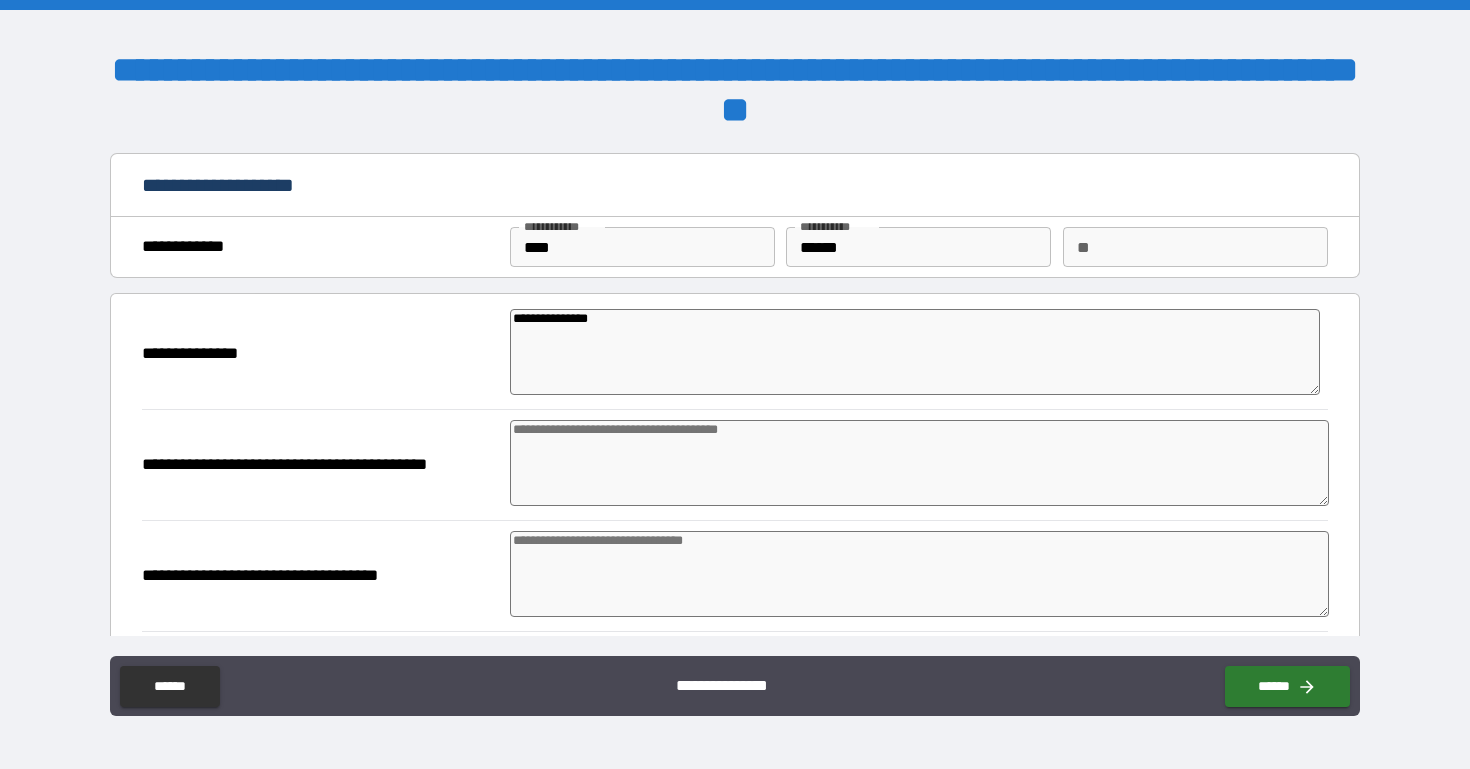 type on "**********" 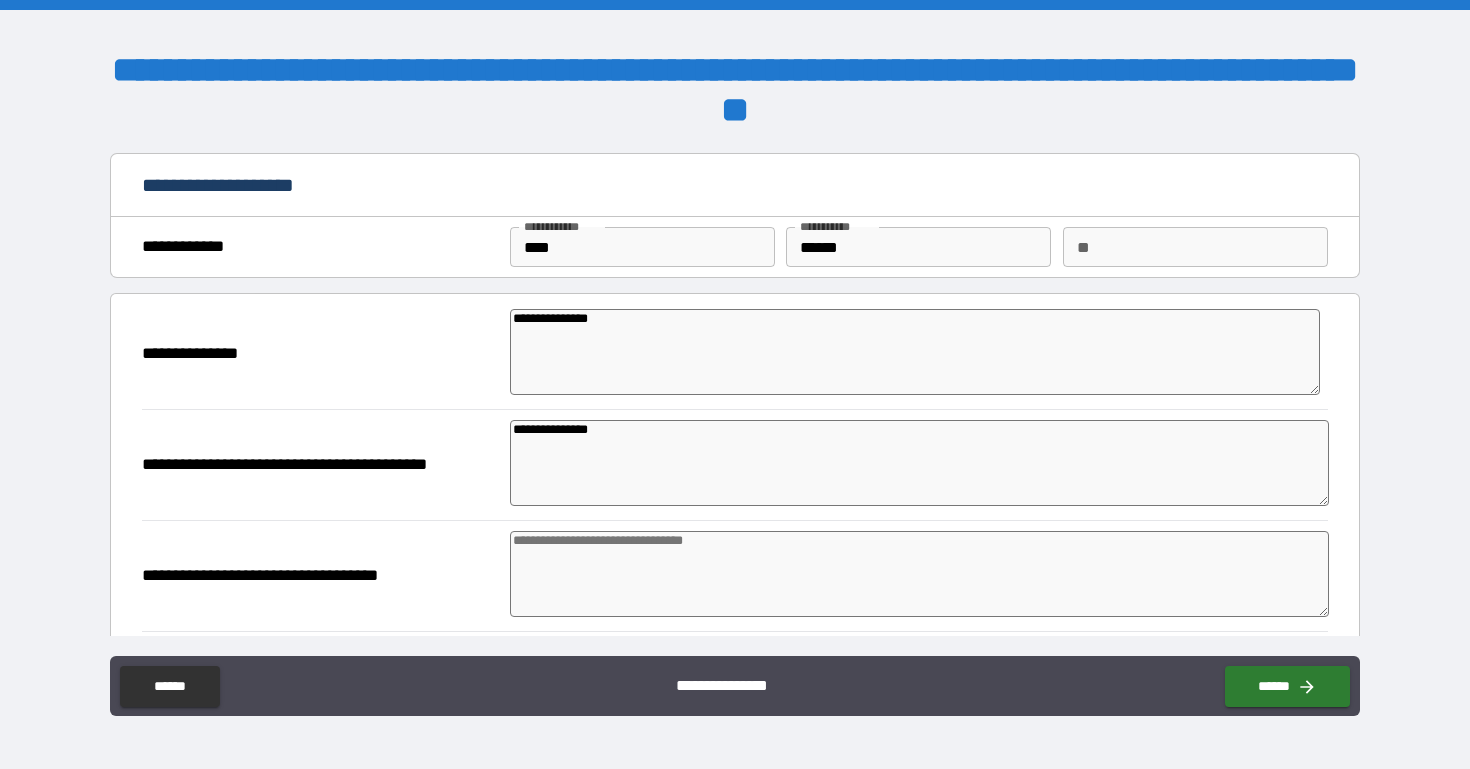 type on "*" 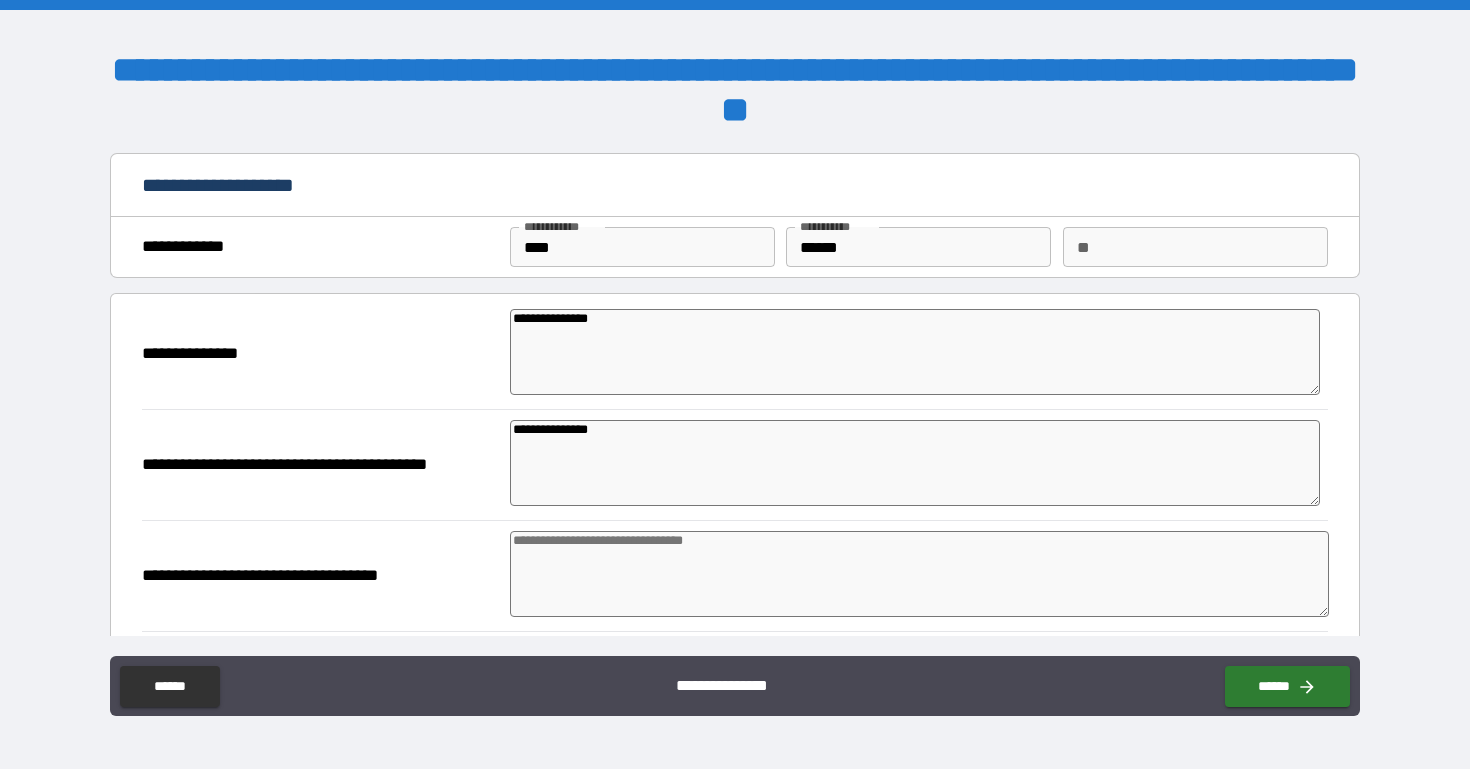 click at bounding box center (919, 574) 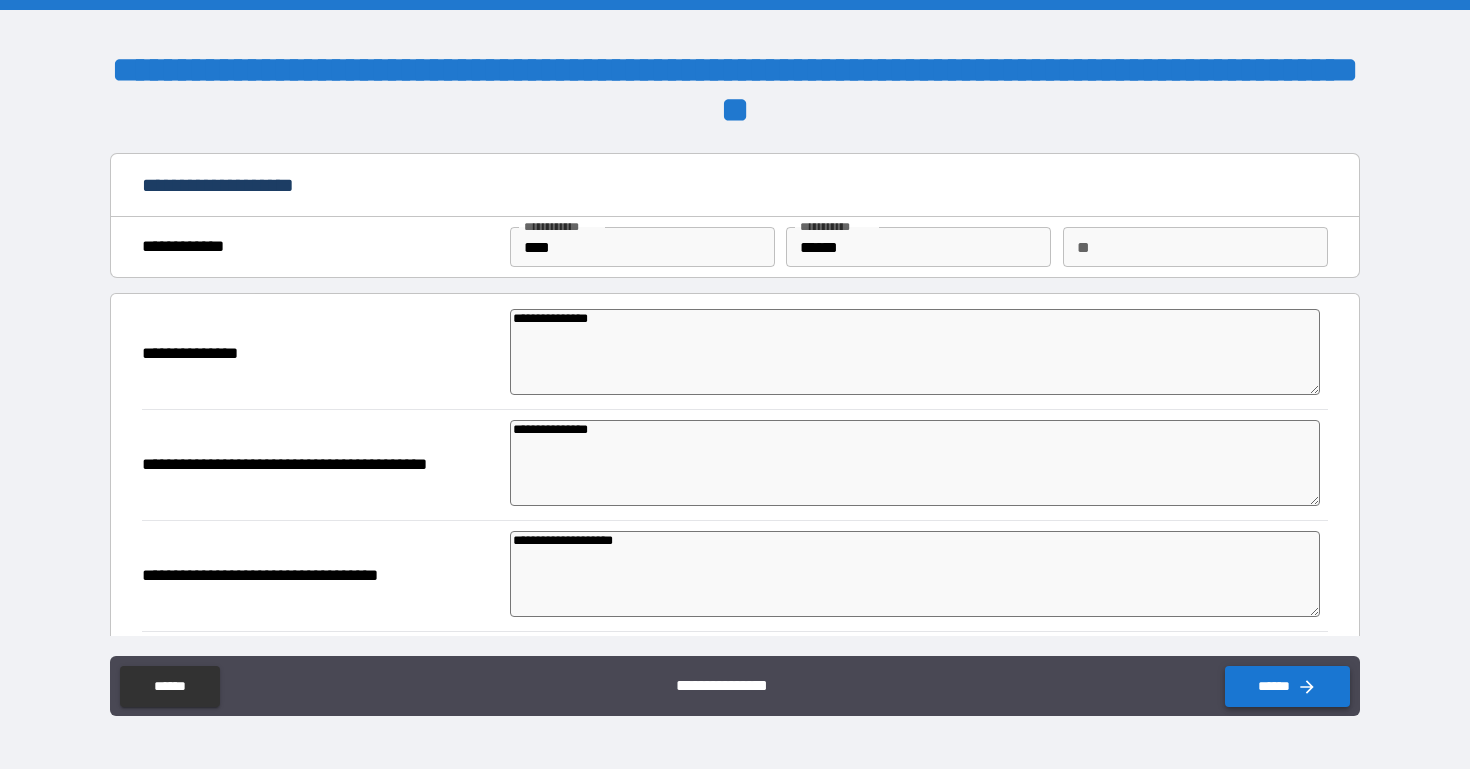 click on "******" at bounding box center [1287, 686] 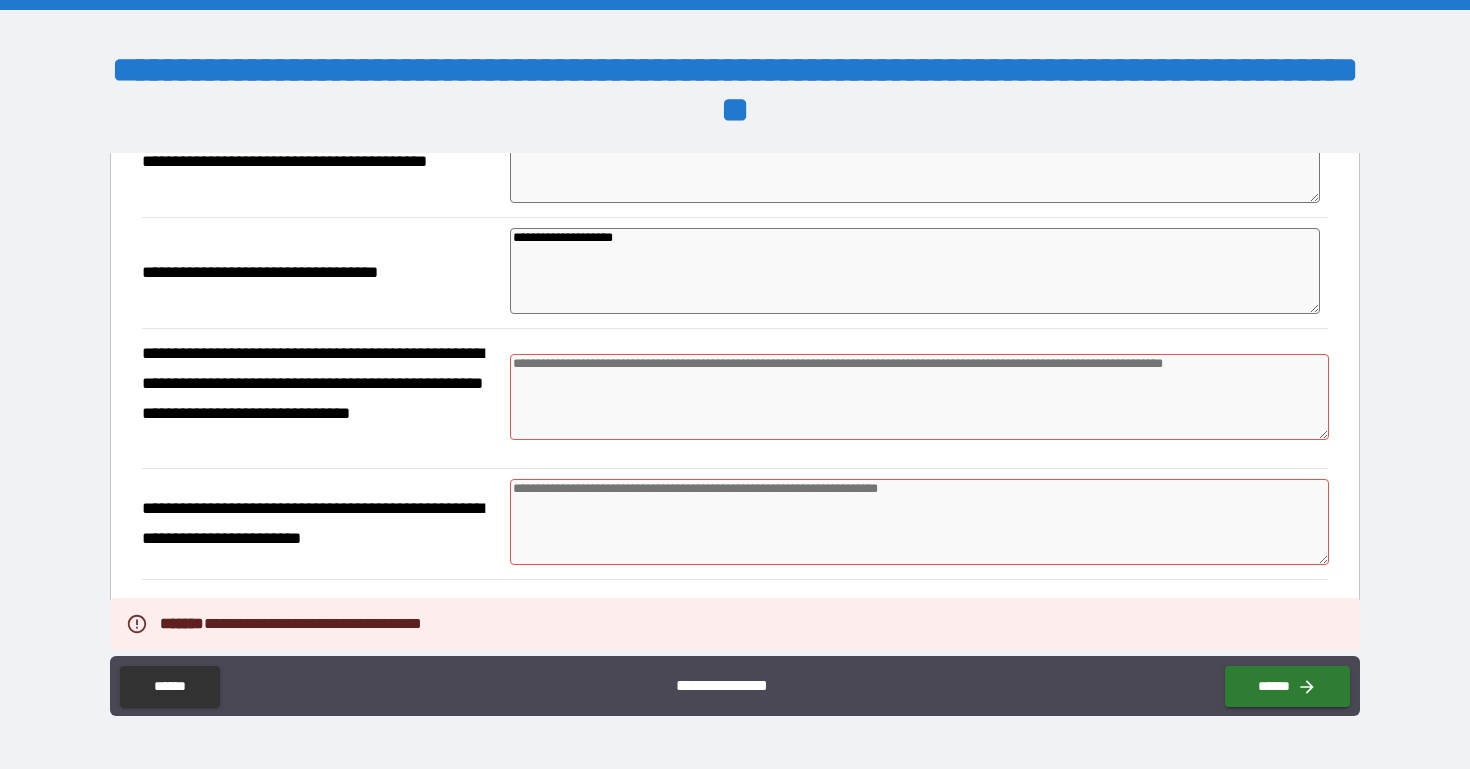scroll, scrollTop: 309, scrollLeft: 0, axis: vertical 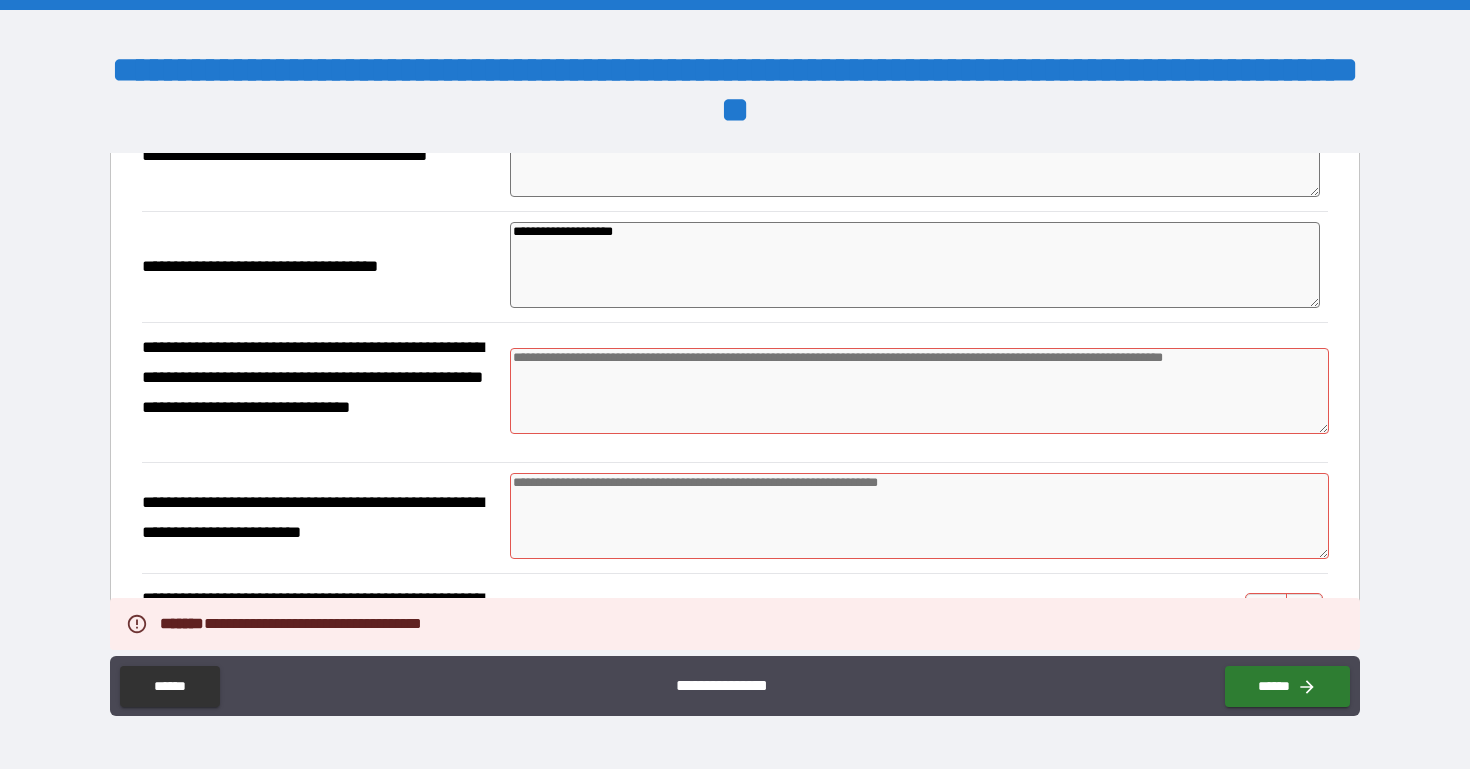 click at bounding box center (919, 391) 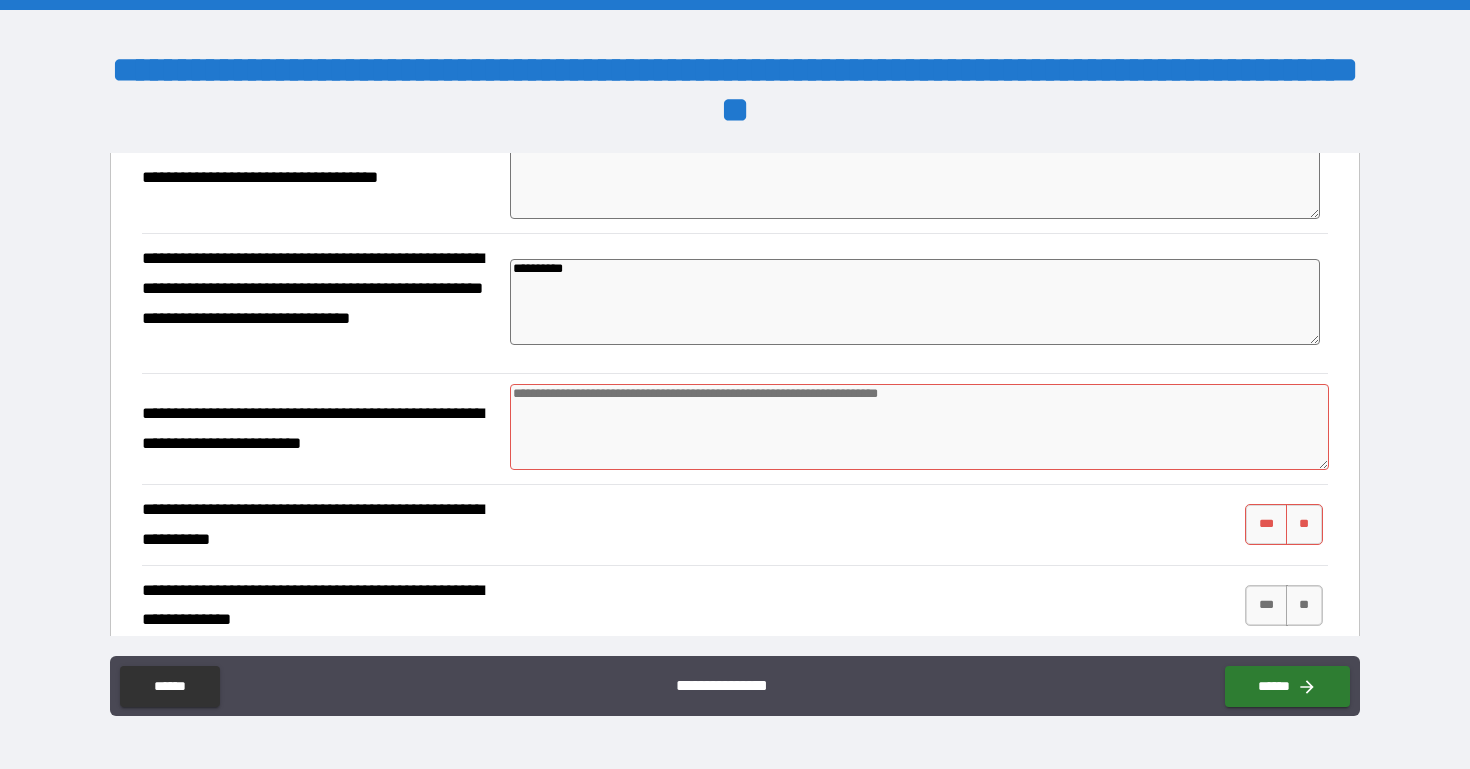 scroll, scrollTop: 402, scrollLeft: 0, axis: vertical 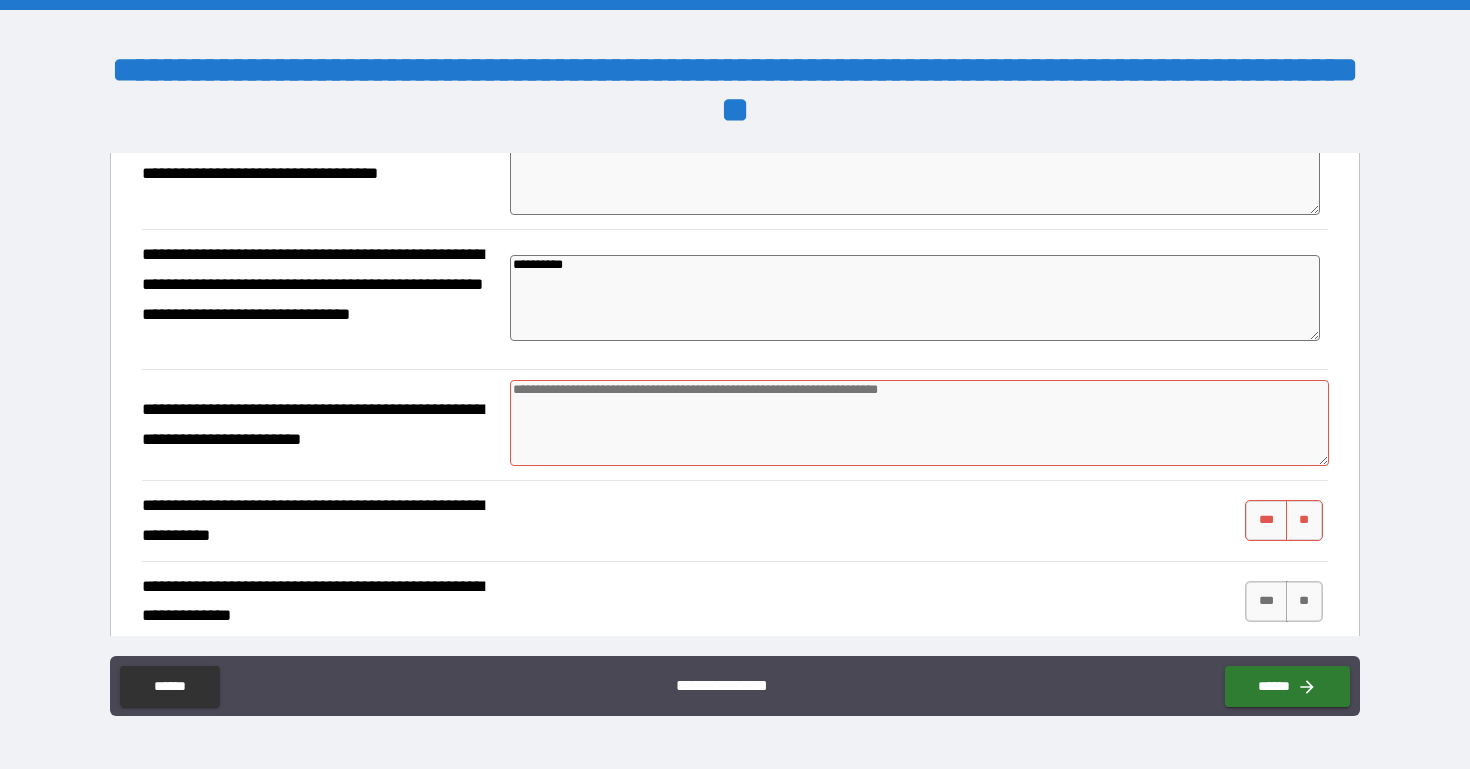 click at bounding box center (919, 423) 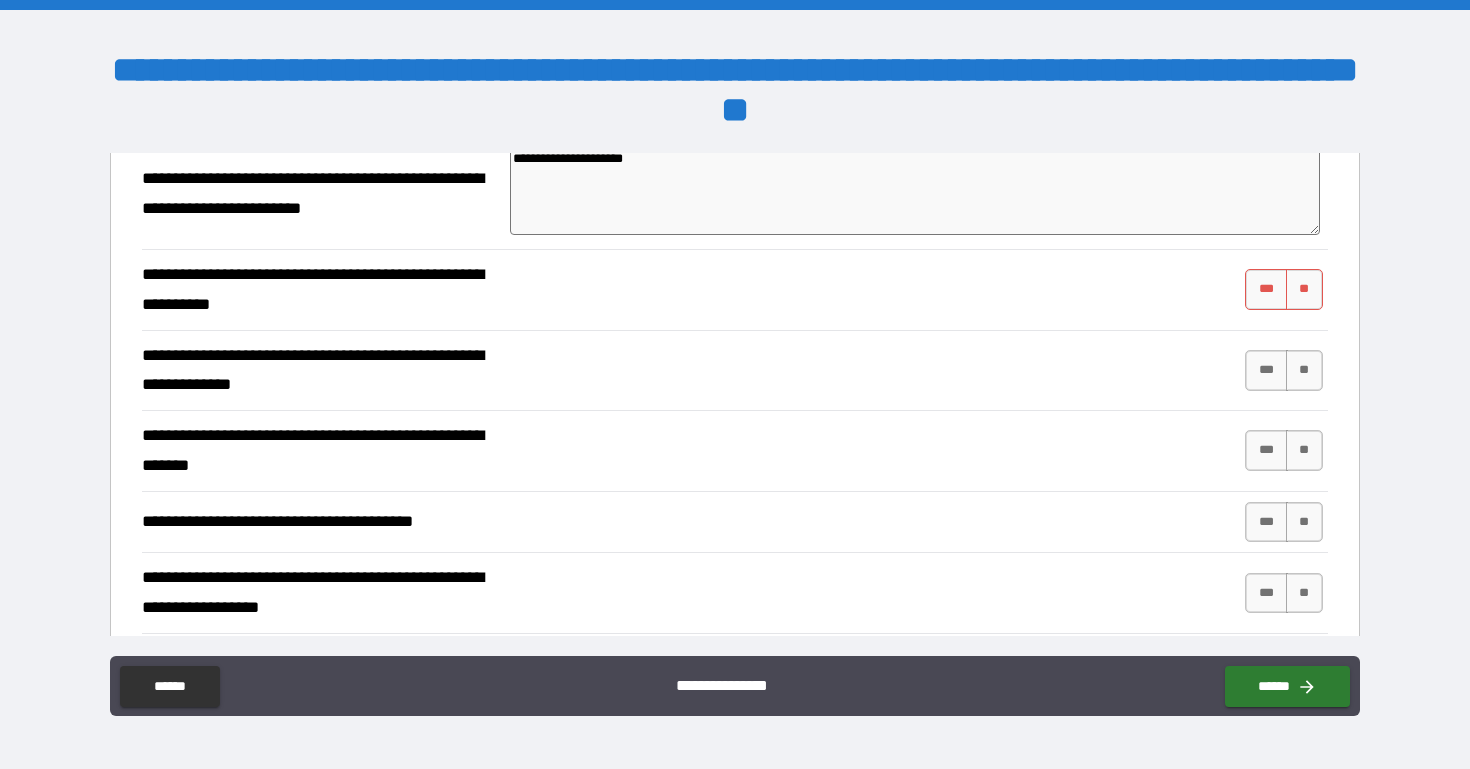 scroll, scrollTop: 634, scrollLeft: 0, axis: vertical 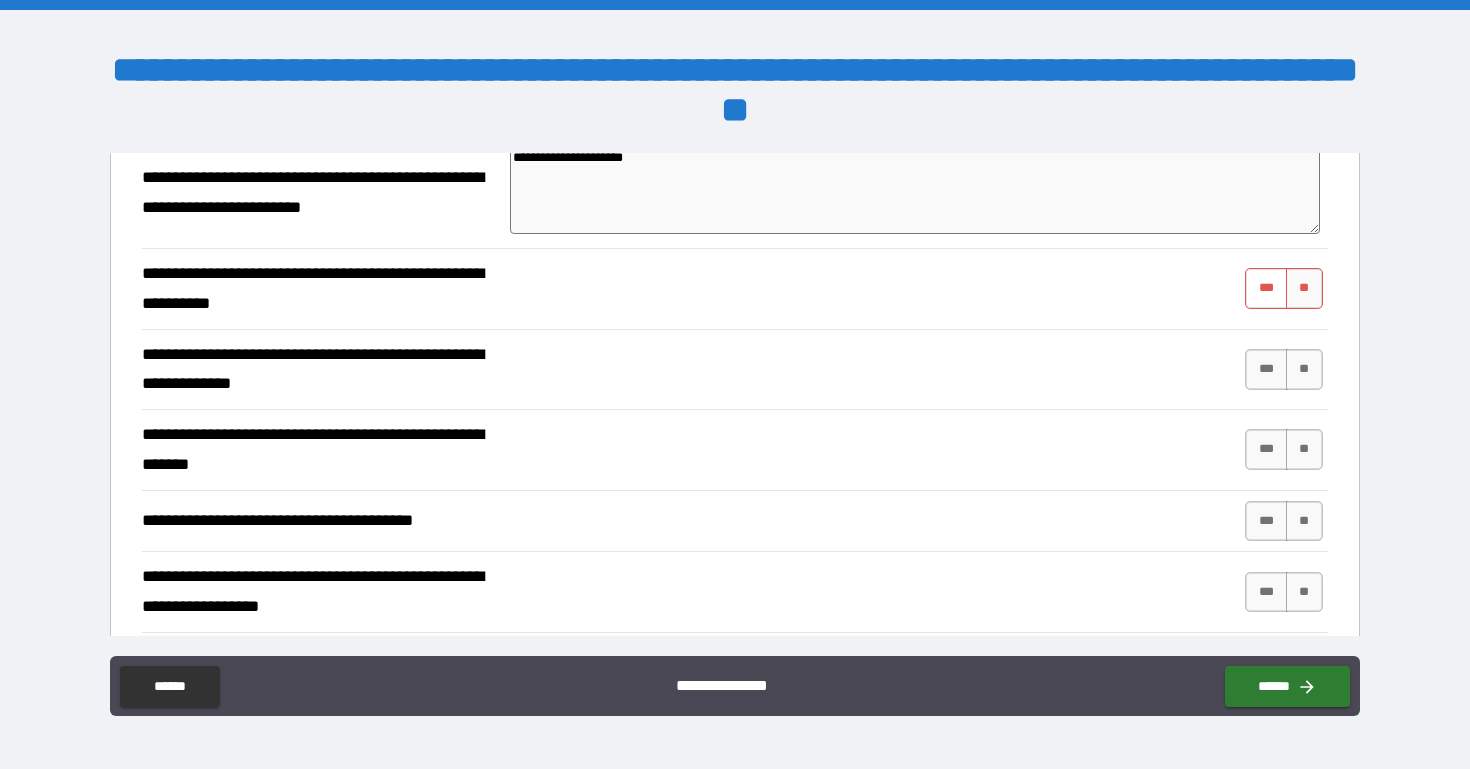 click on "***" at bounding box center (1266, 288) 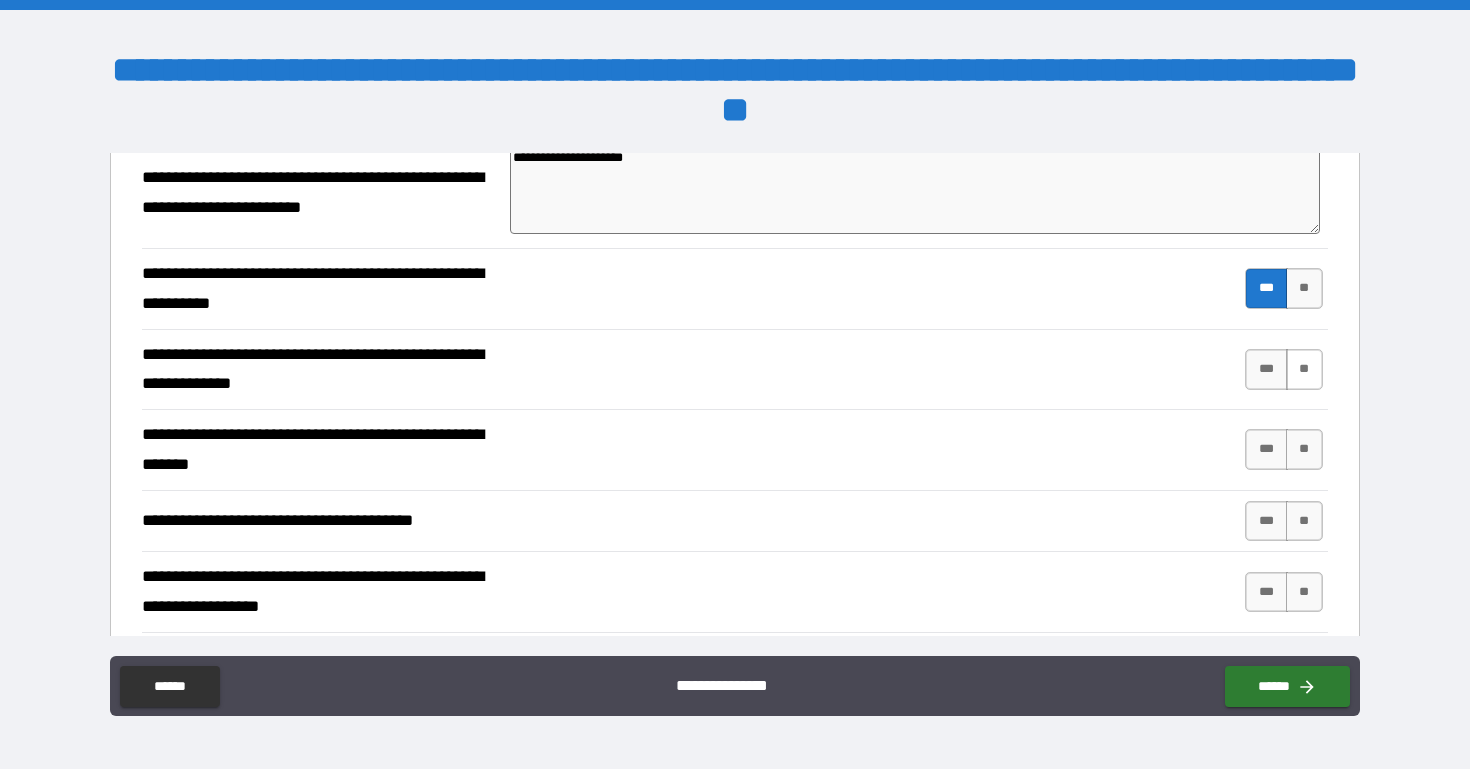 click on "**" at bounding box center (1304, 369) 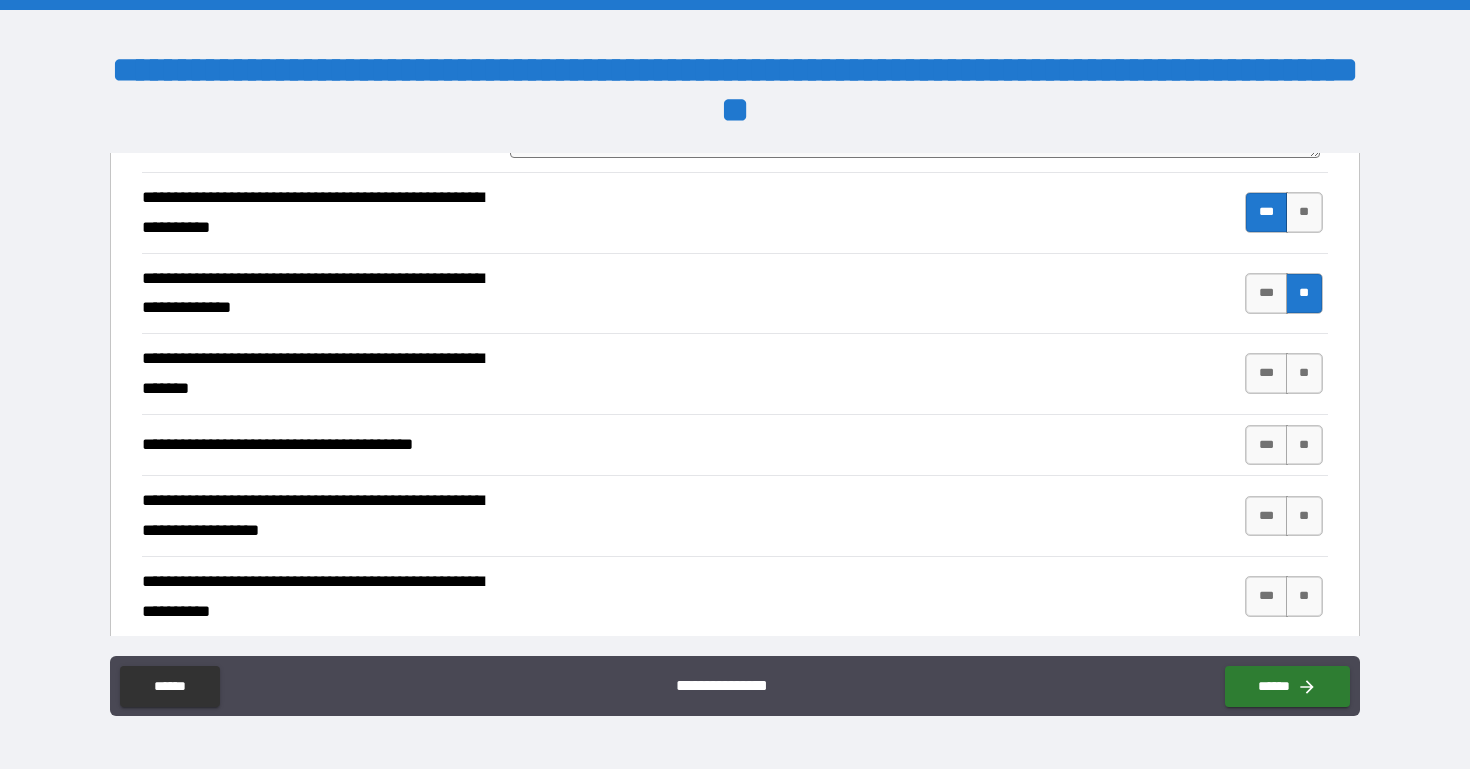 scroll, scrollTop: 752, scrollLeft: 0, axis: vertical 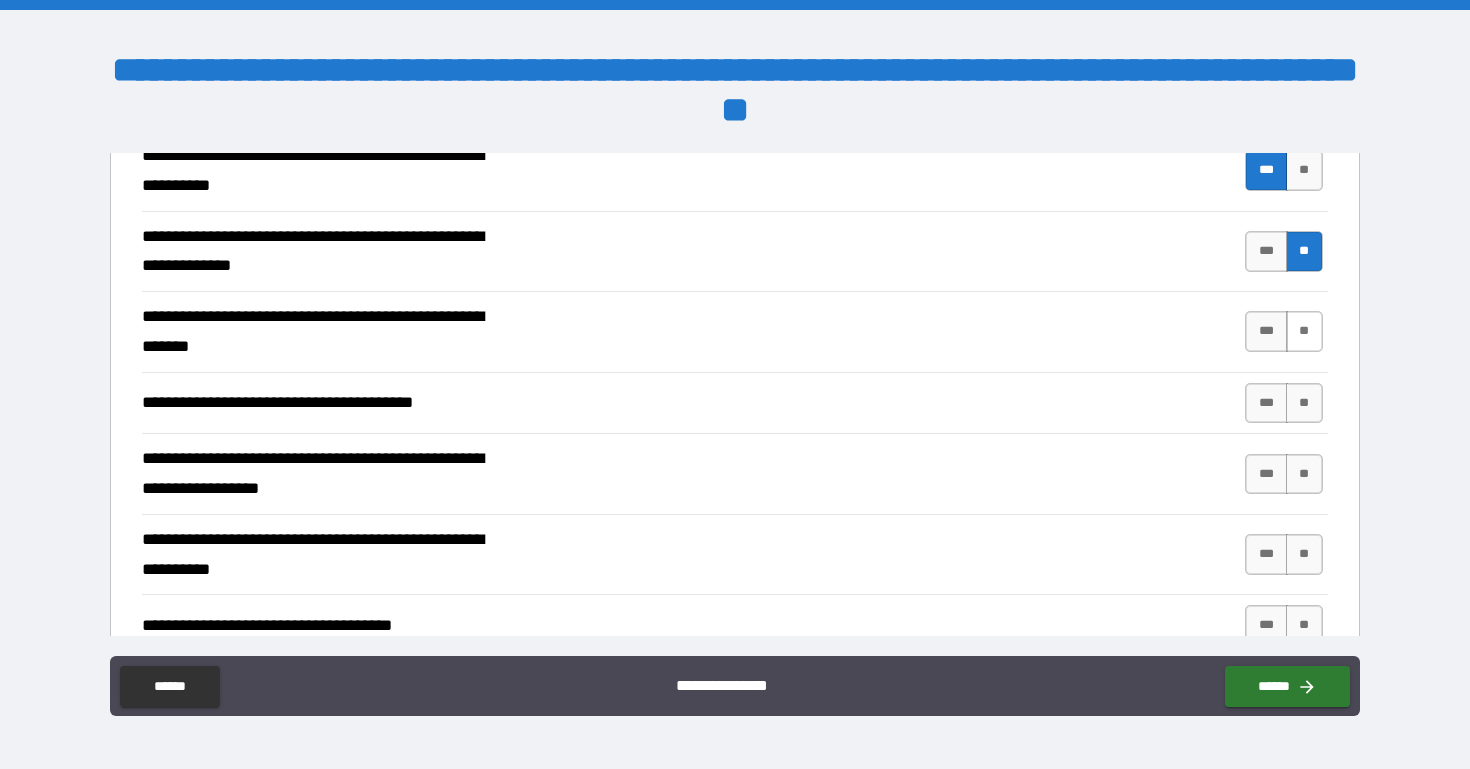 click on "**" at bounding box center [1304, 331] 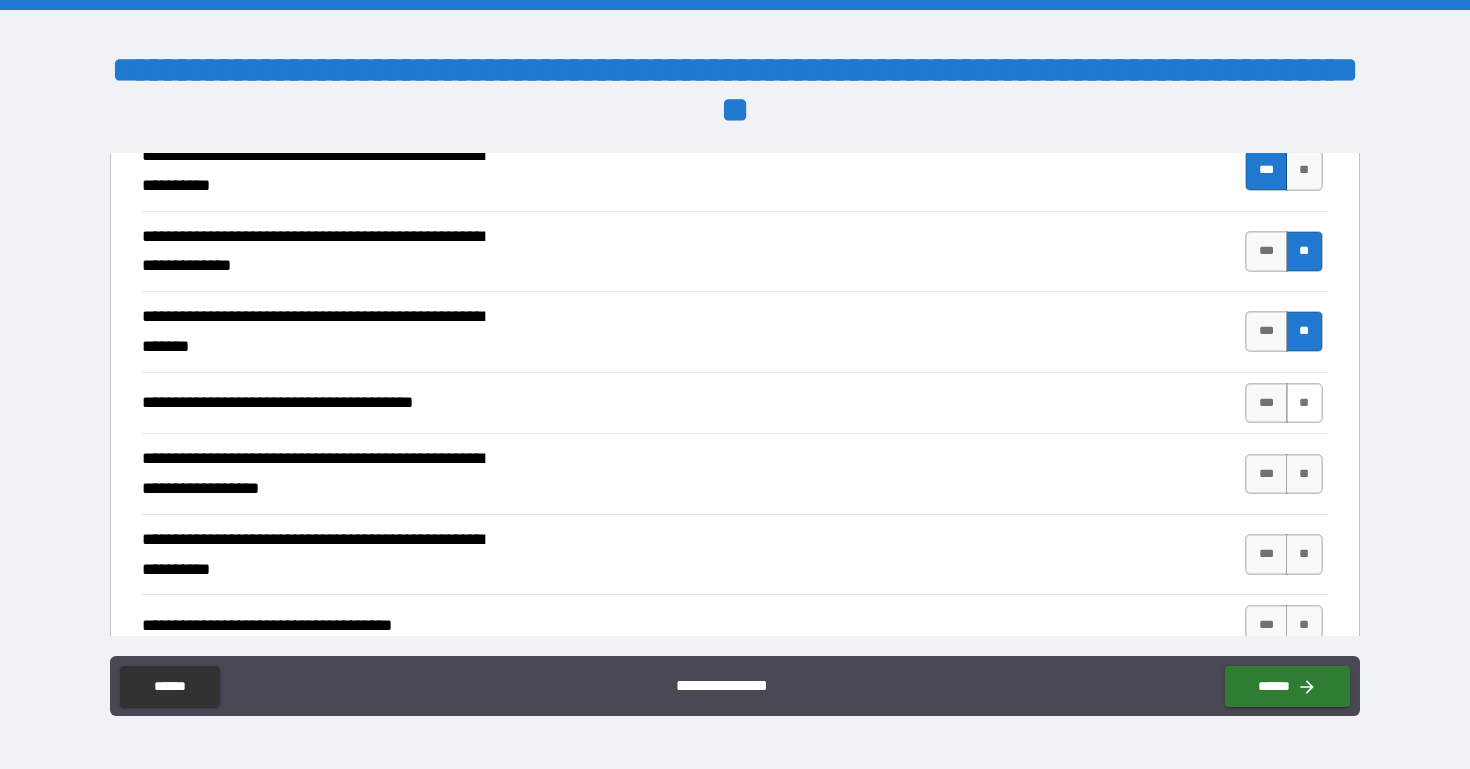 click on "**" at bounding box center [1304, 403] 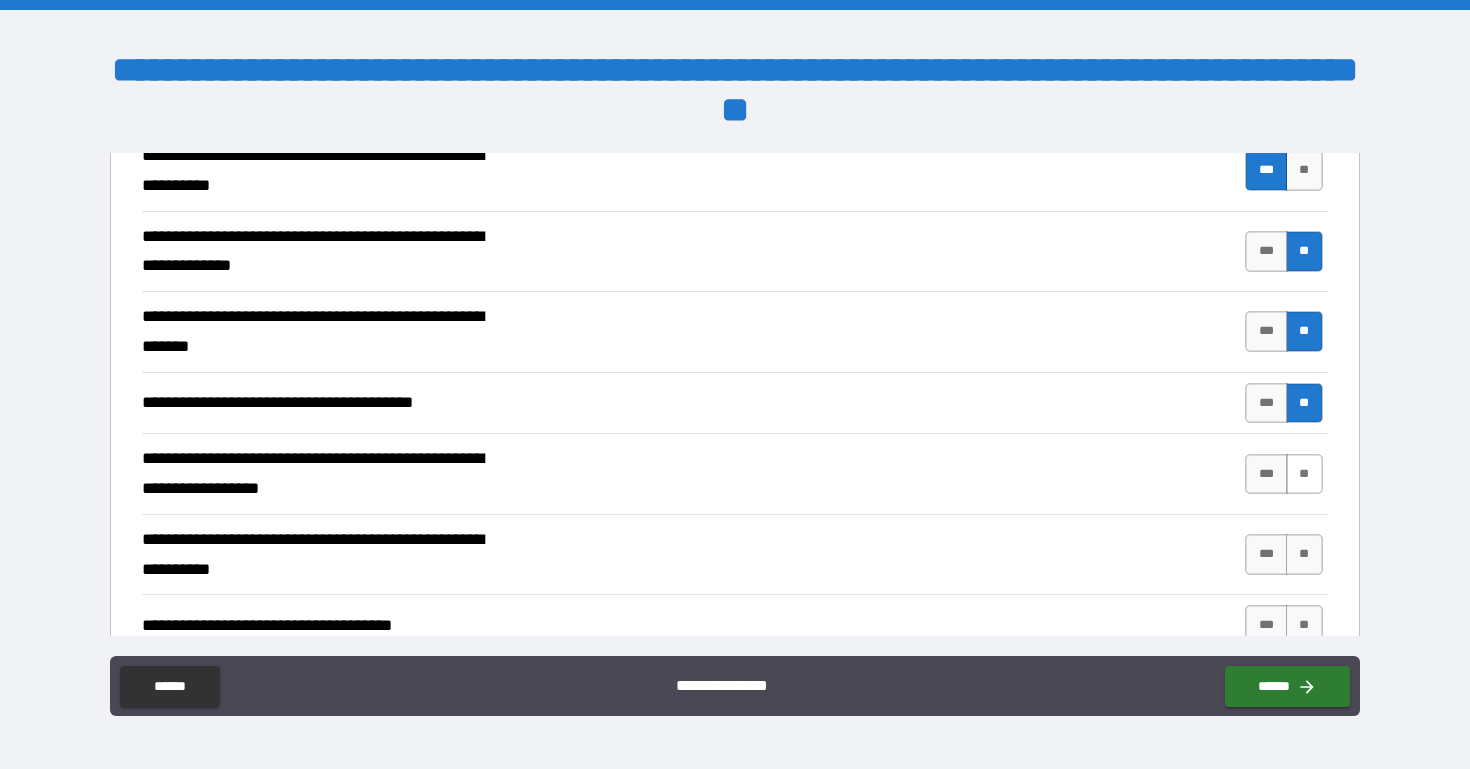 click on "**" at bounding box center (1304, 474) 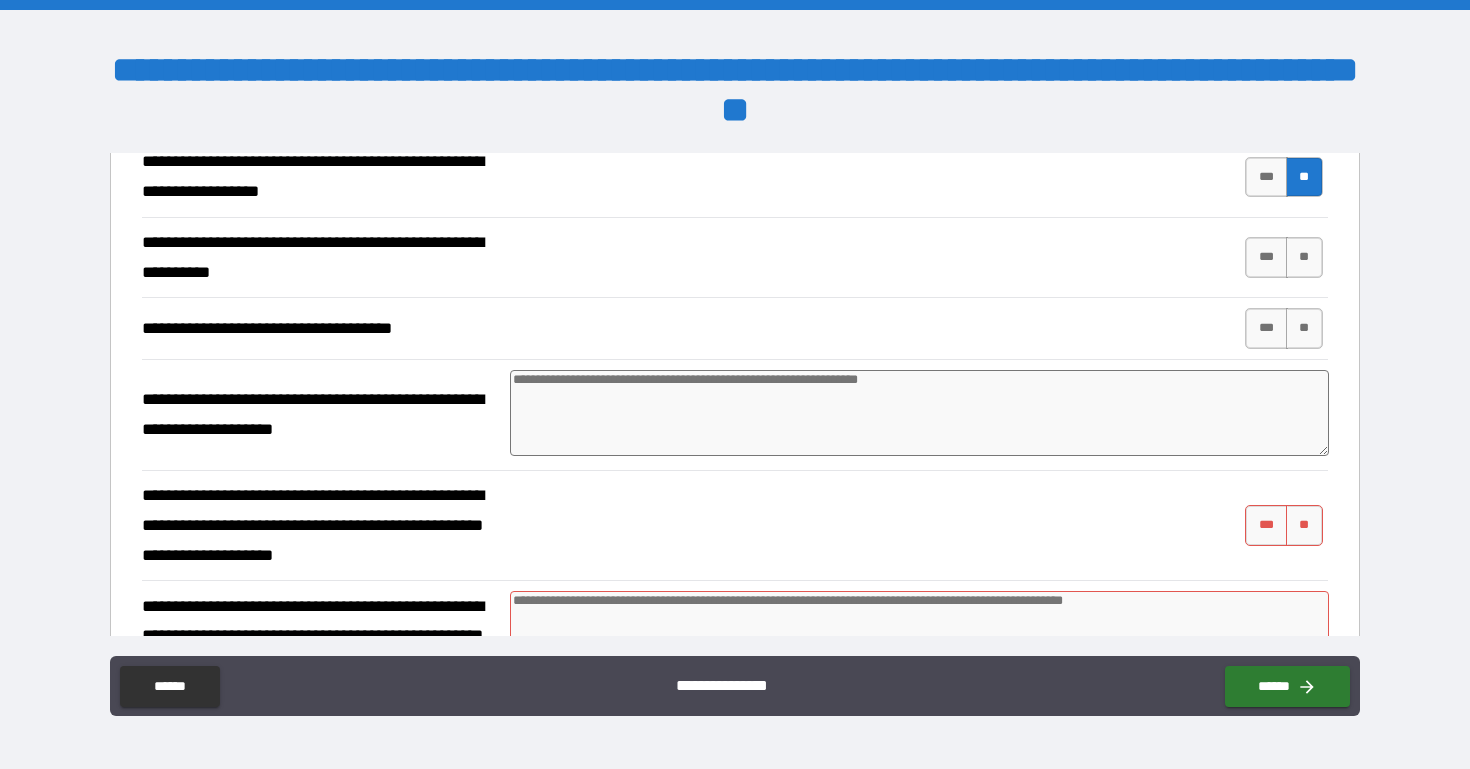 scroll, scrollTop: 1063, scrollLeft: 0, axis: vertical 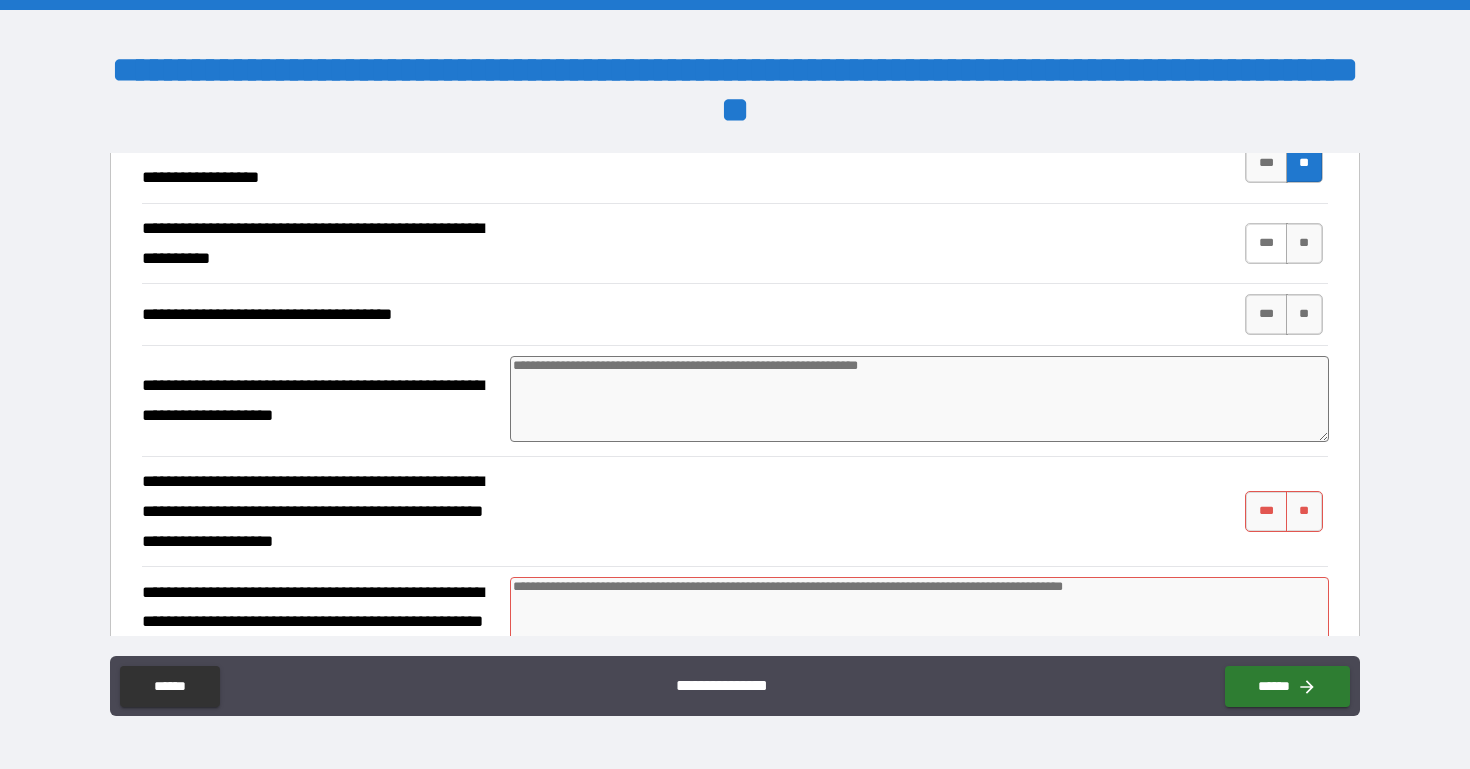 click on "***" at bounding box center [1266, 243] 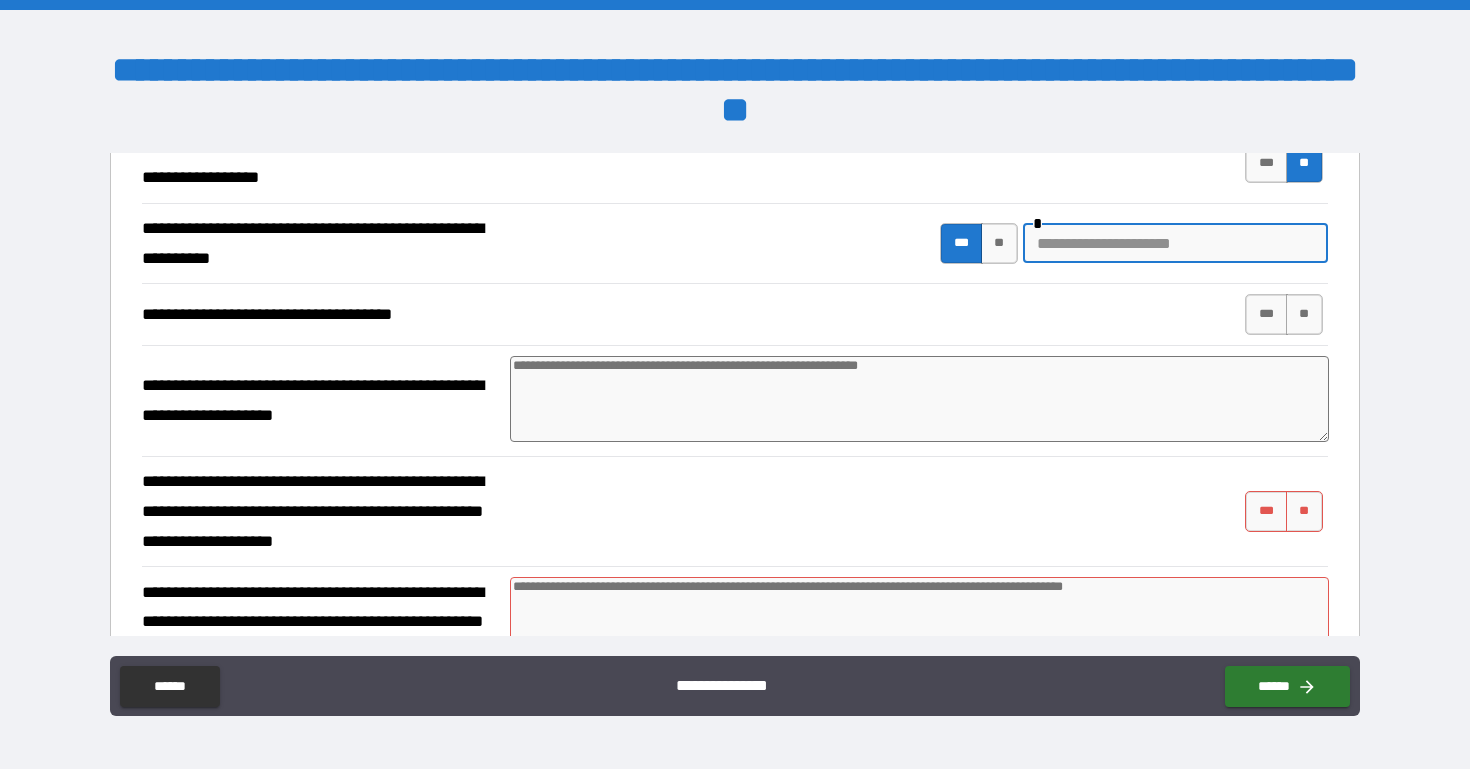 click at bounding box center [1175, 243] 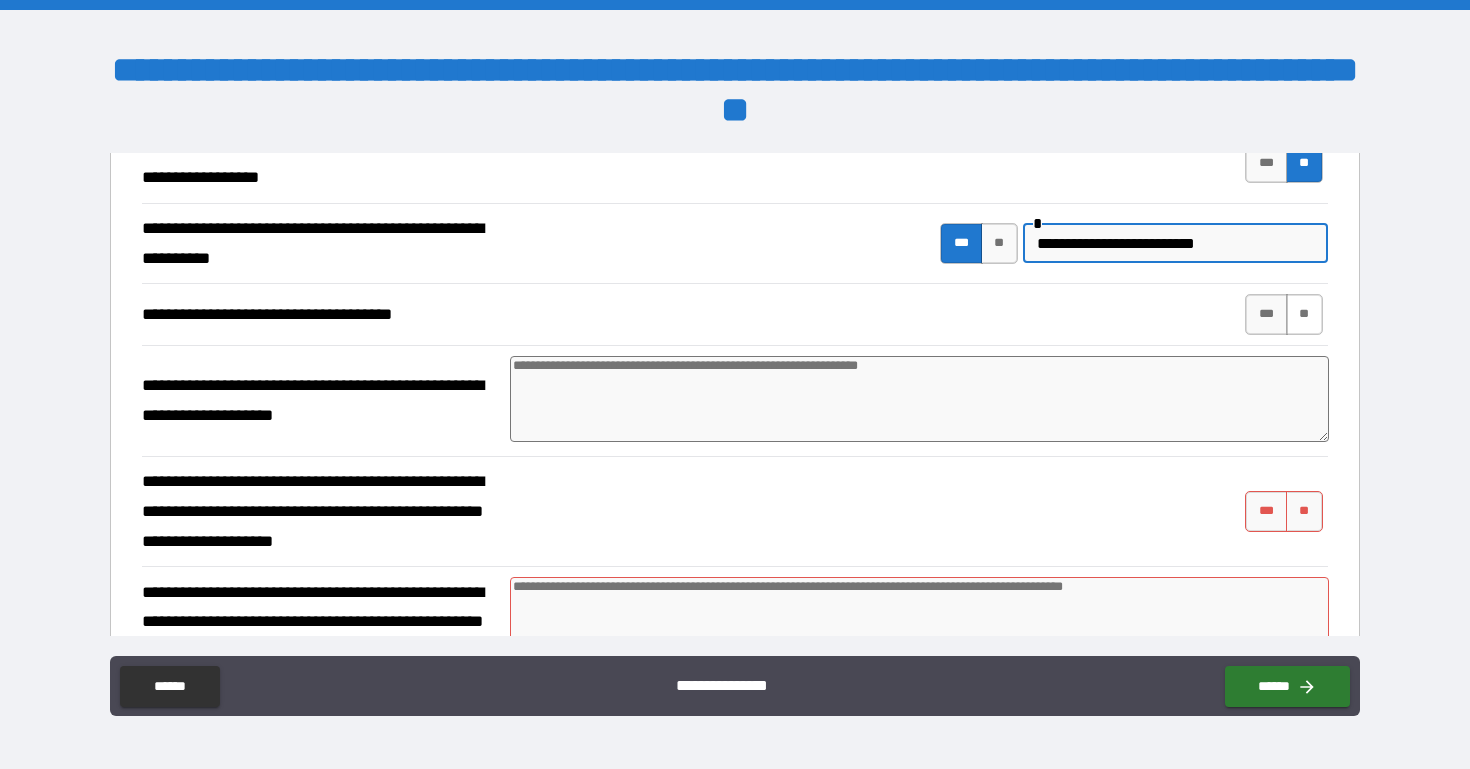 click on "**" at bounding box center (1304, 314) 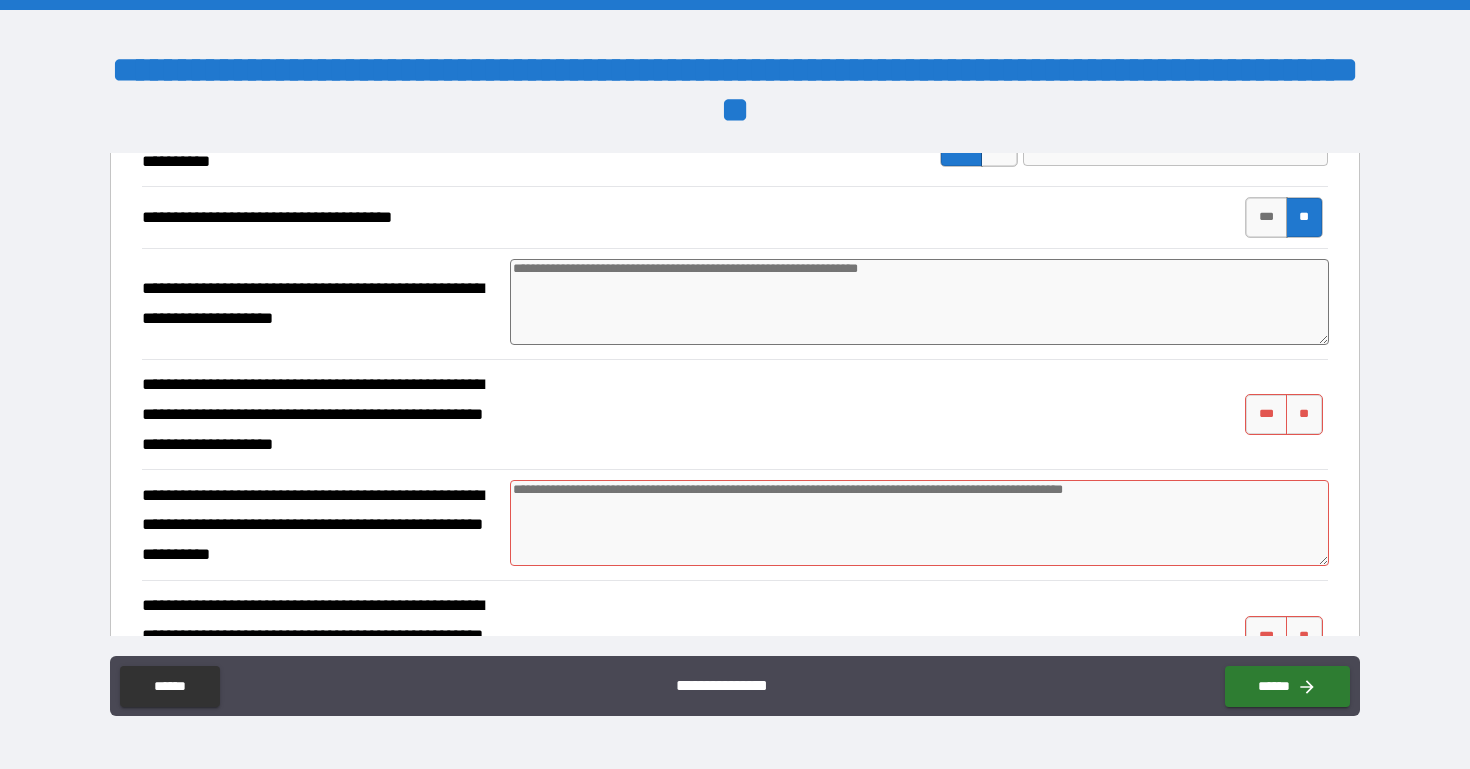 scroll, scrollTop: 1240, scrollLeft: 0, axis: vertical 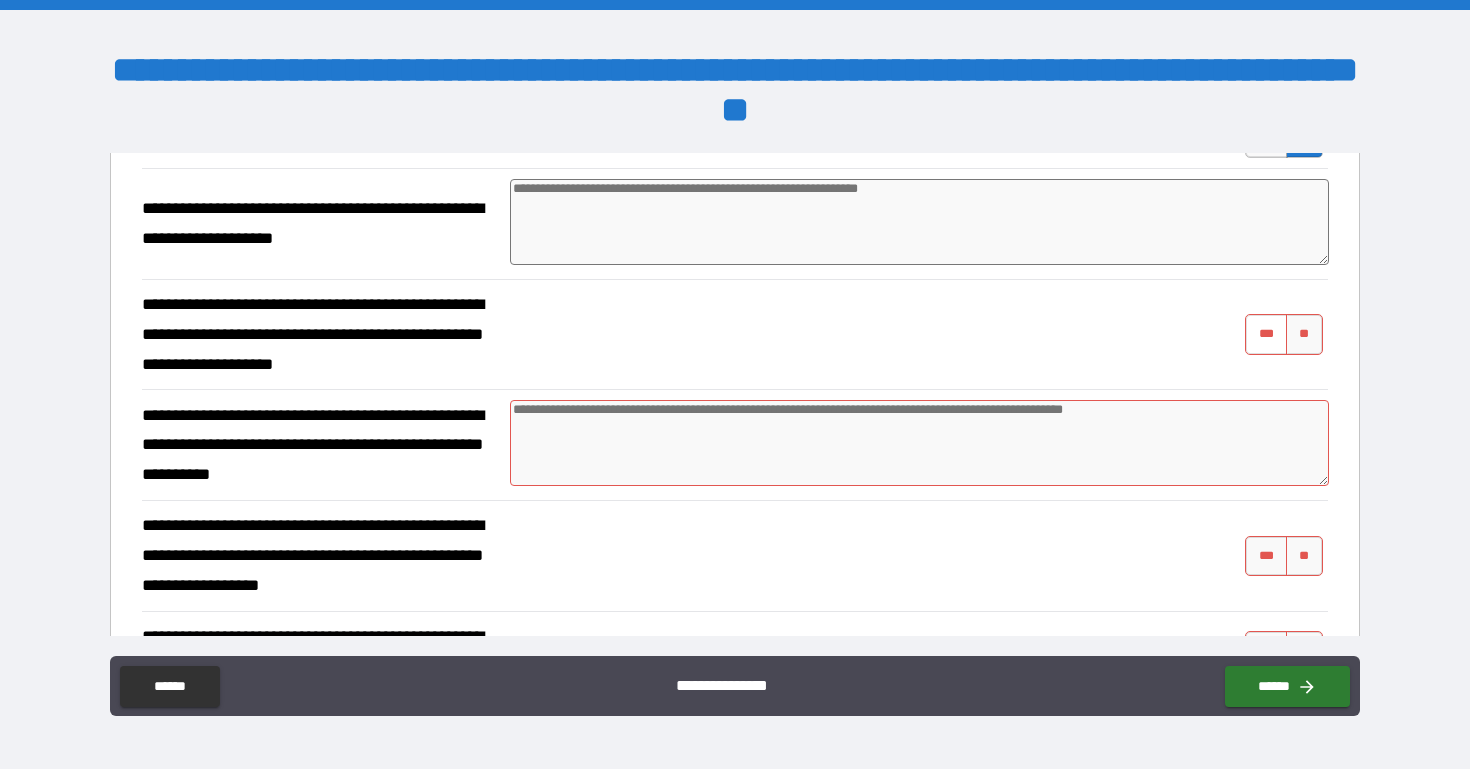 click on "***" at bounding box center (1266, 334) 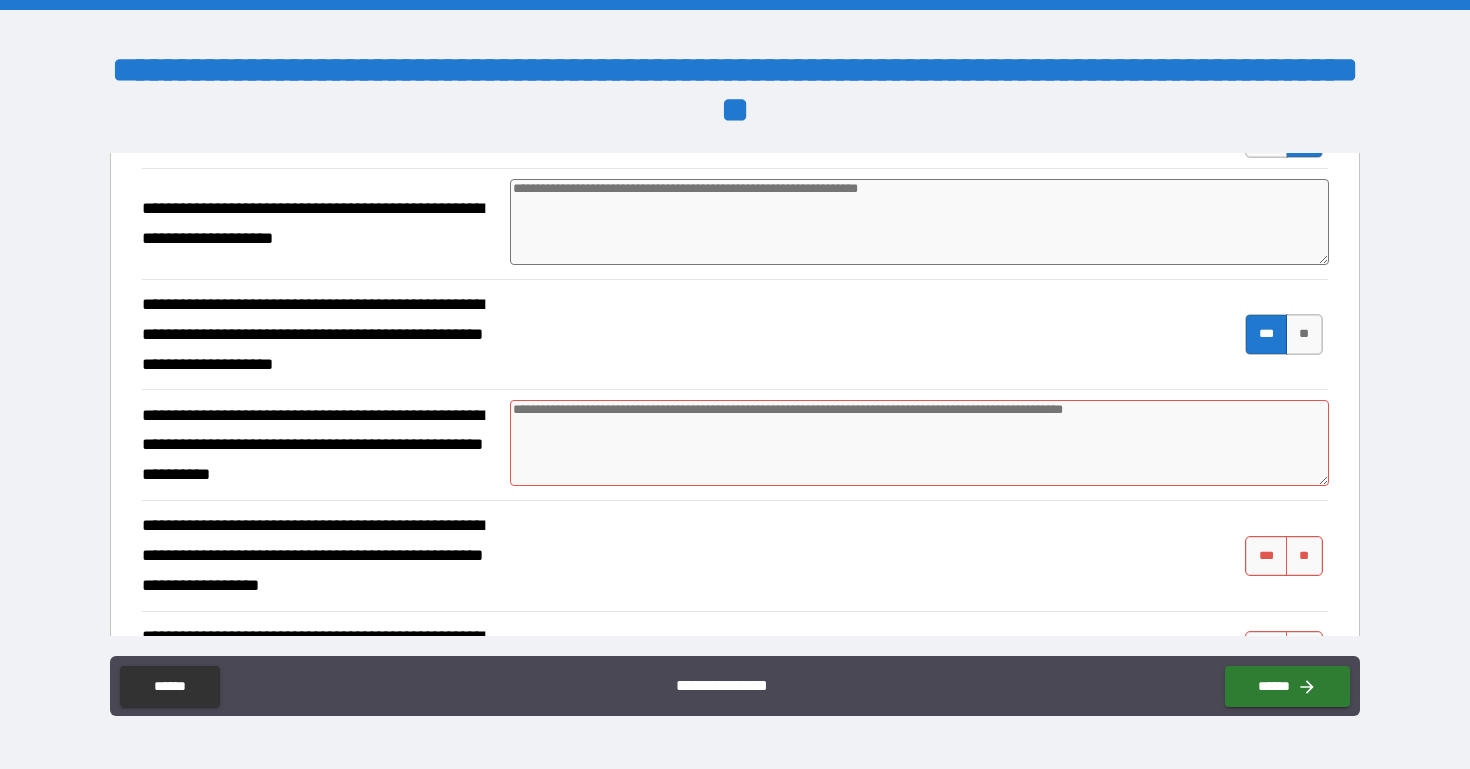 click at bounding box center (919, 443) 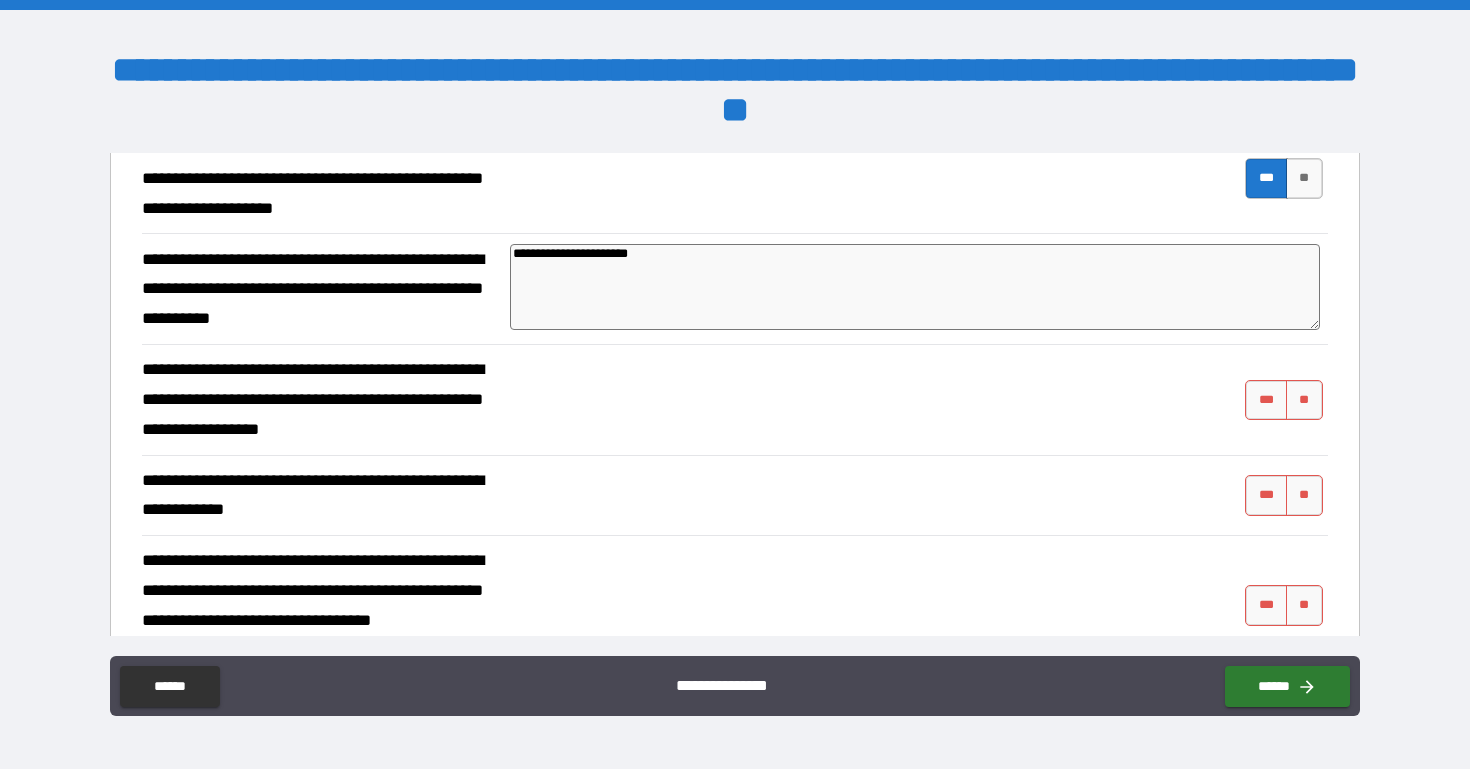scroll, scrollTop: 1502, scrollLeft: 0, axis: vertical 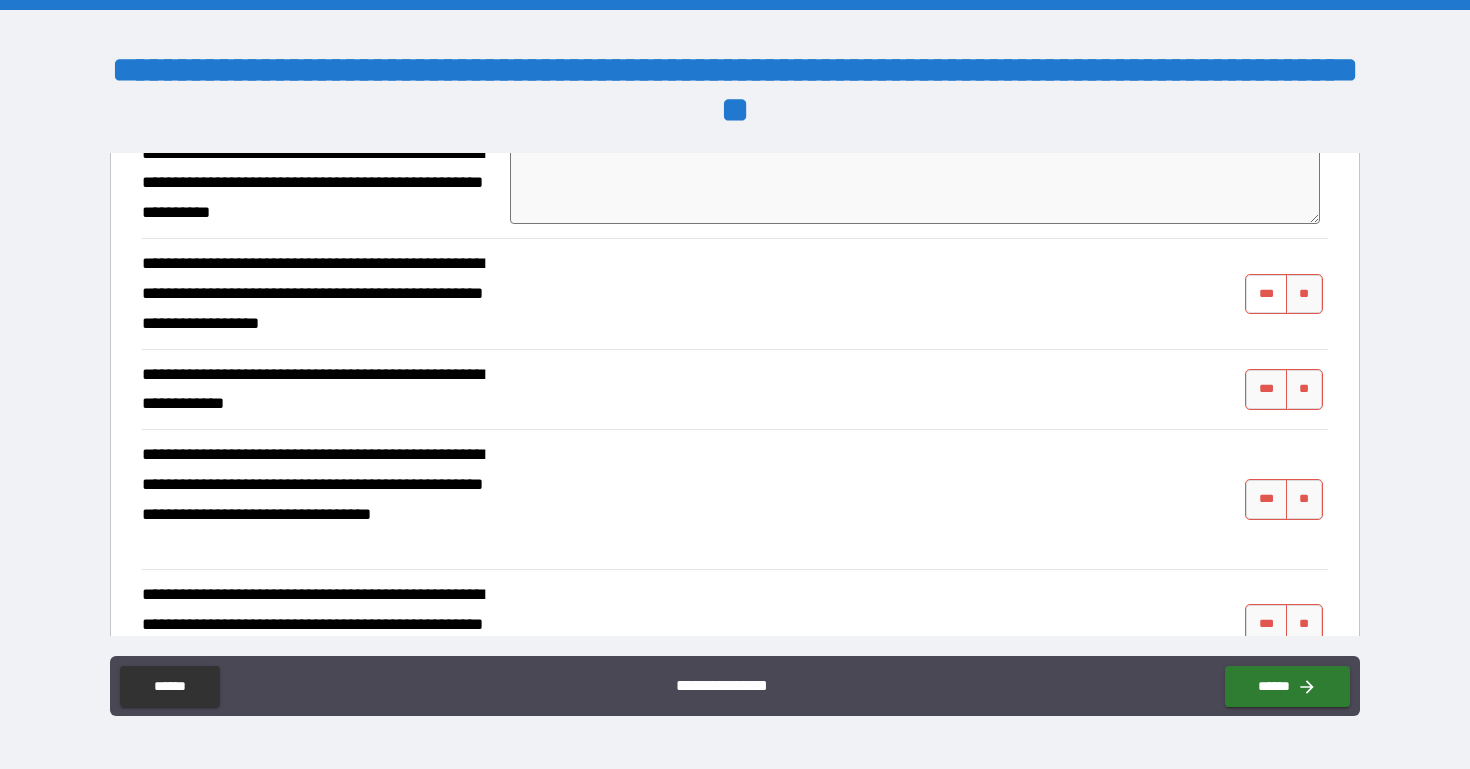 click on "***" at bounding box center [1266, 294] 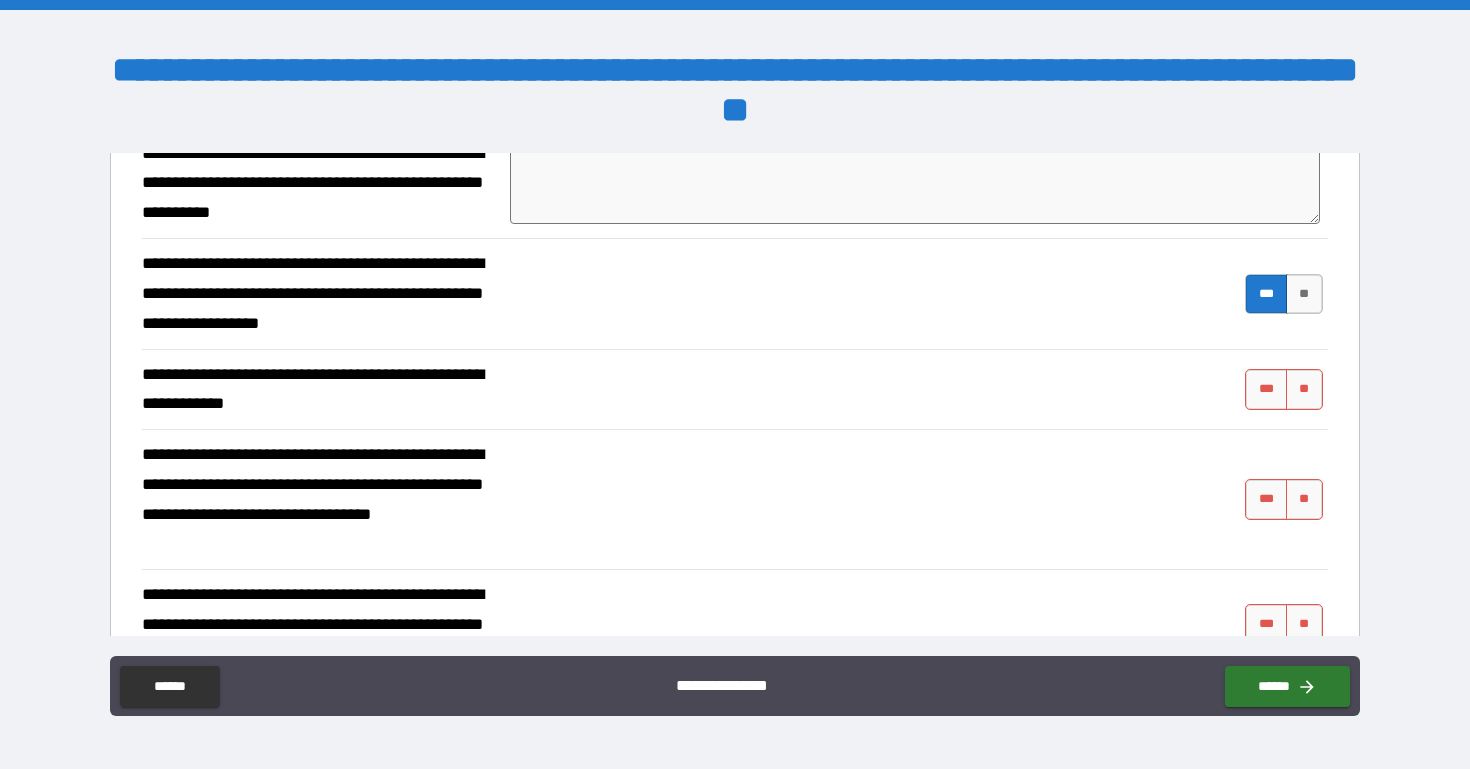 click on "*** **" at bounding box center [1286, 389] 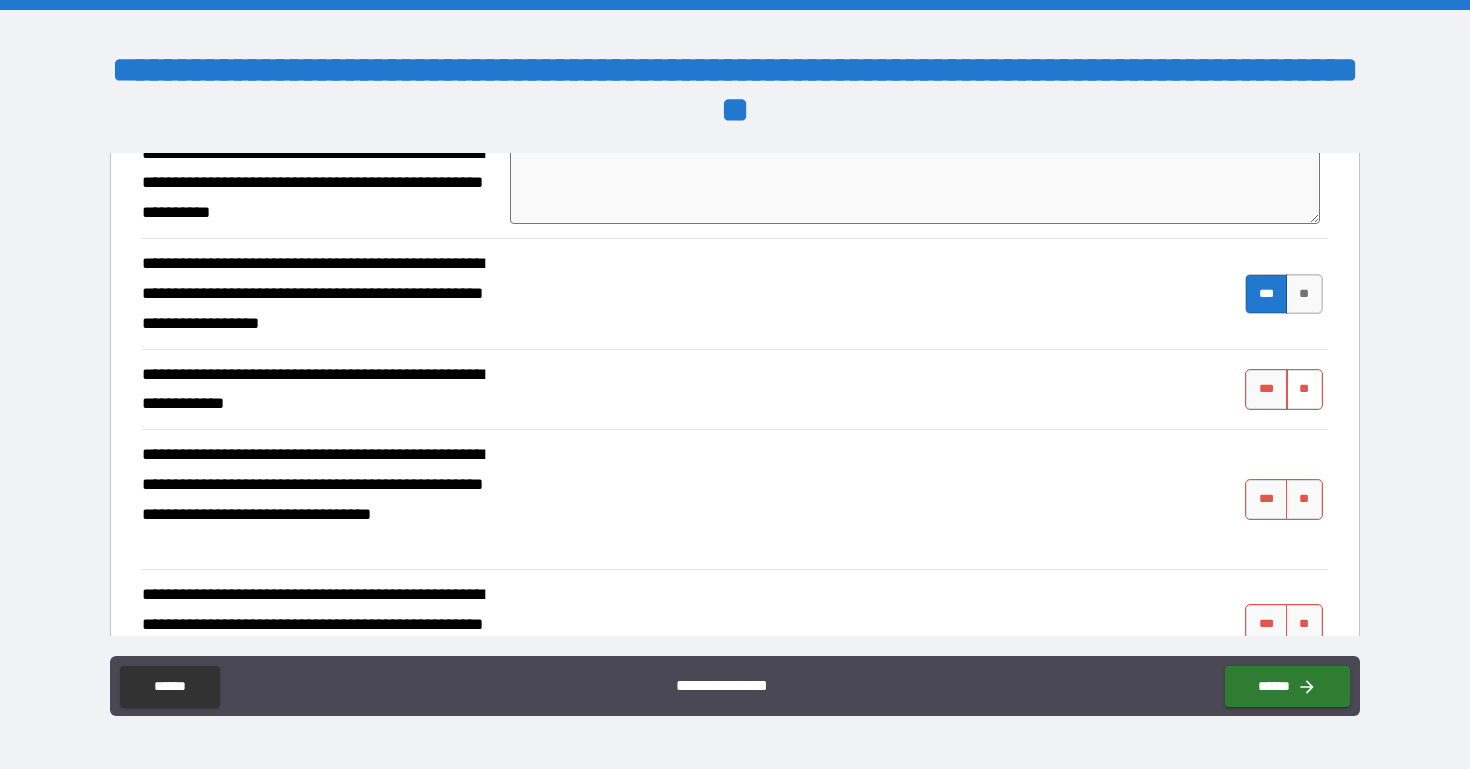 click on "**" at bounding box center (1304, 389) 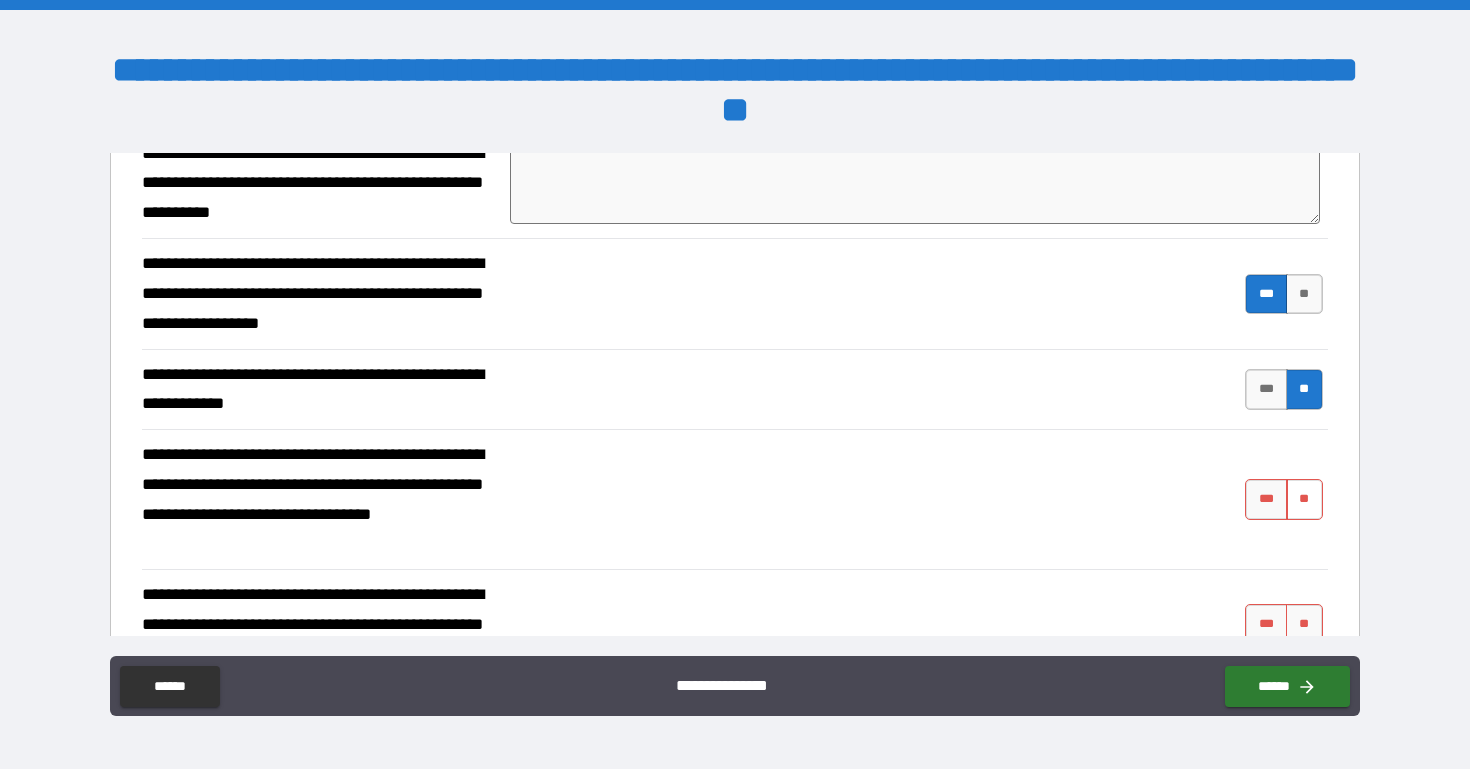 click on "**" at bounding box center [1304, 499] 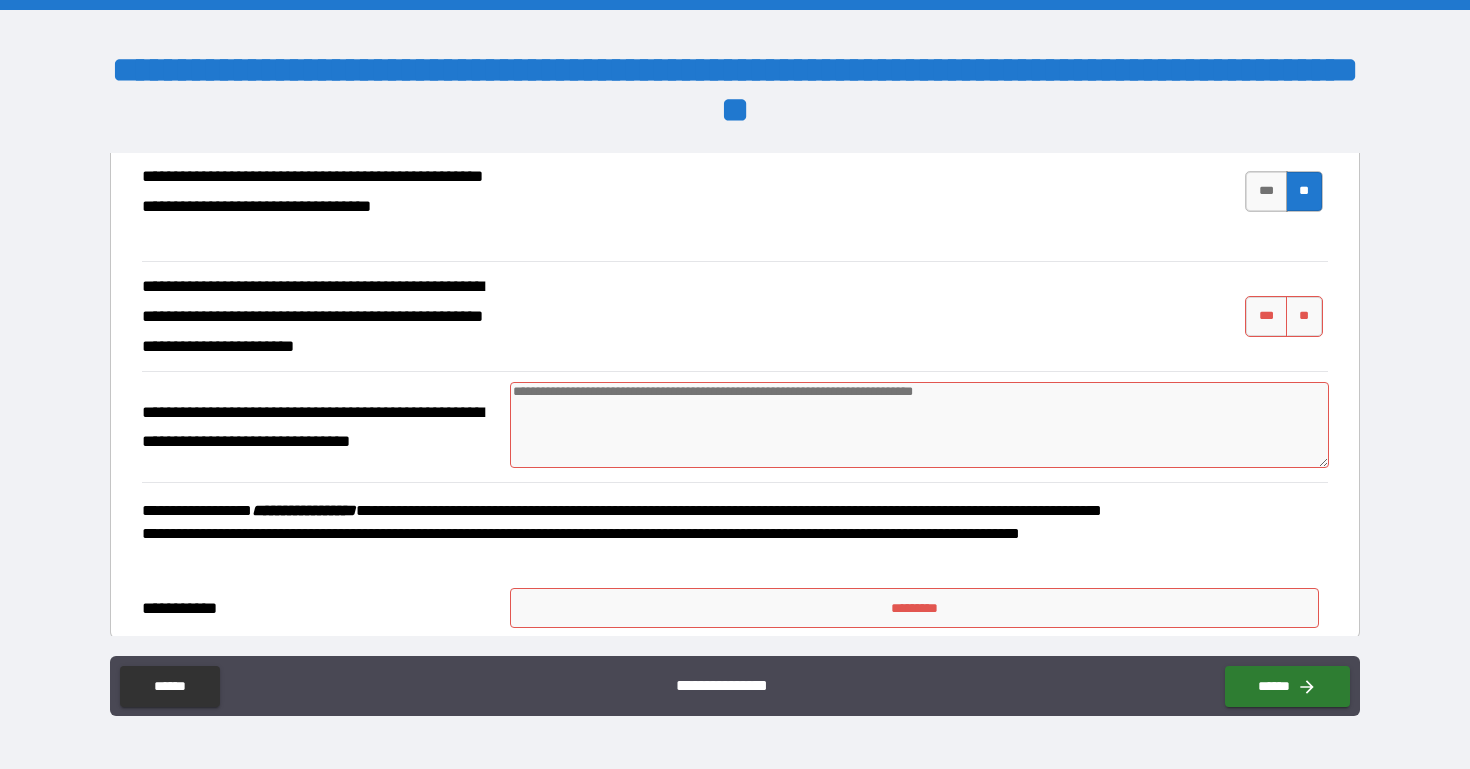 scroll, scrollTop: 1816, scrollLeft: 0, axis: vertical 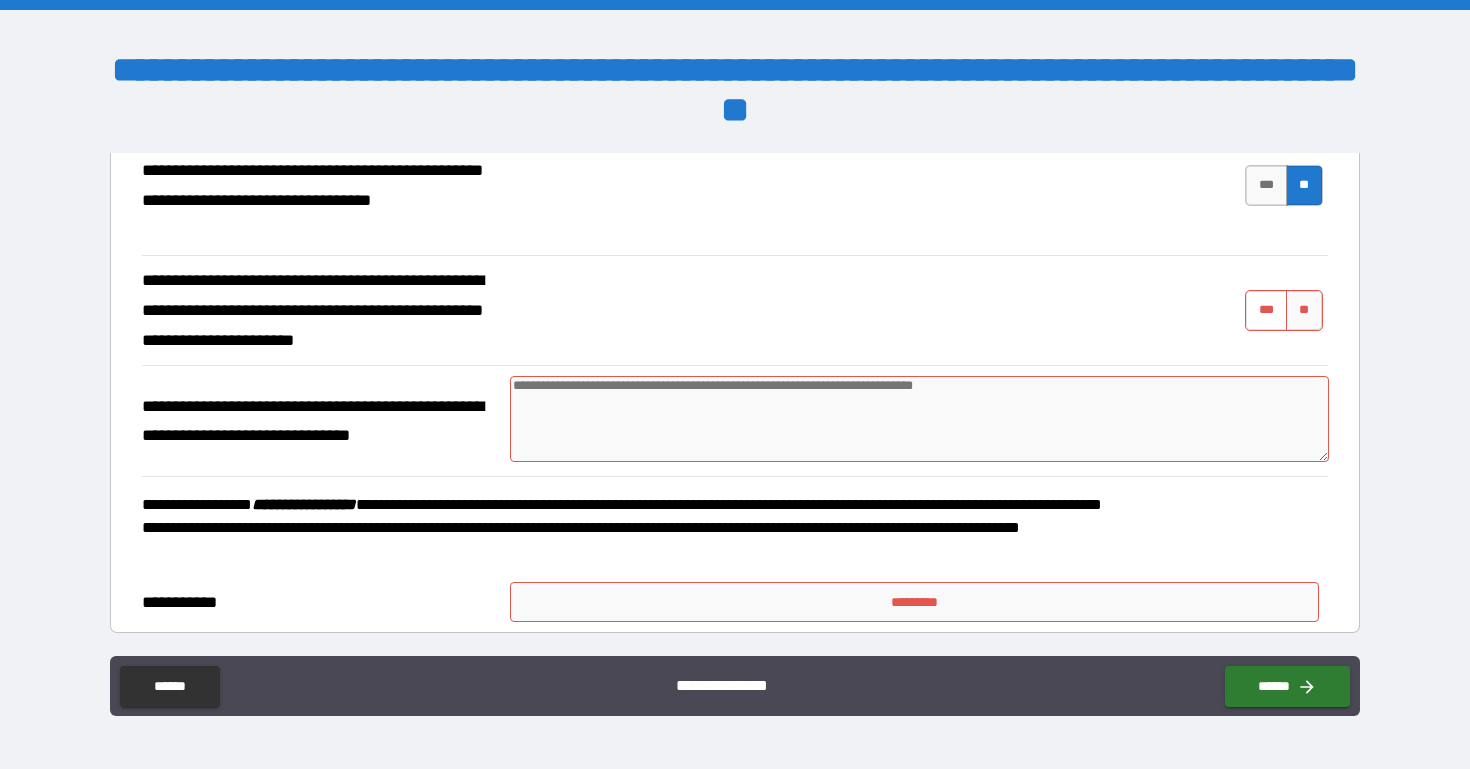 click on "***" at bounding box center [1266, 310] 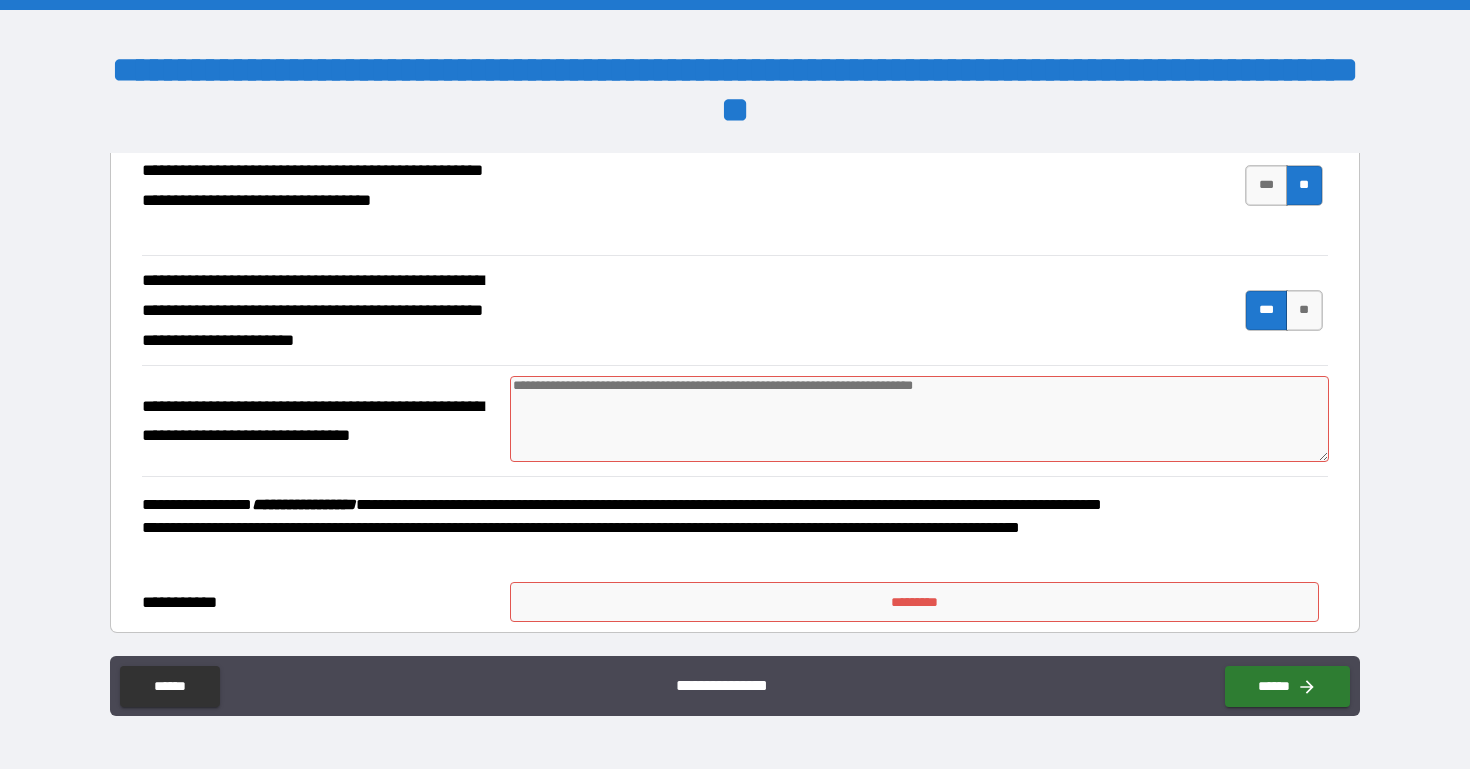 click at bounding box center (919, 419) 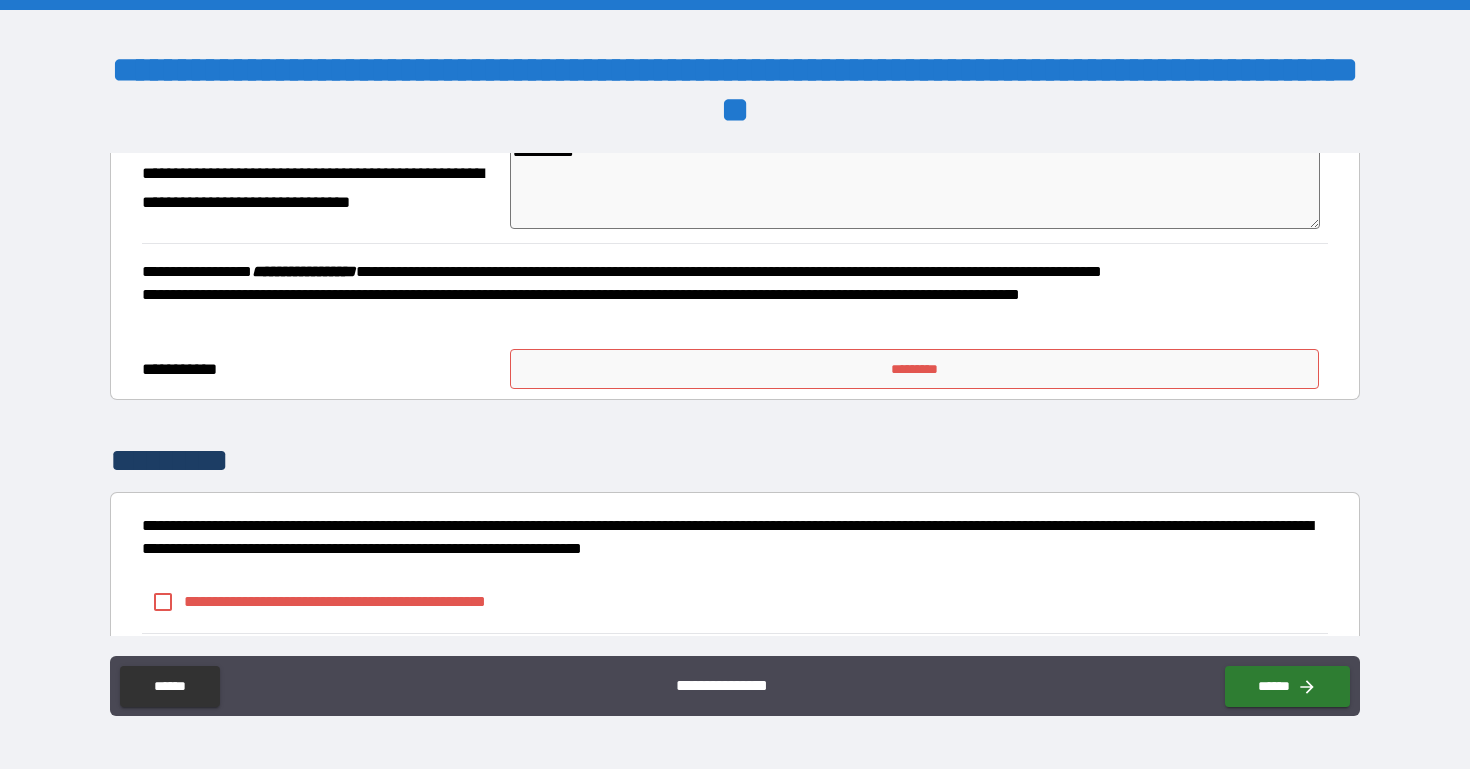 scroll, scrollTop: 2053, scrollLeft: 0, axis: vertical 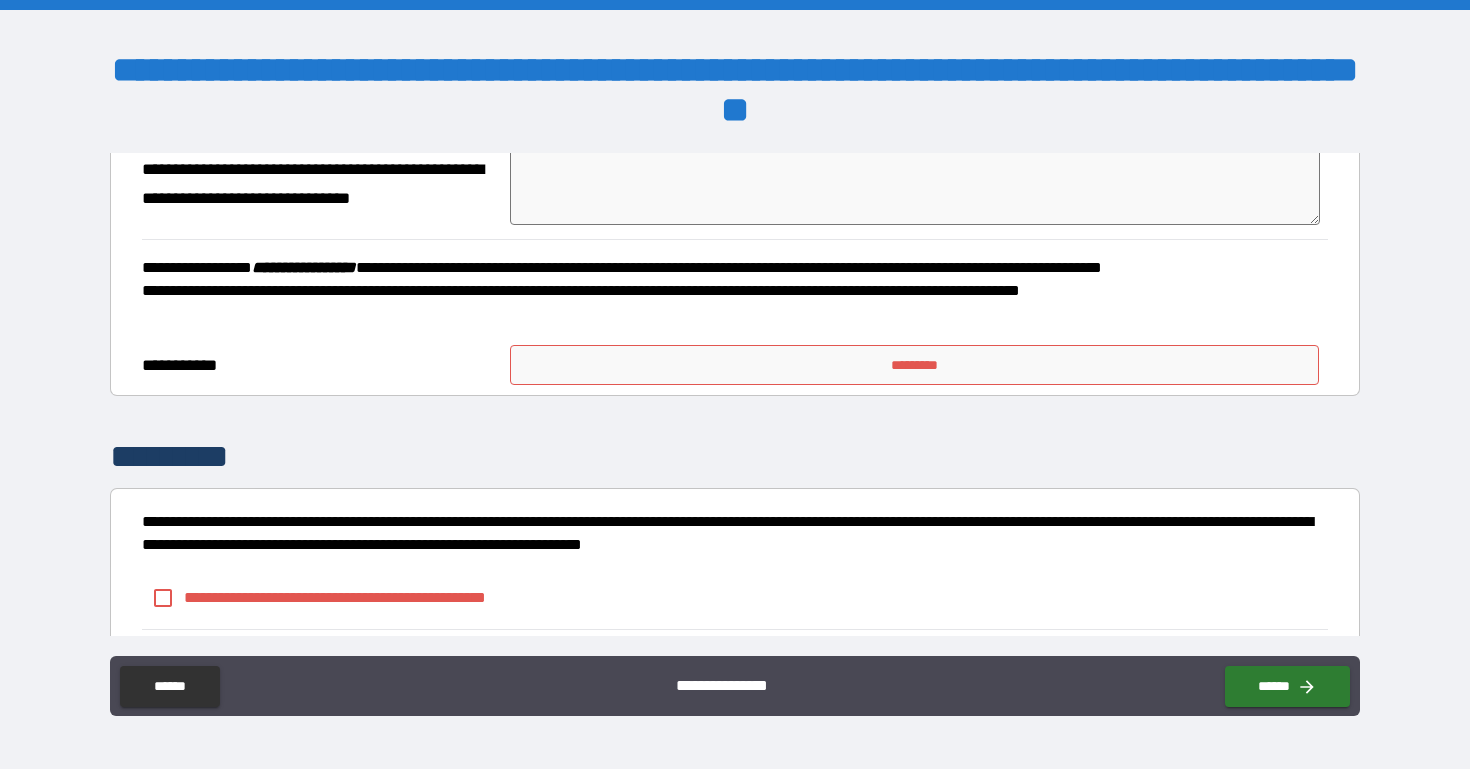 click on "*********" at bounding box center (915, 365) 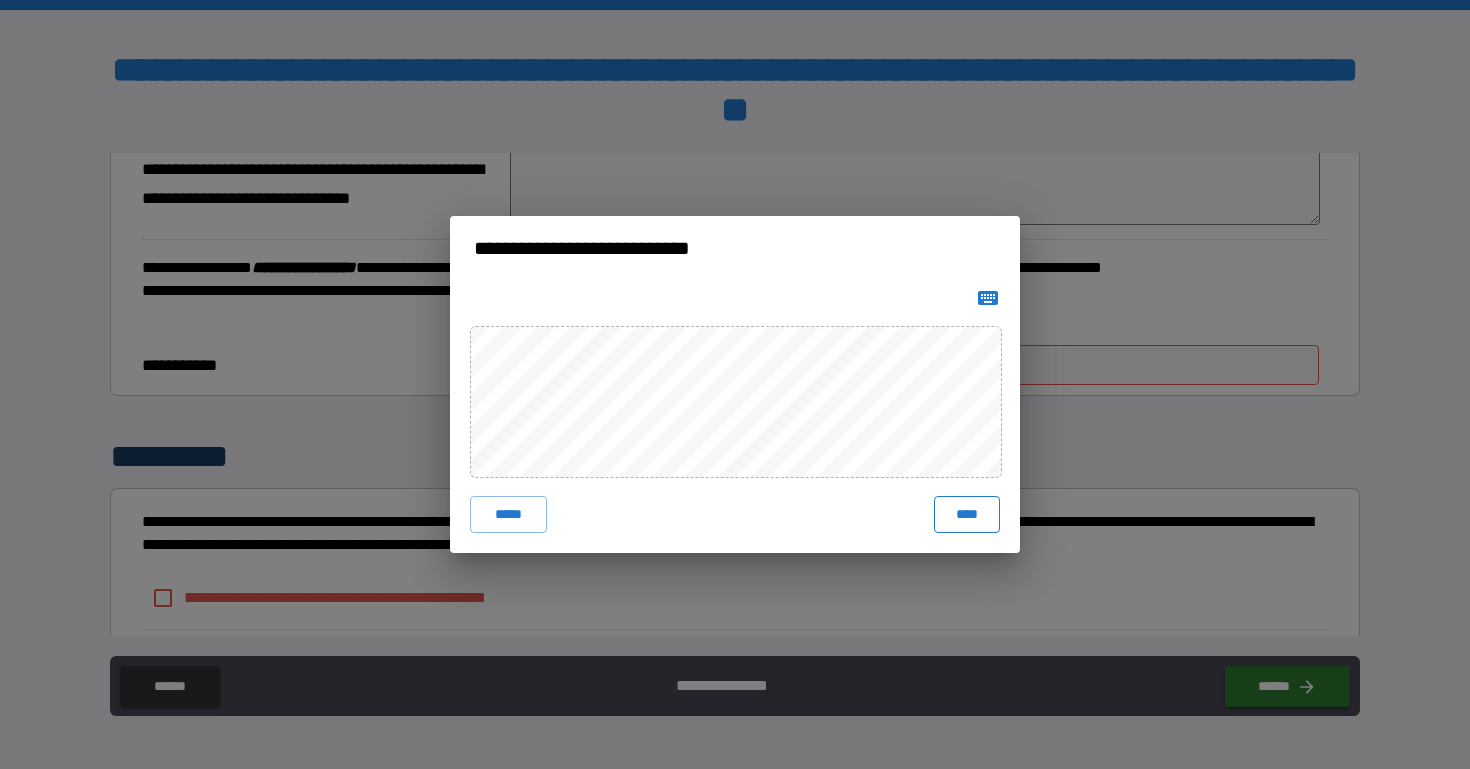 click on "****" at bounding box center (967, 514) 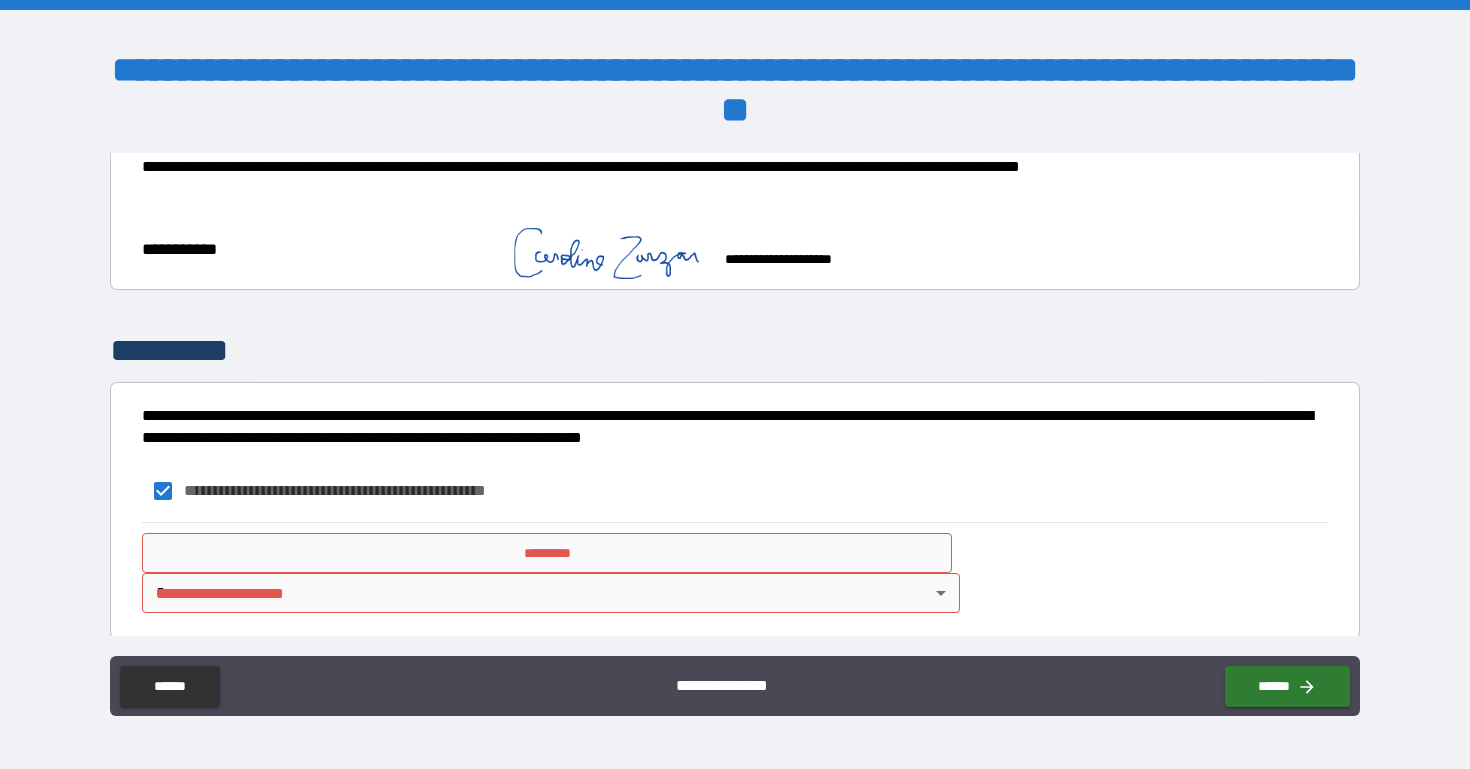 scroll, scrollTop: 2184, scrollLeft: 0, axis: vertical 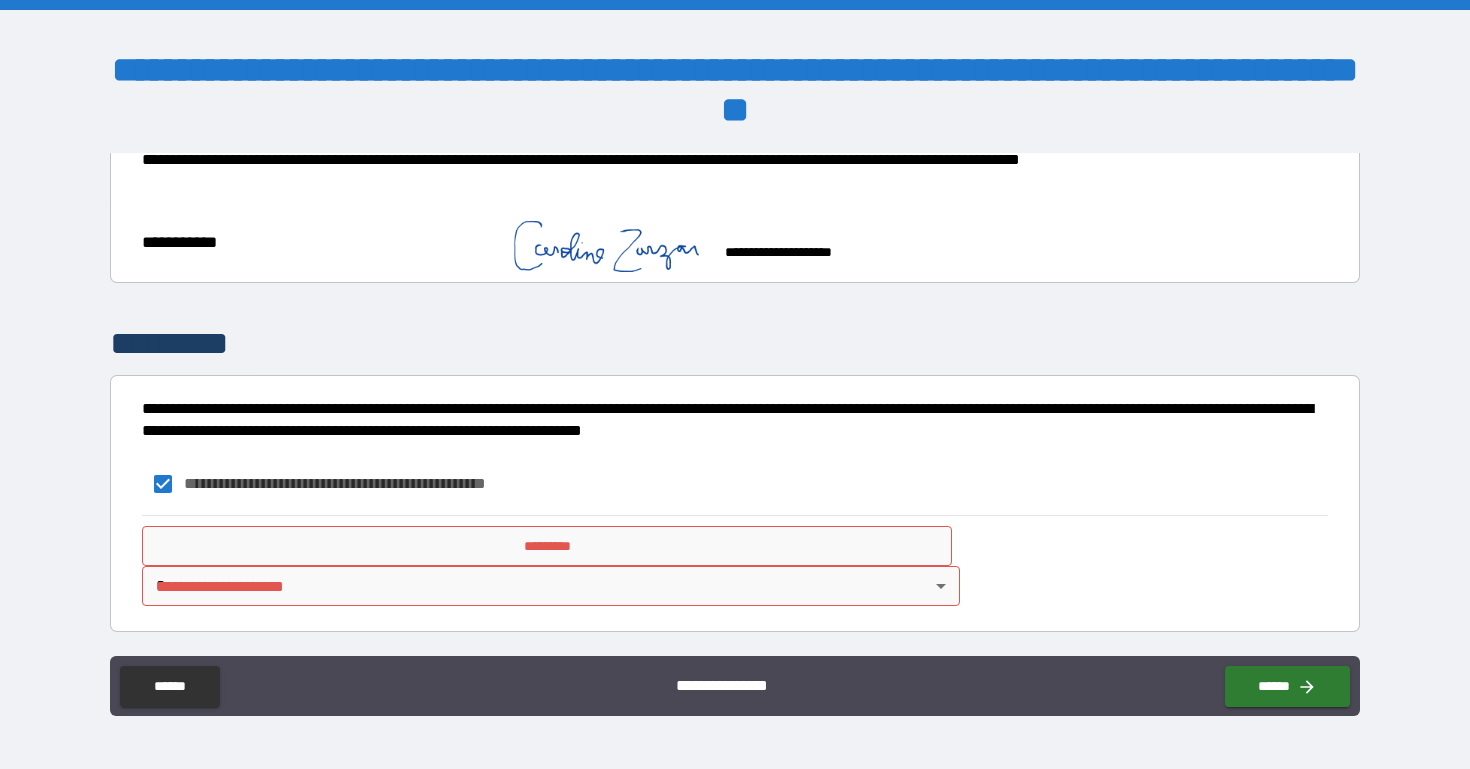 click on "**********" at bounding box center (735, 384) 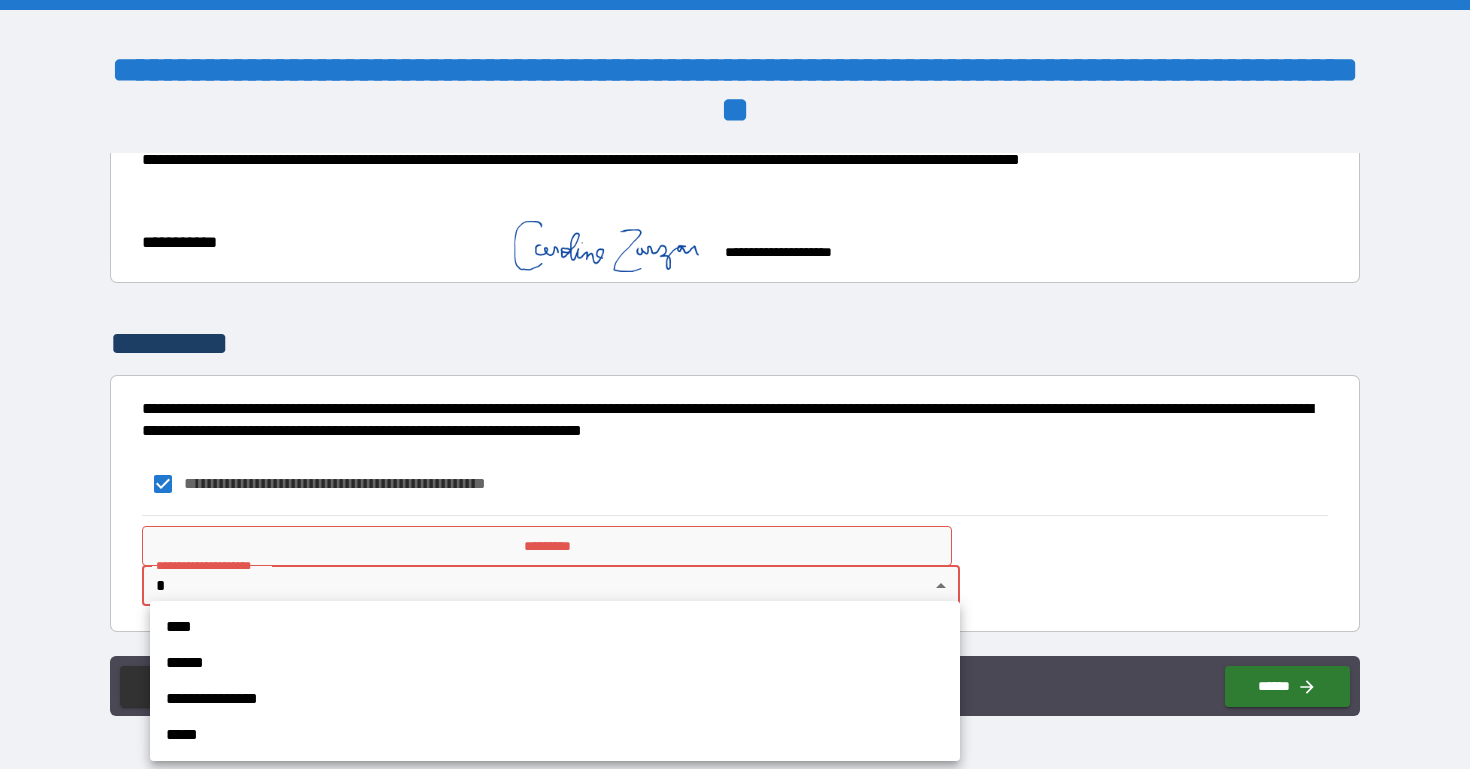 click on "**********" at bounding box center [555, 699] 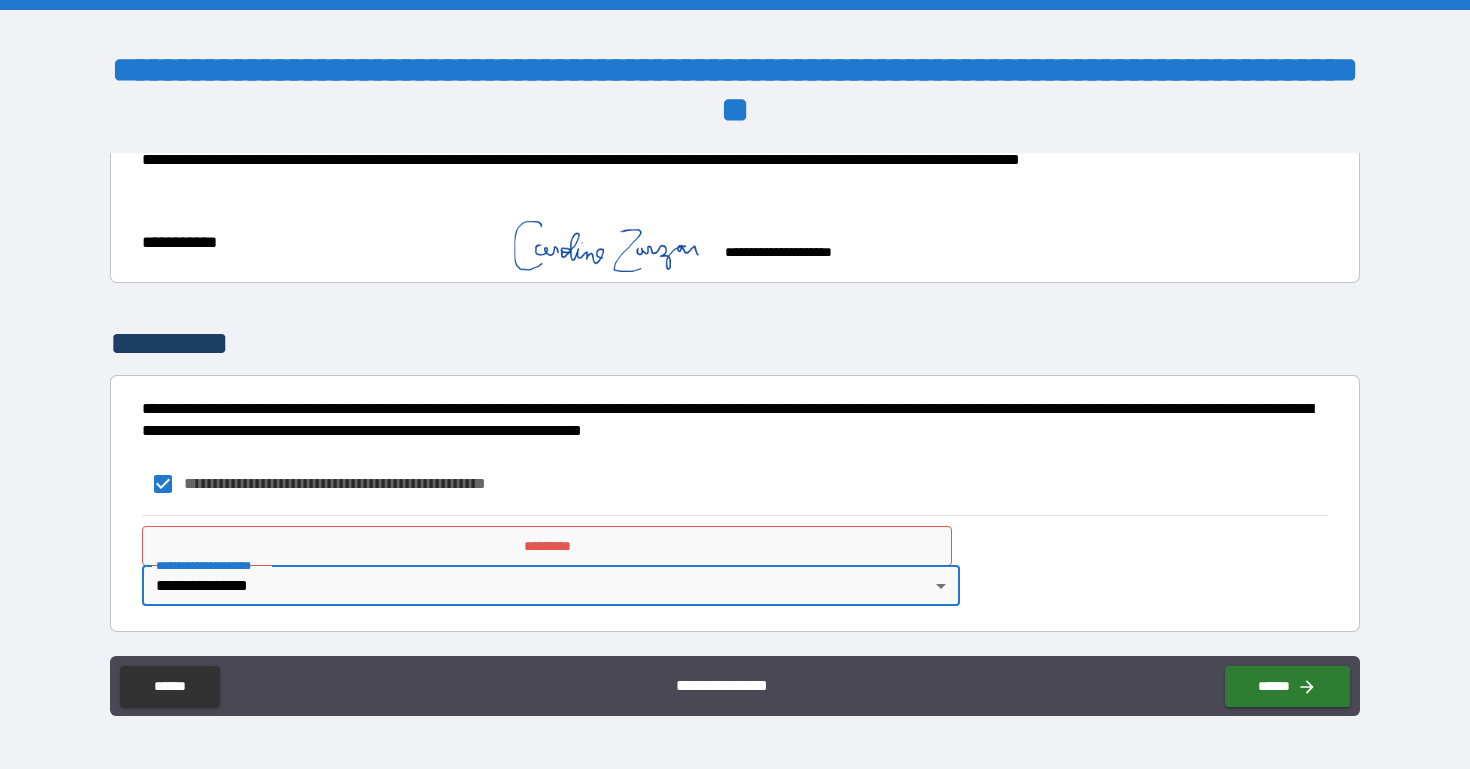 click on "*********" at bounding box center [547, 546] 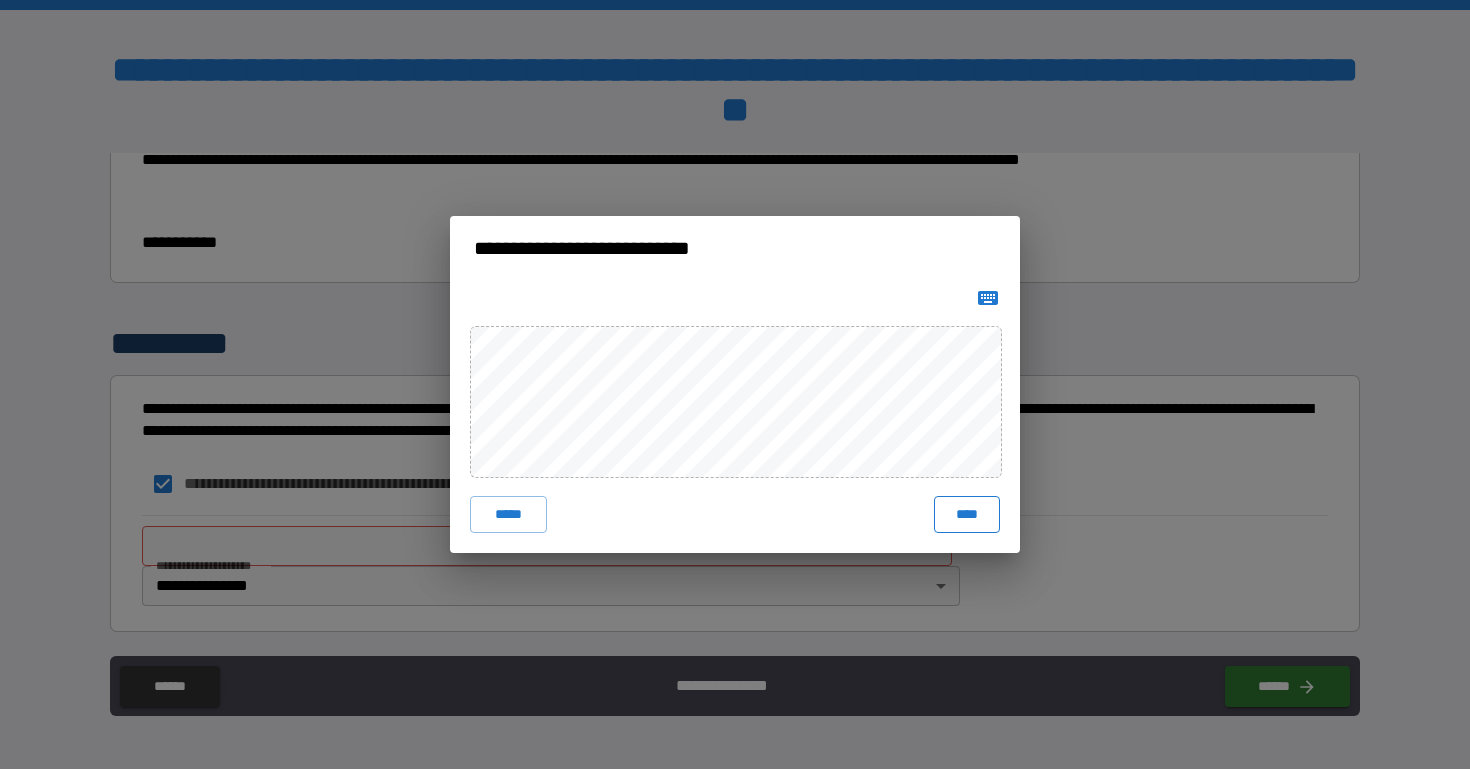 click on "****" at bounding box center [967, 514] 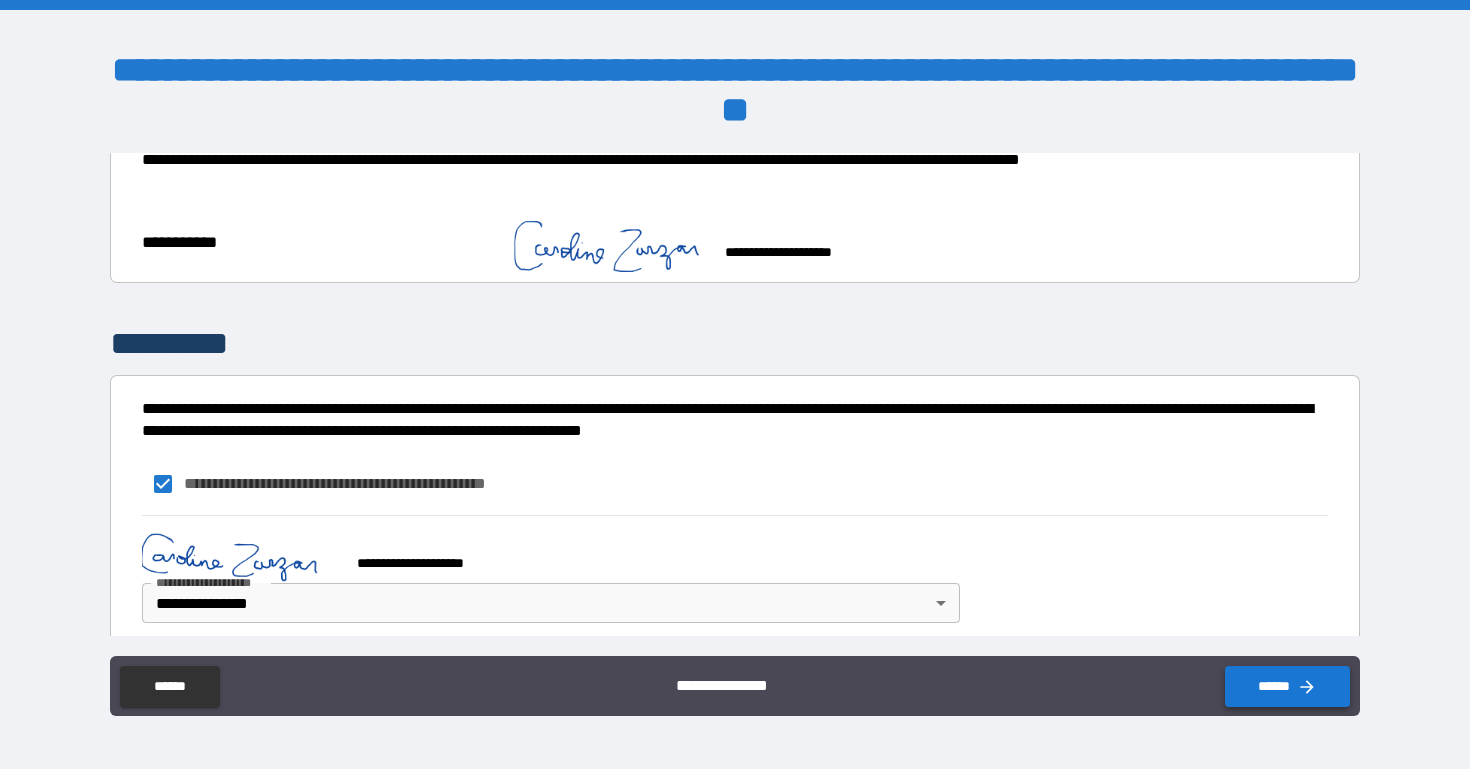 click on "******" at bounding box center [1287, 686] 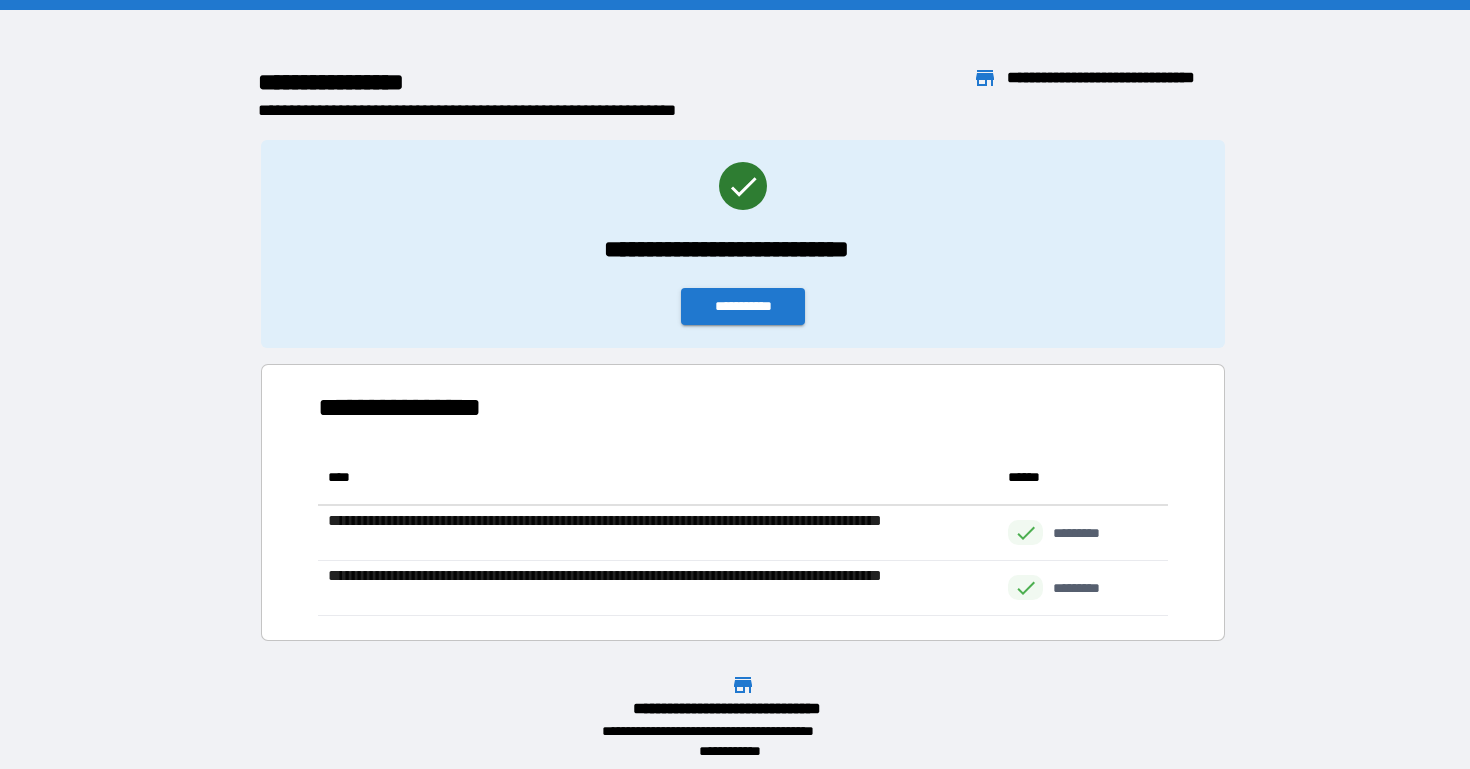 scroll, scrollTop: 1, scrollLeft: 1, axis: both 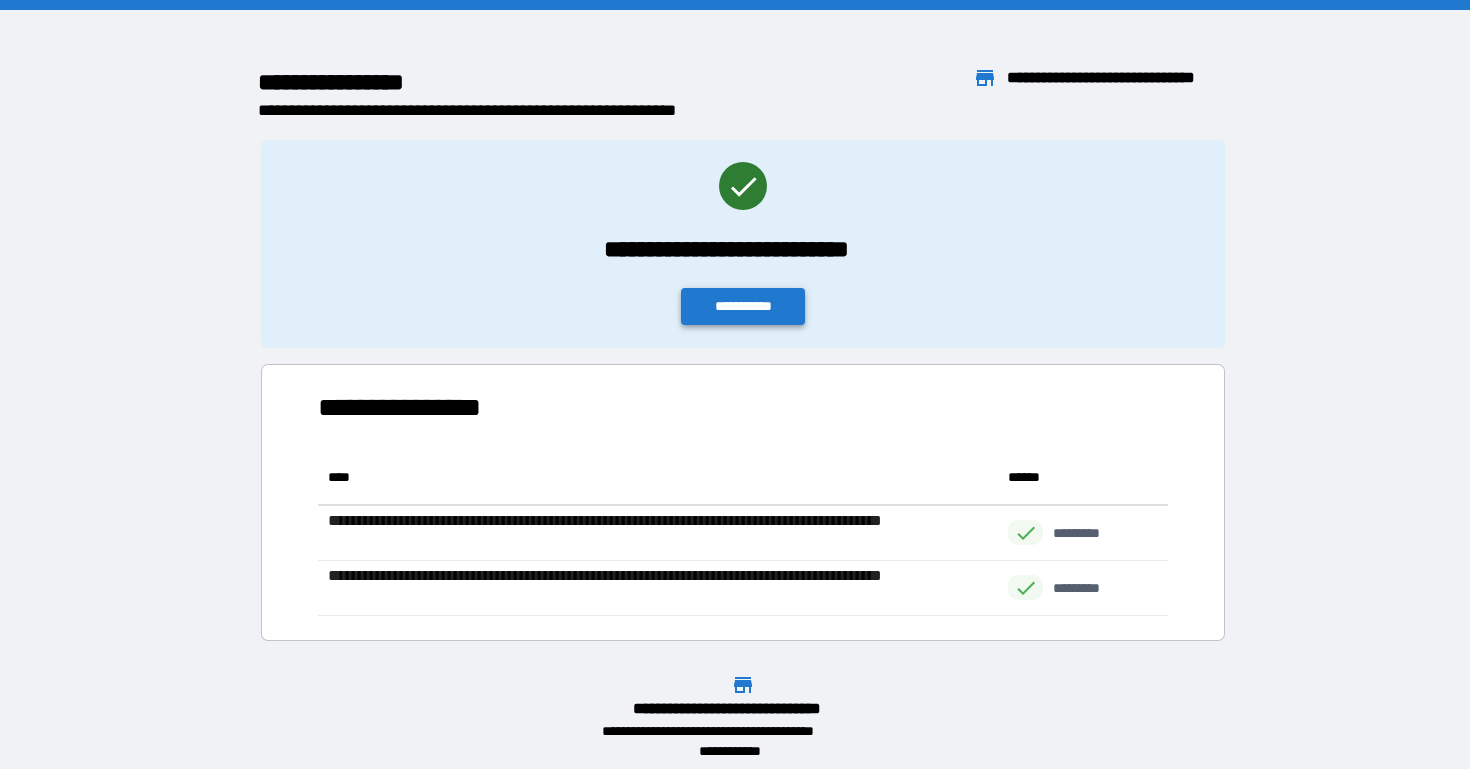 click on "**********" at bounding box center [743, 306] 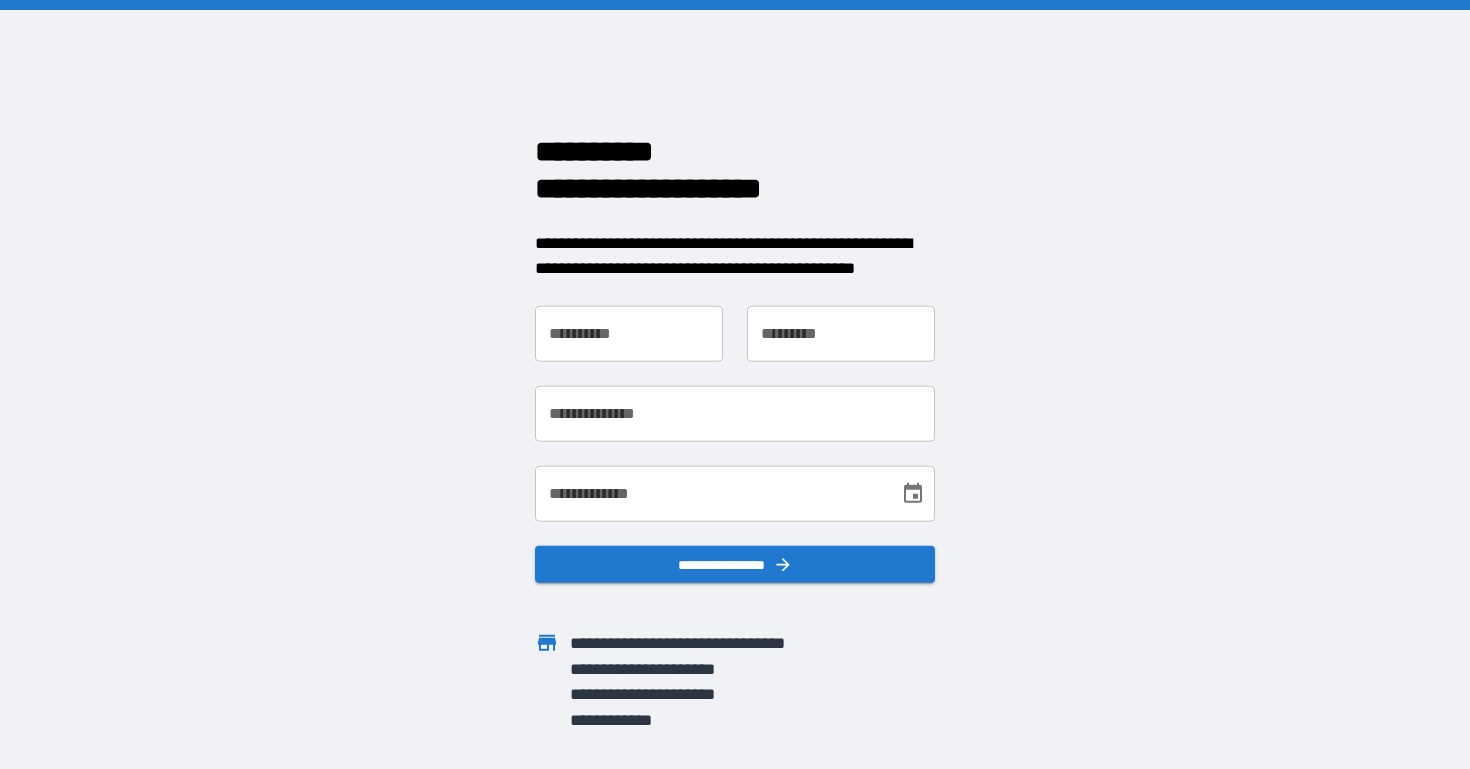 scroll, scrollTop: 0, scrollLeft: 0, axis: both 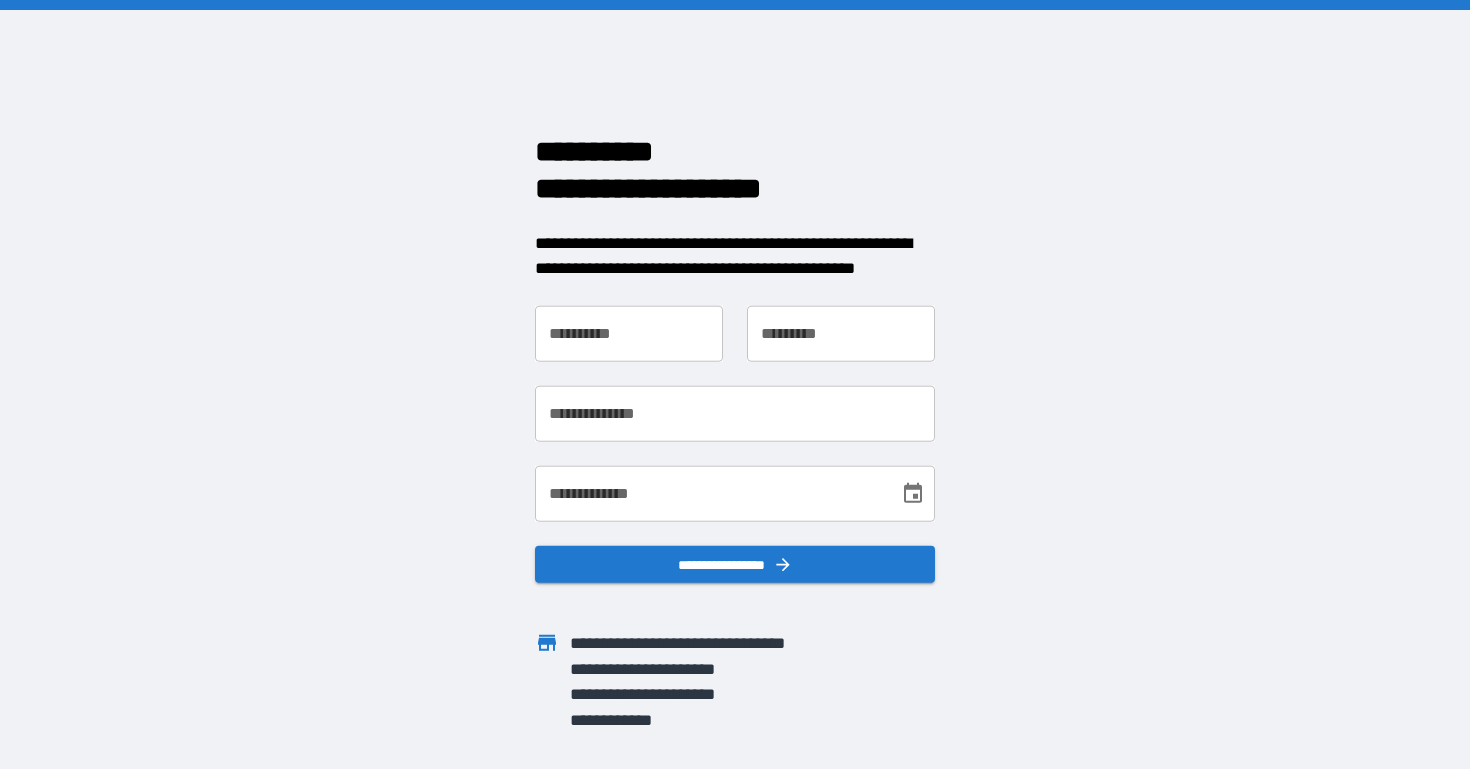 click on "**********" at bounding box center (629, 333) 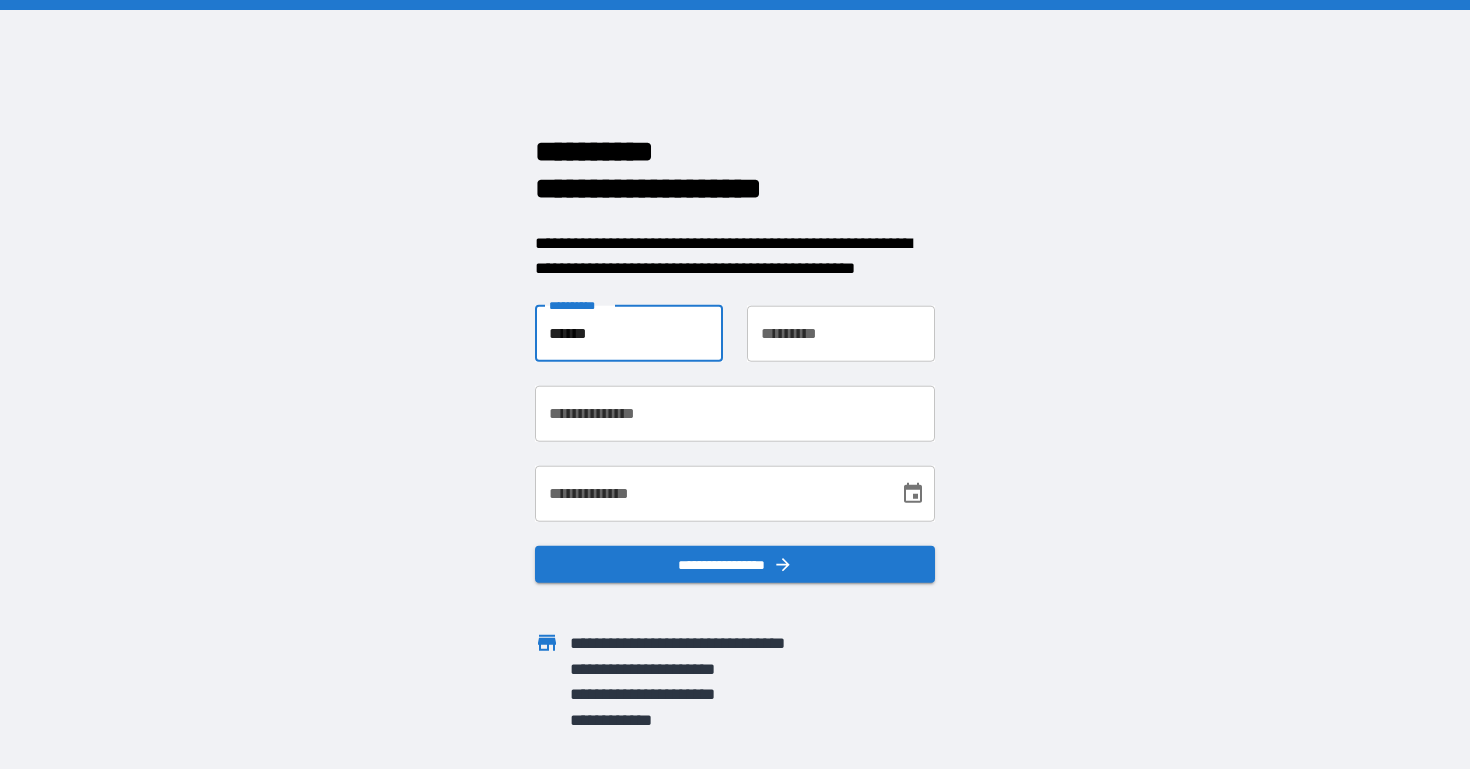 type on "******" 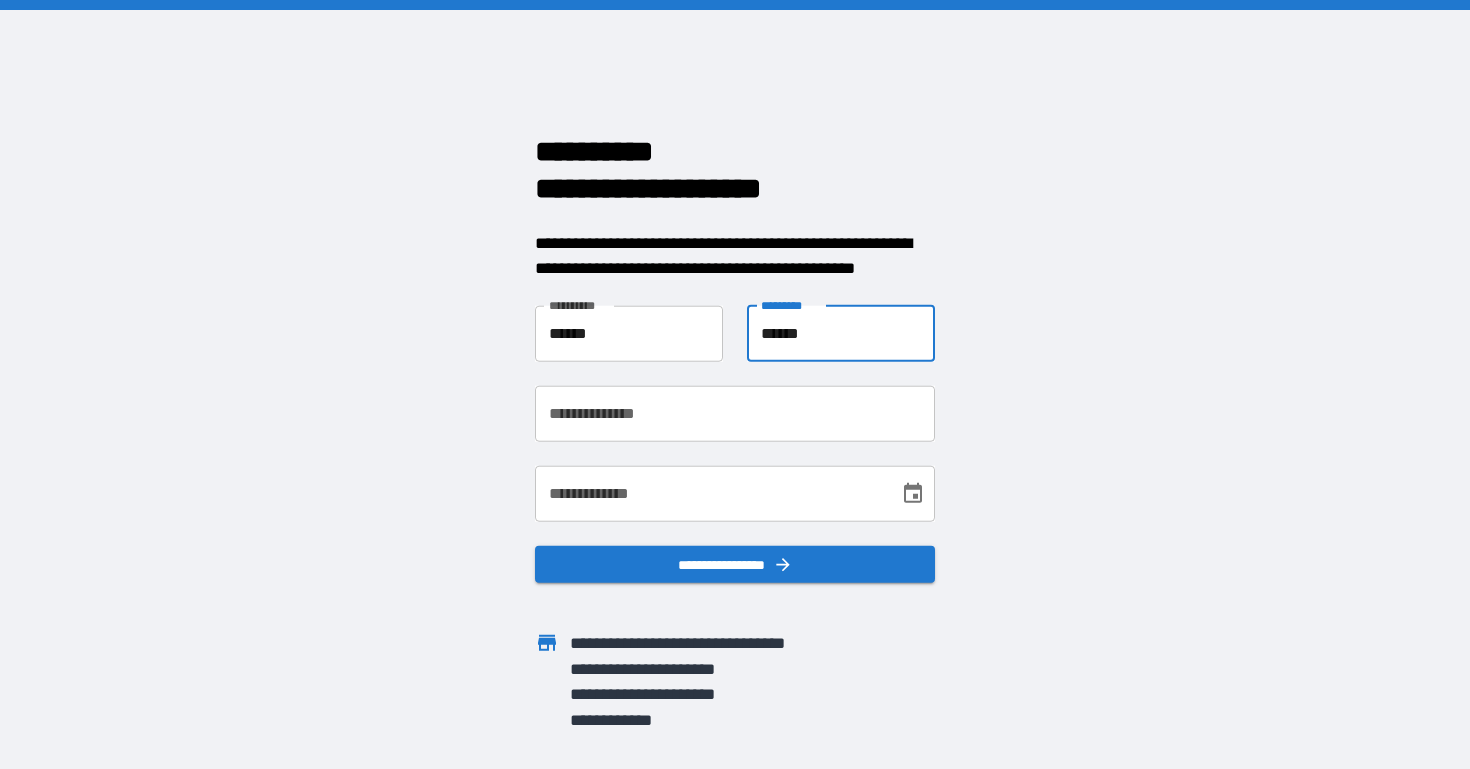type on "******" 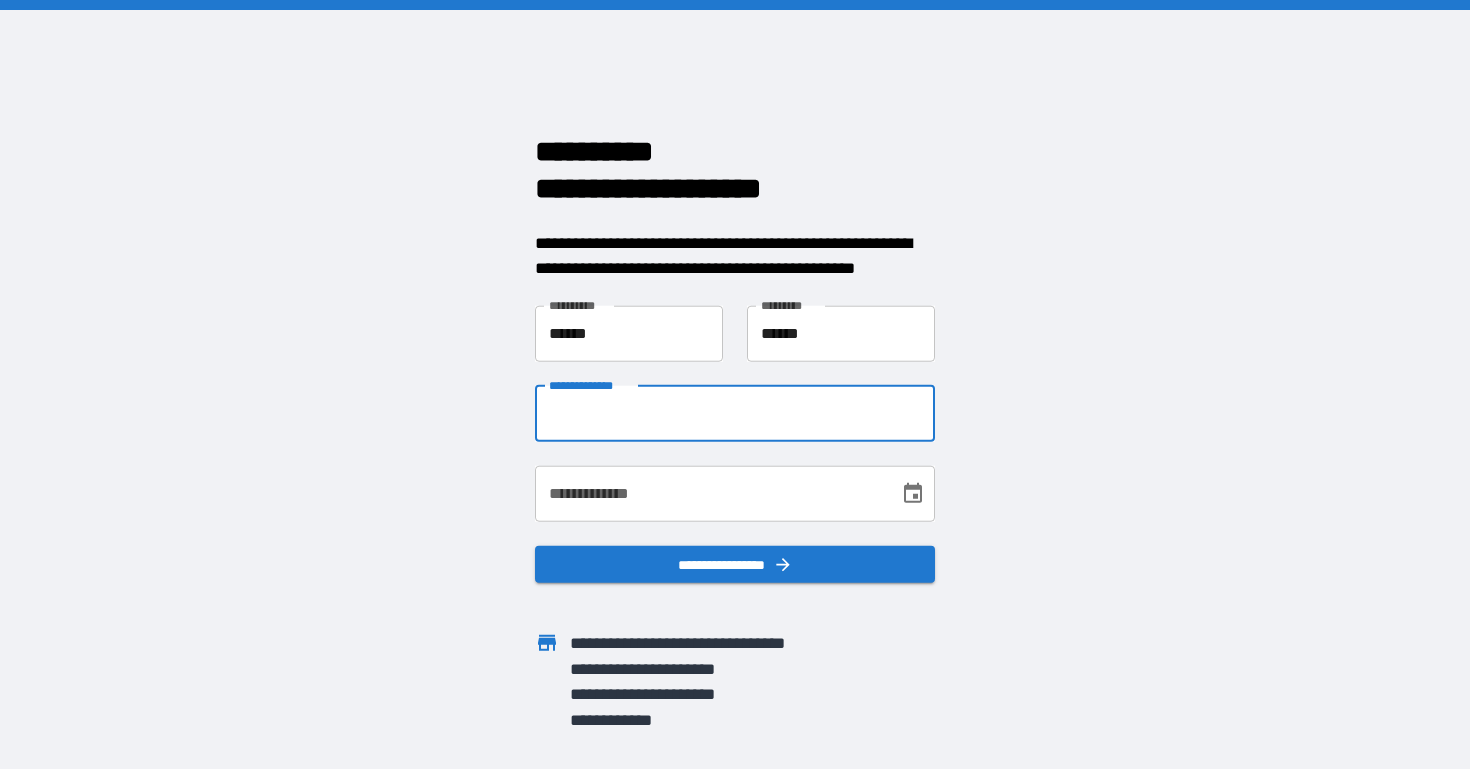 type on "**********" 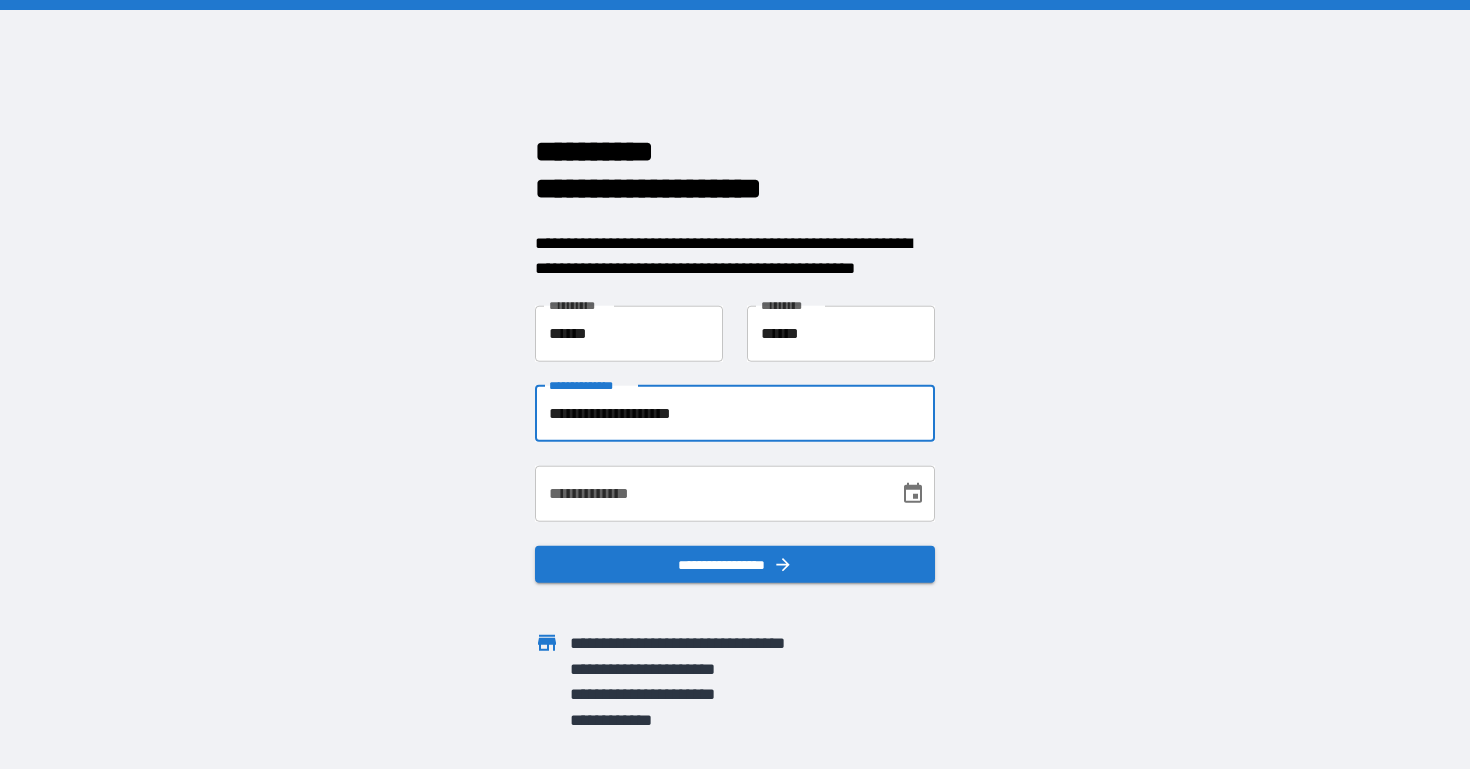 click on "**********" at bounding box center [710, 493] 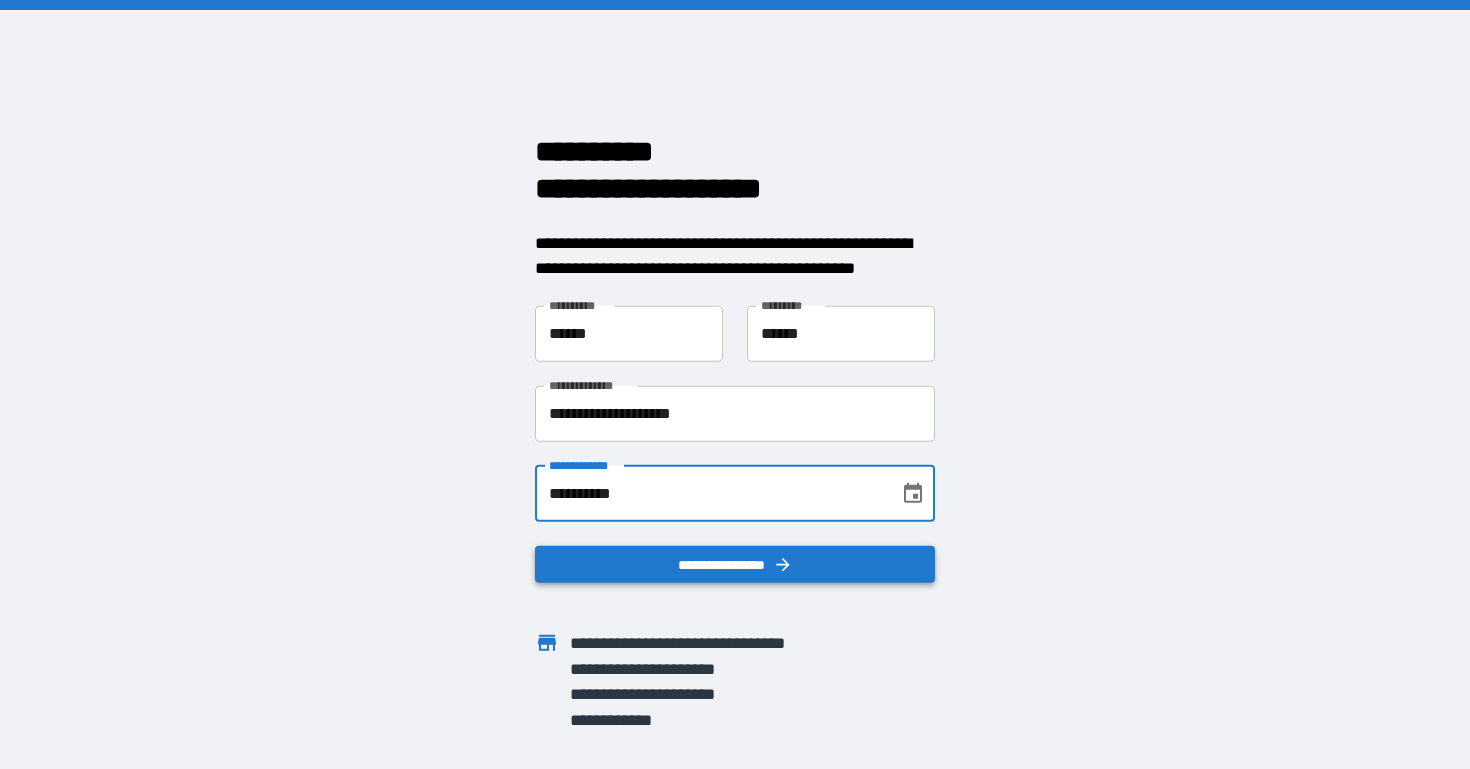 type on "**********" 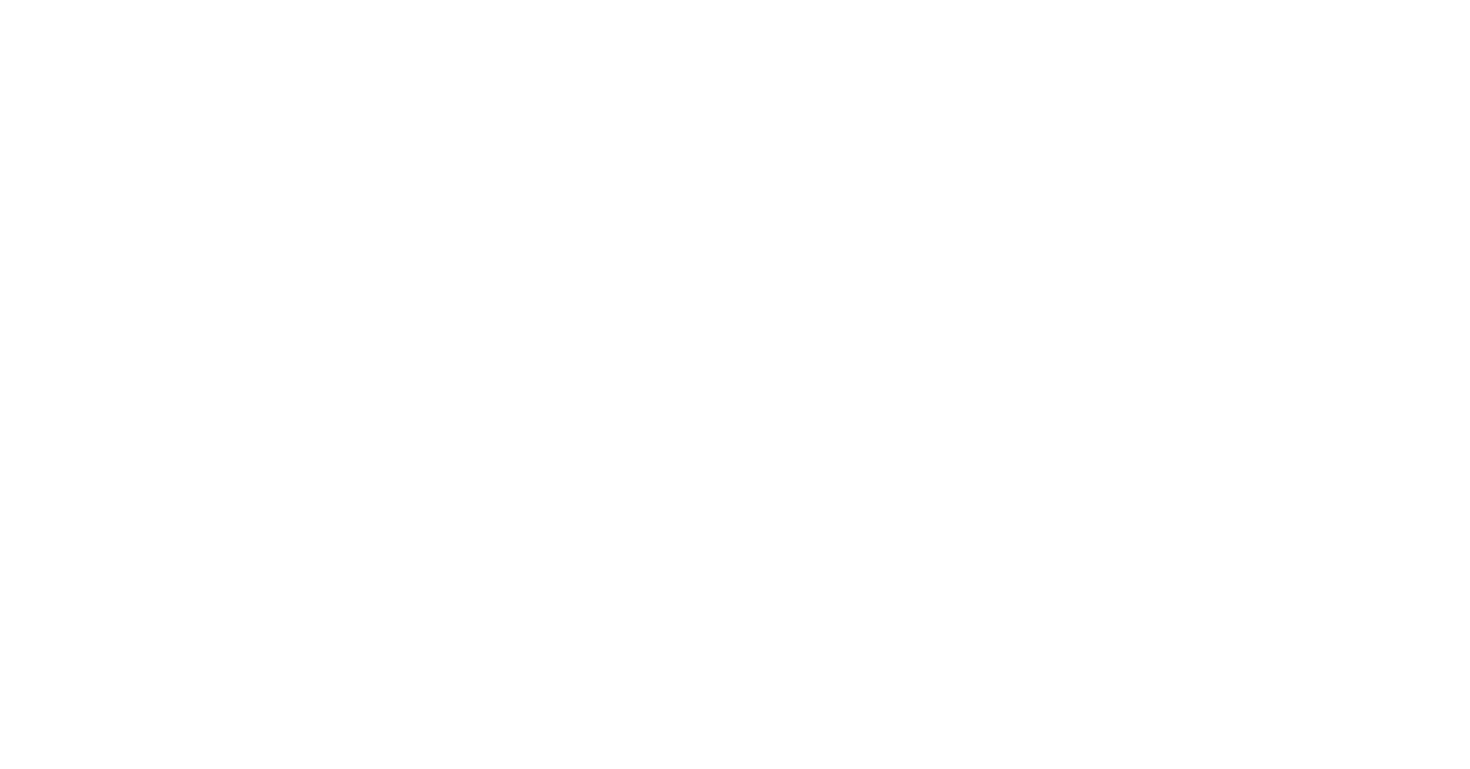 scroll, scrollTop: 0, scrollLeft: 0, axis: both 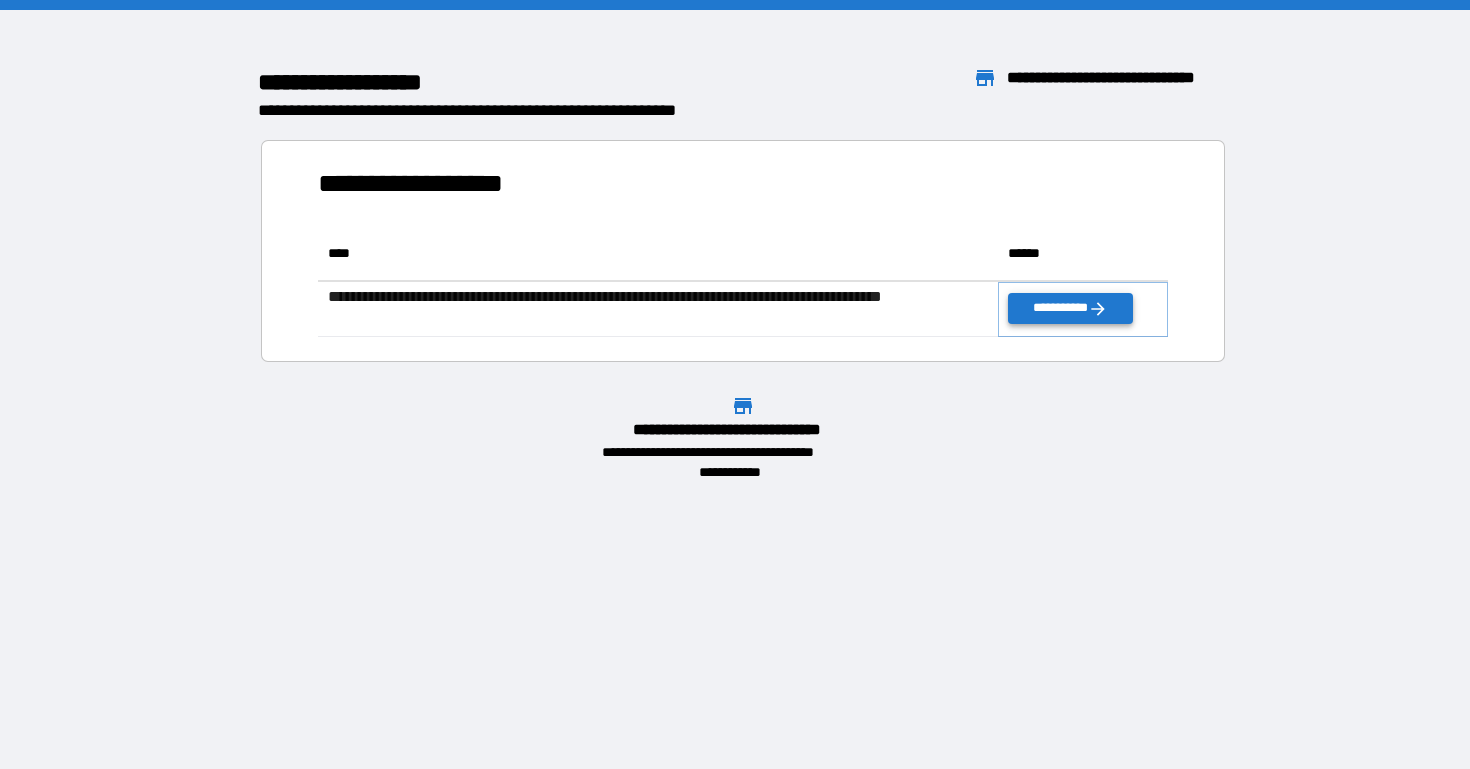 click on "**********" at bounding box center [1070, 308] 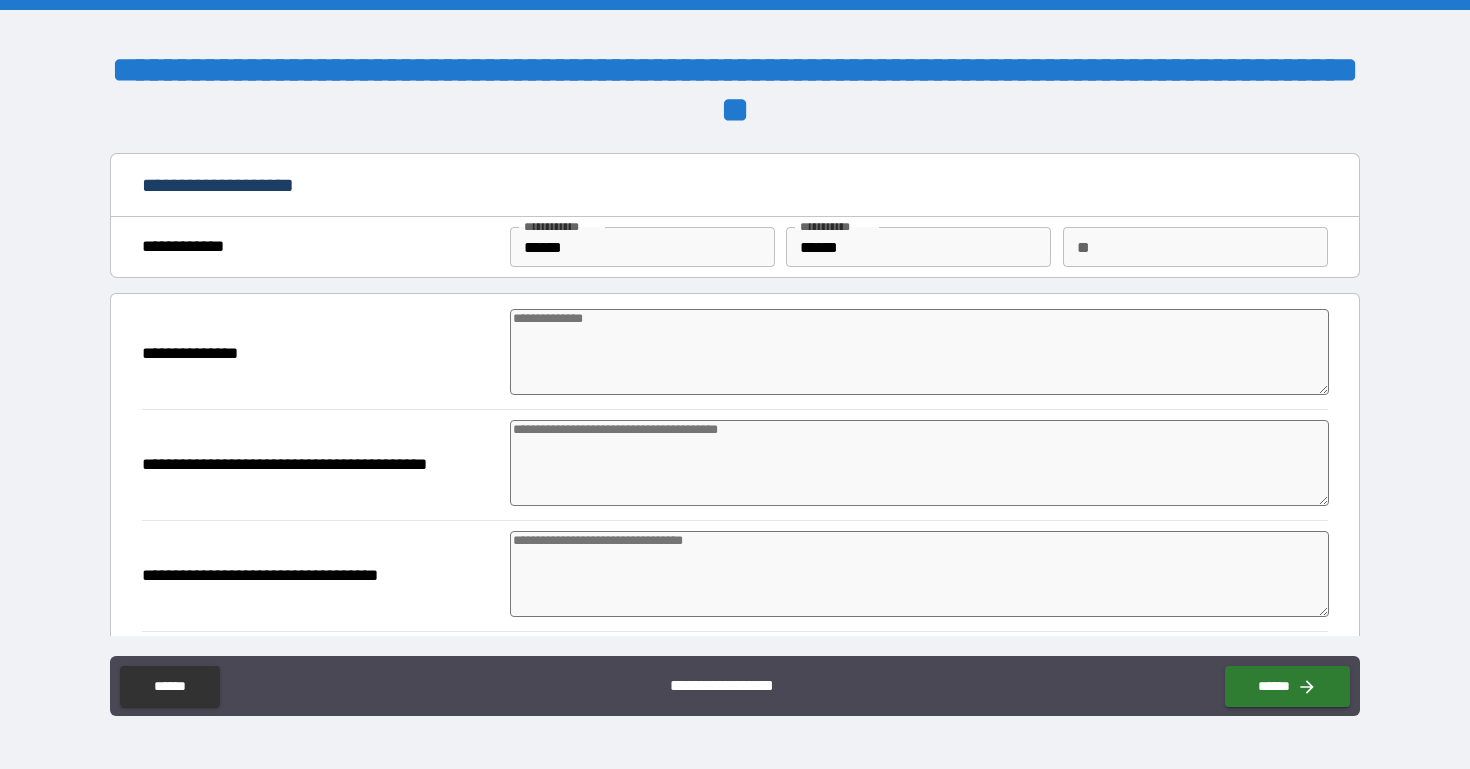type on "*" 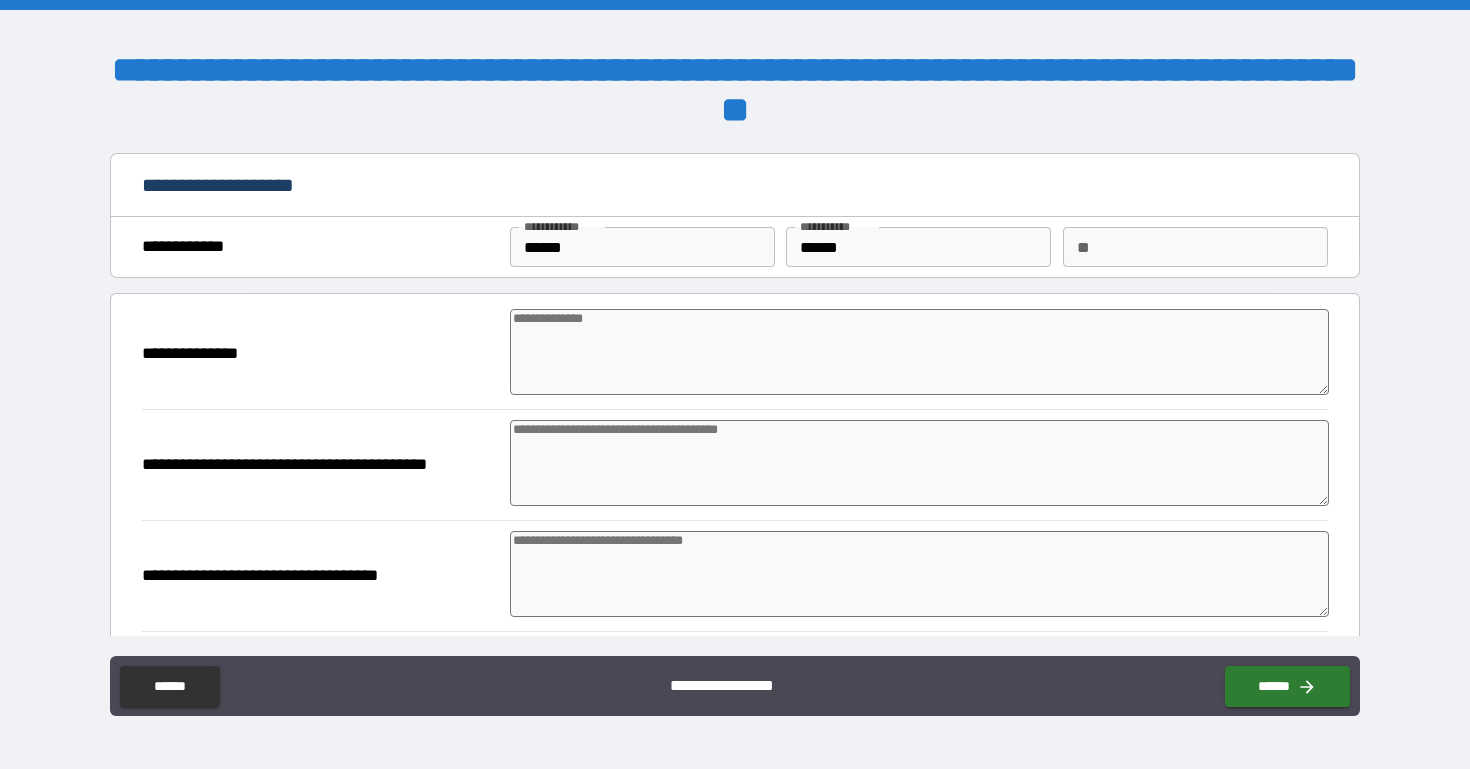 type on "*" 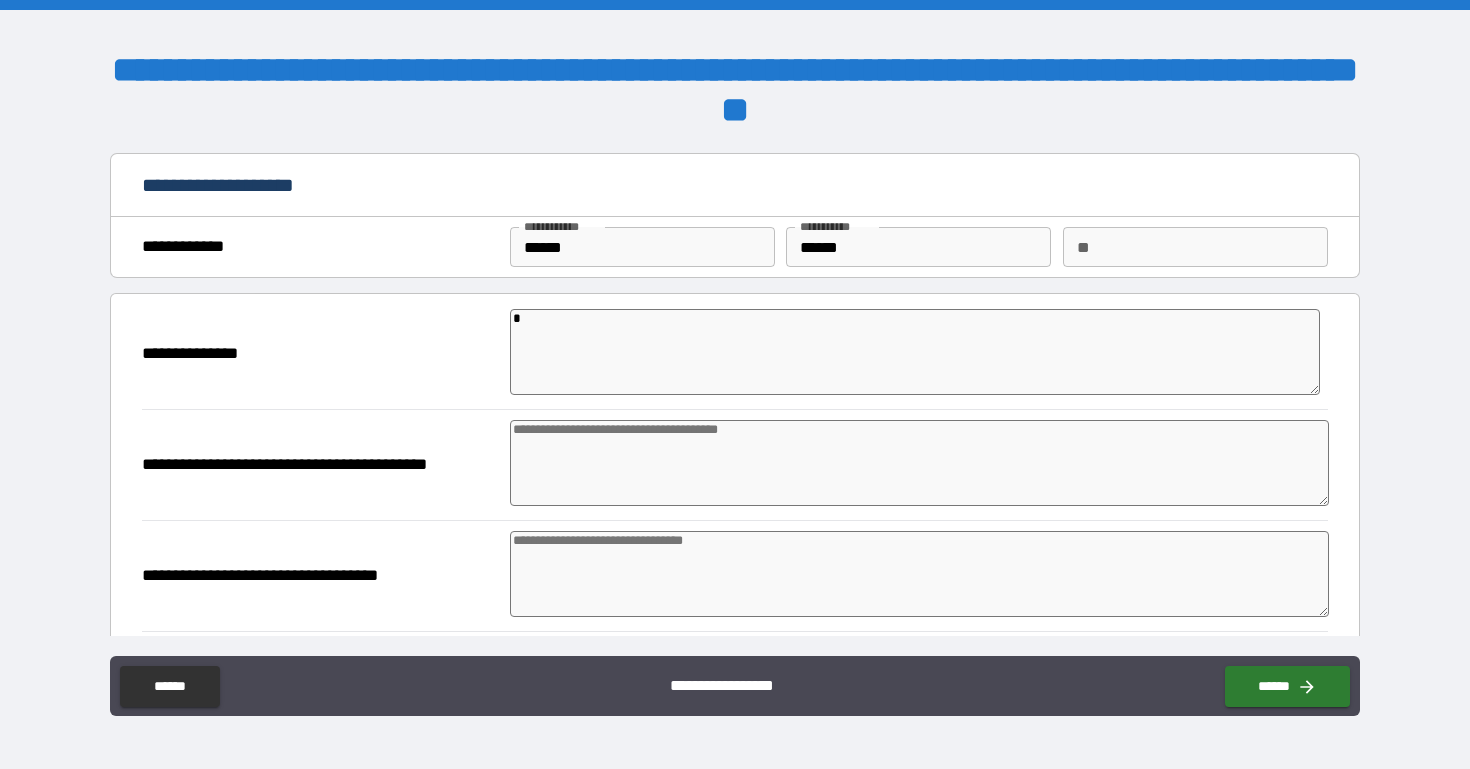 type on "*" 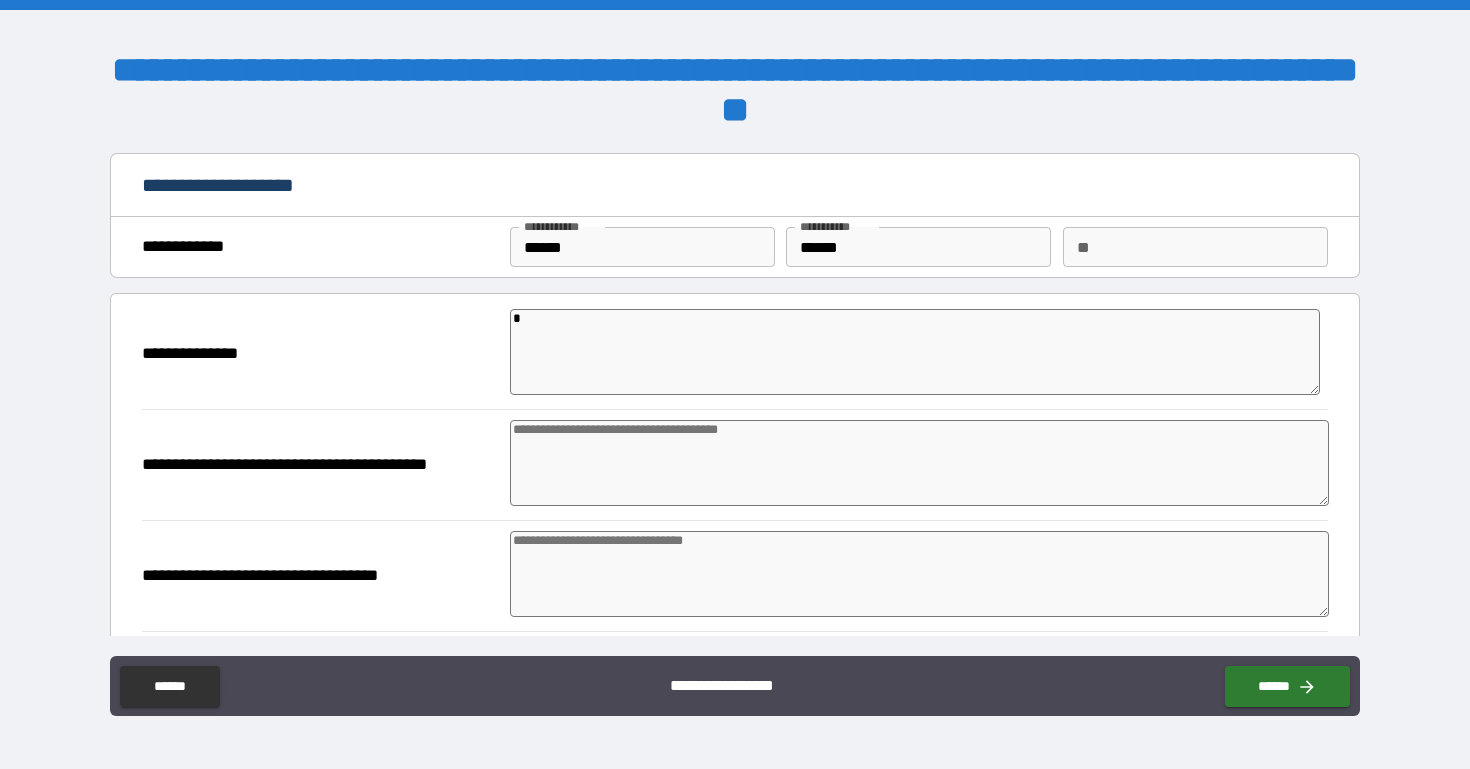 type on "*" 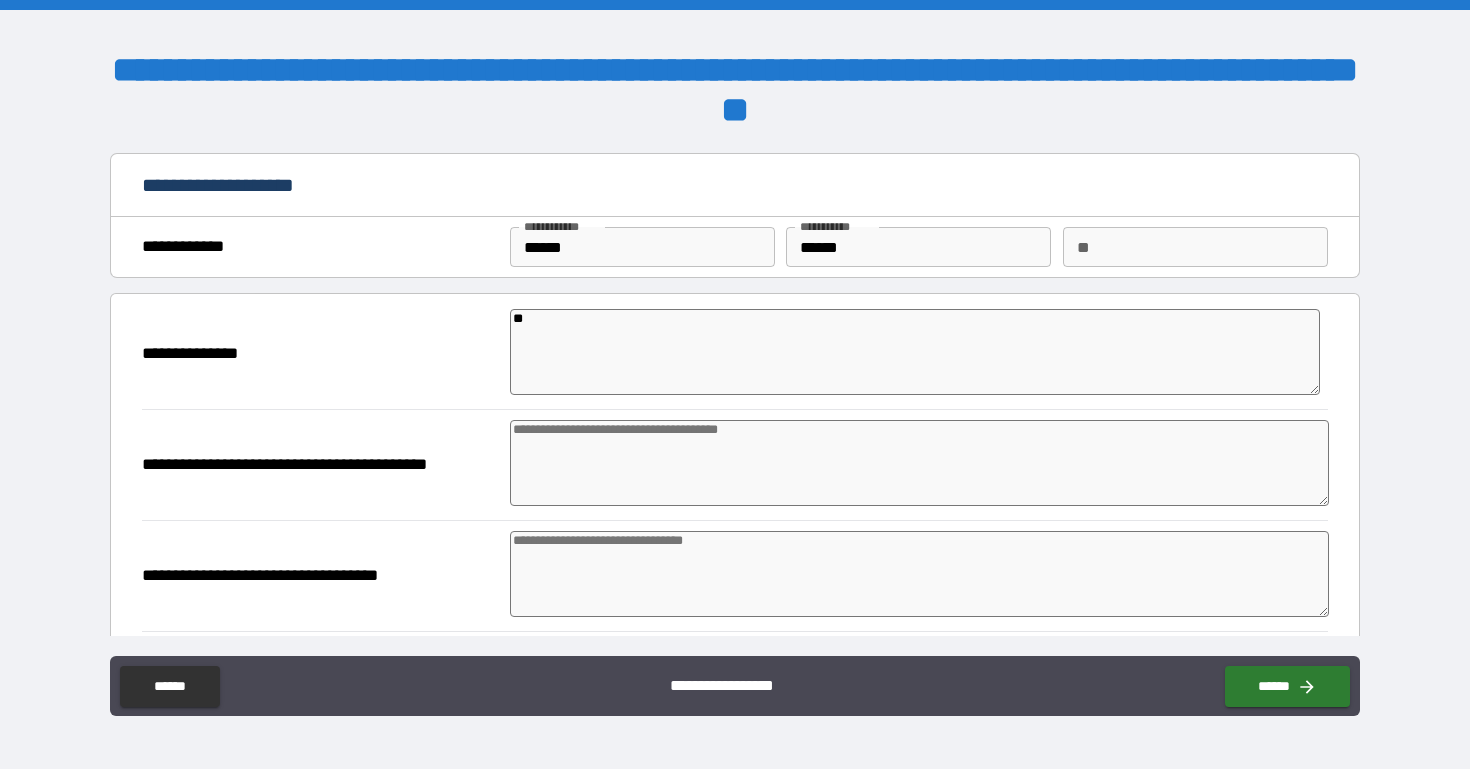 type on "*" 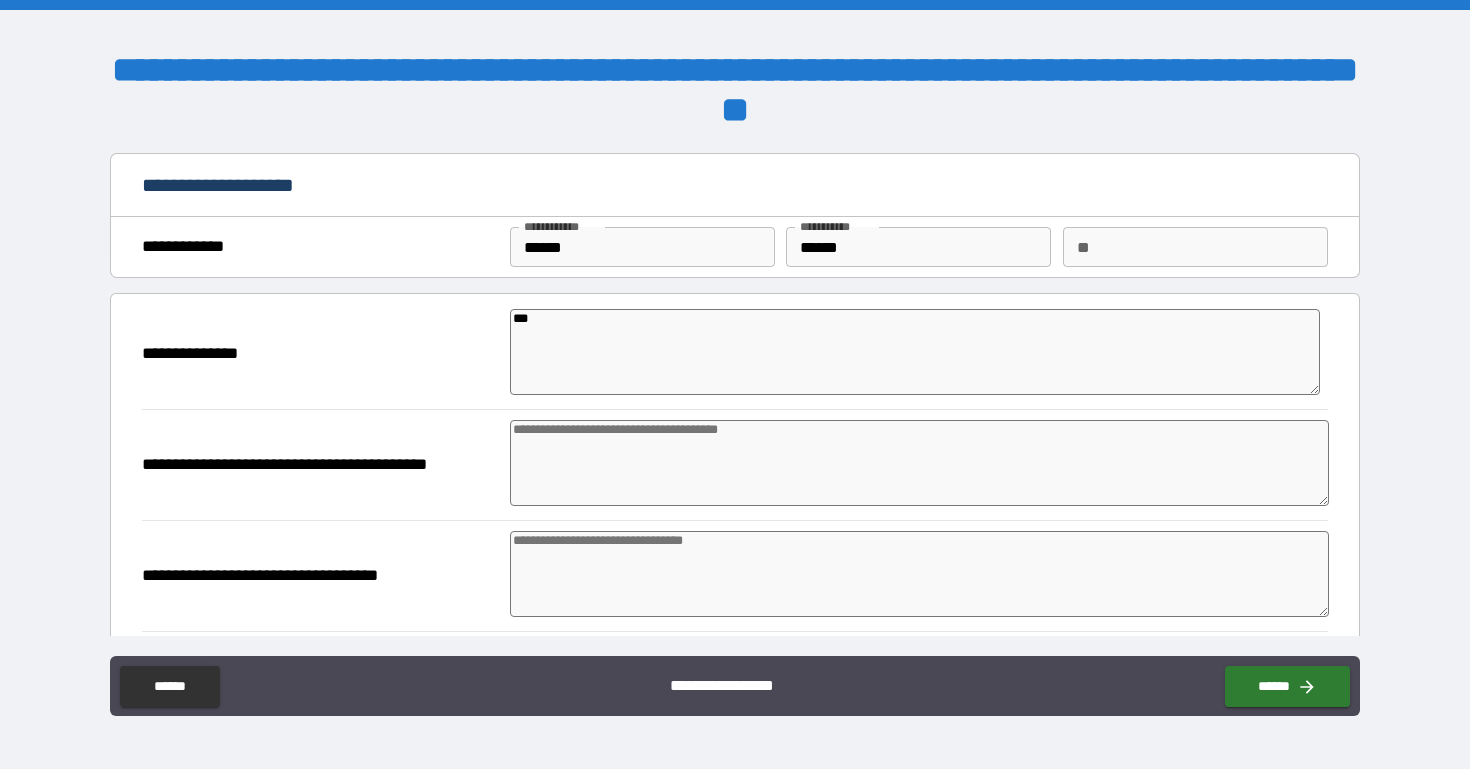 type on "****" 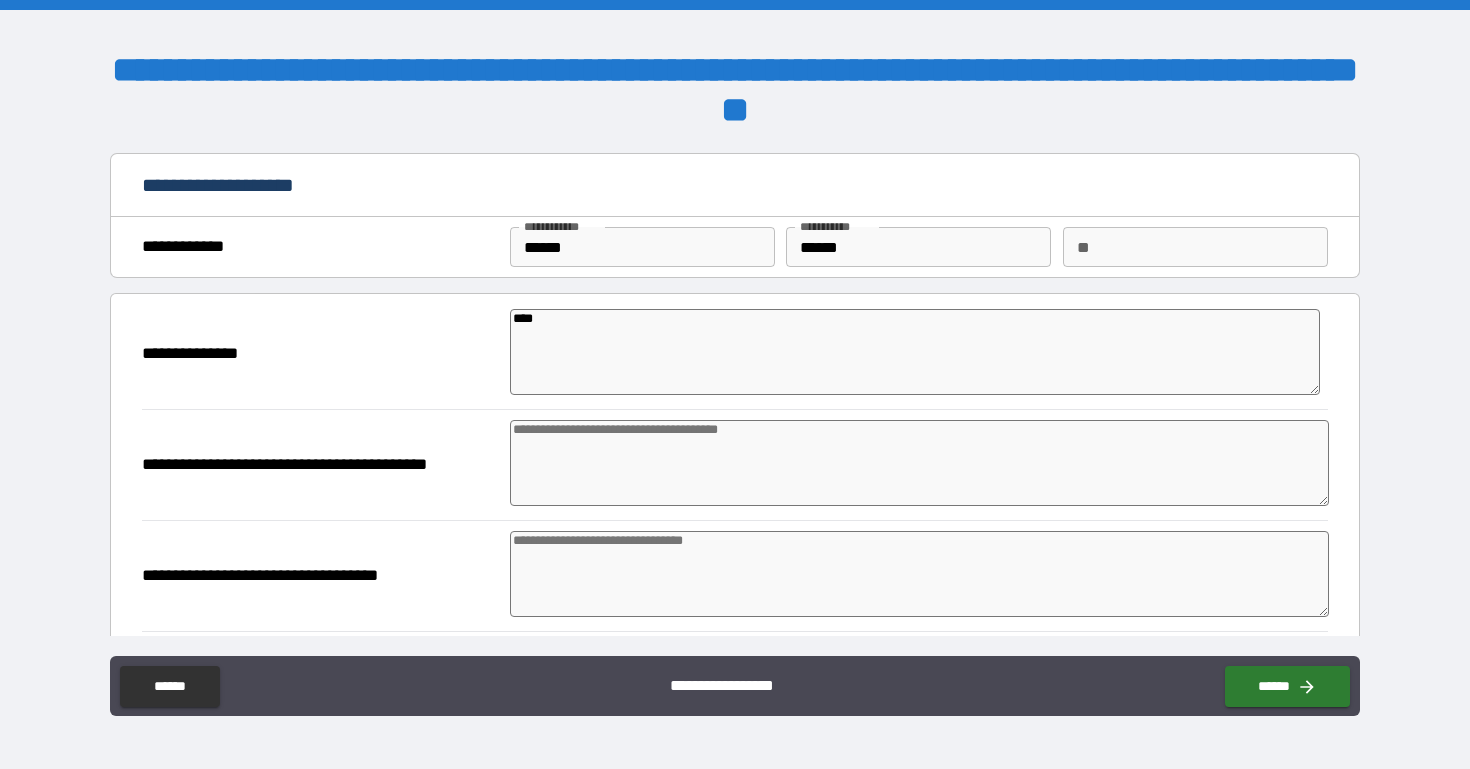 type on "*" 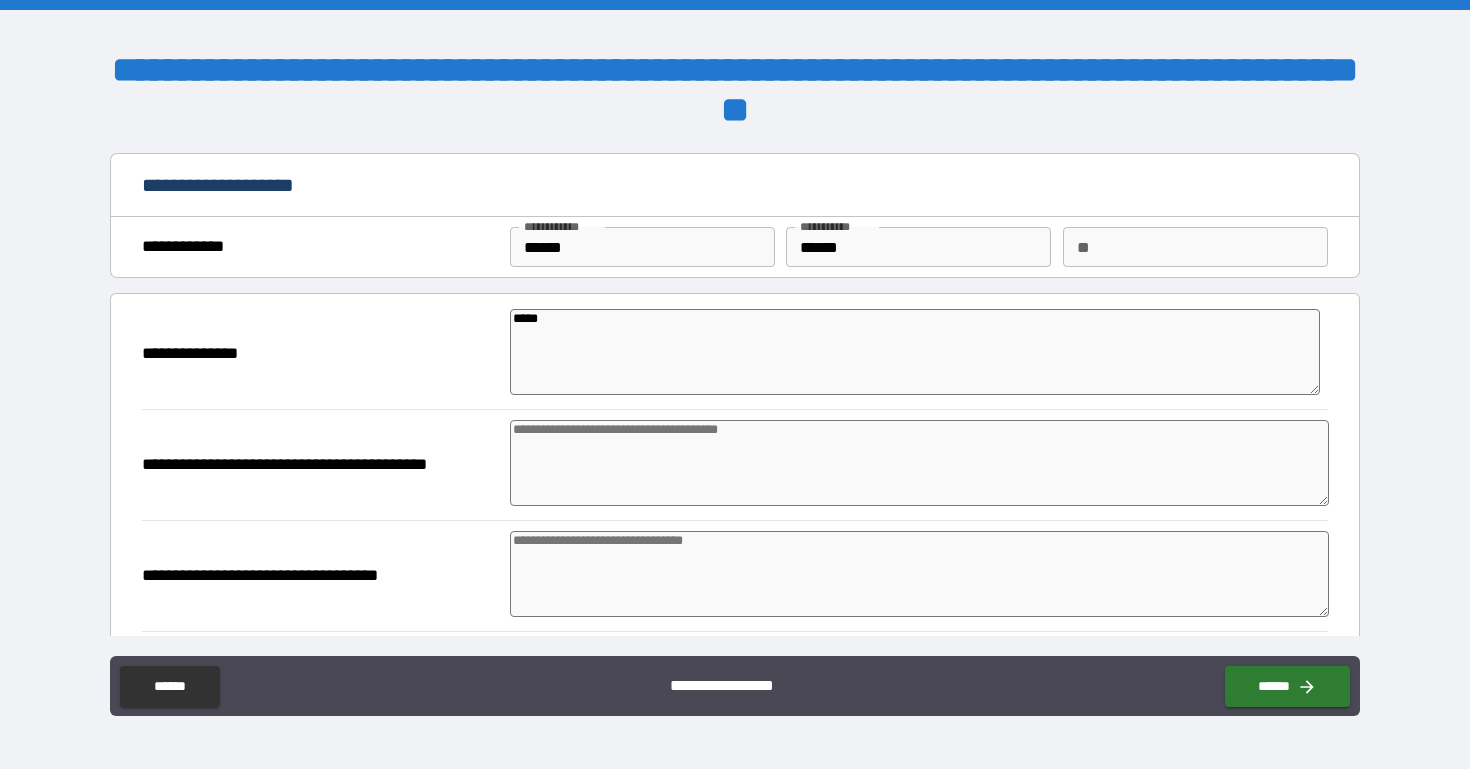 type on "*" 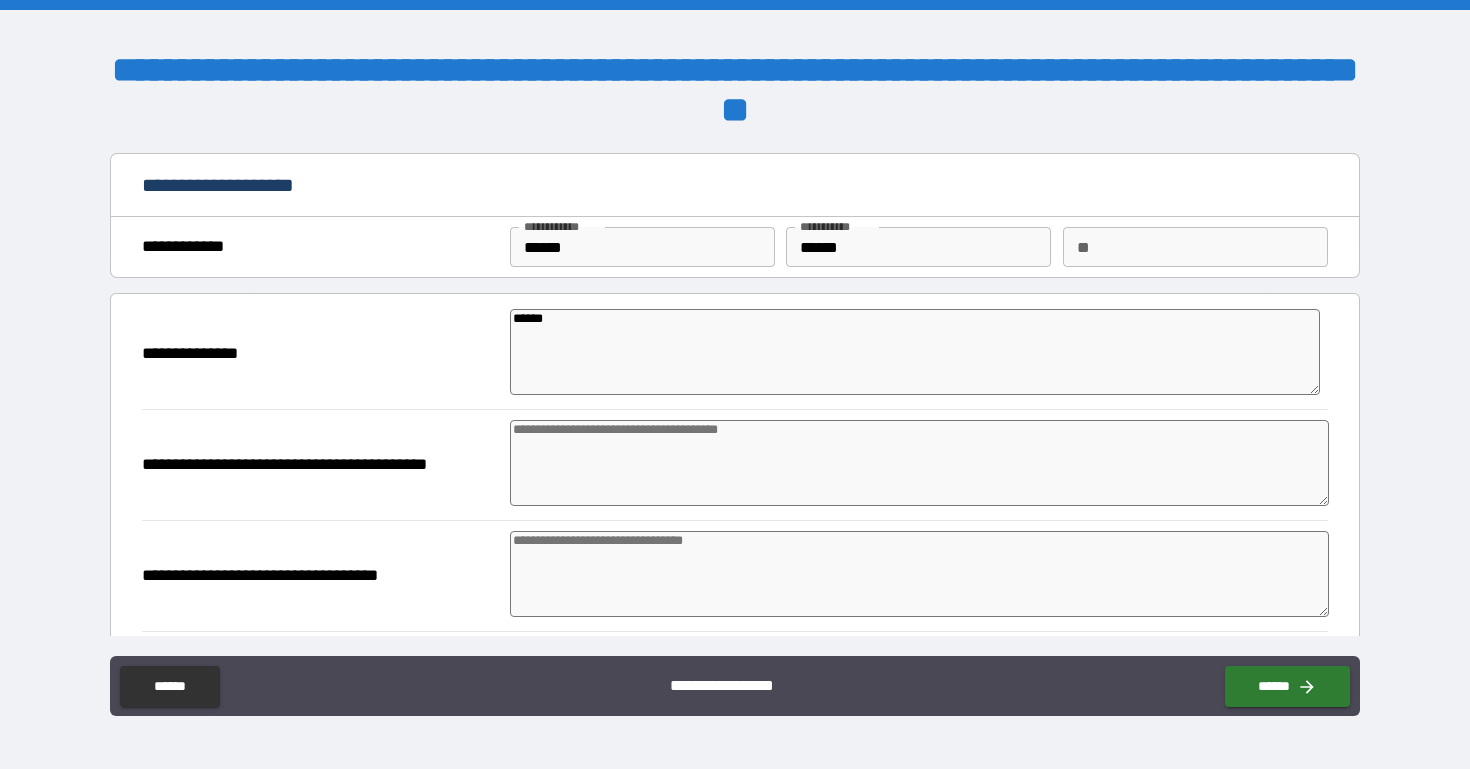 type on "*******" 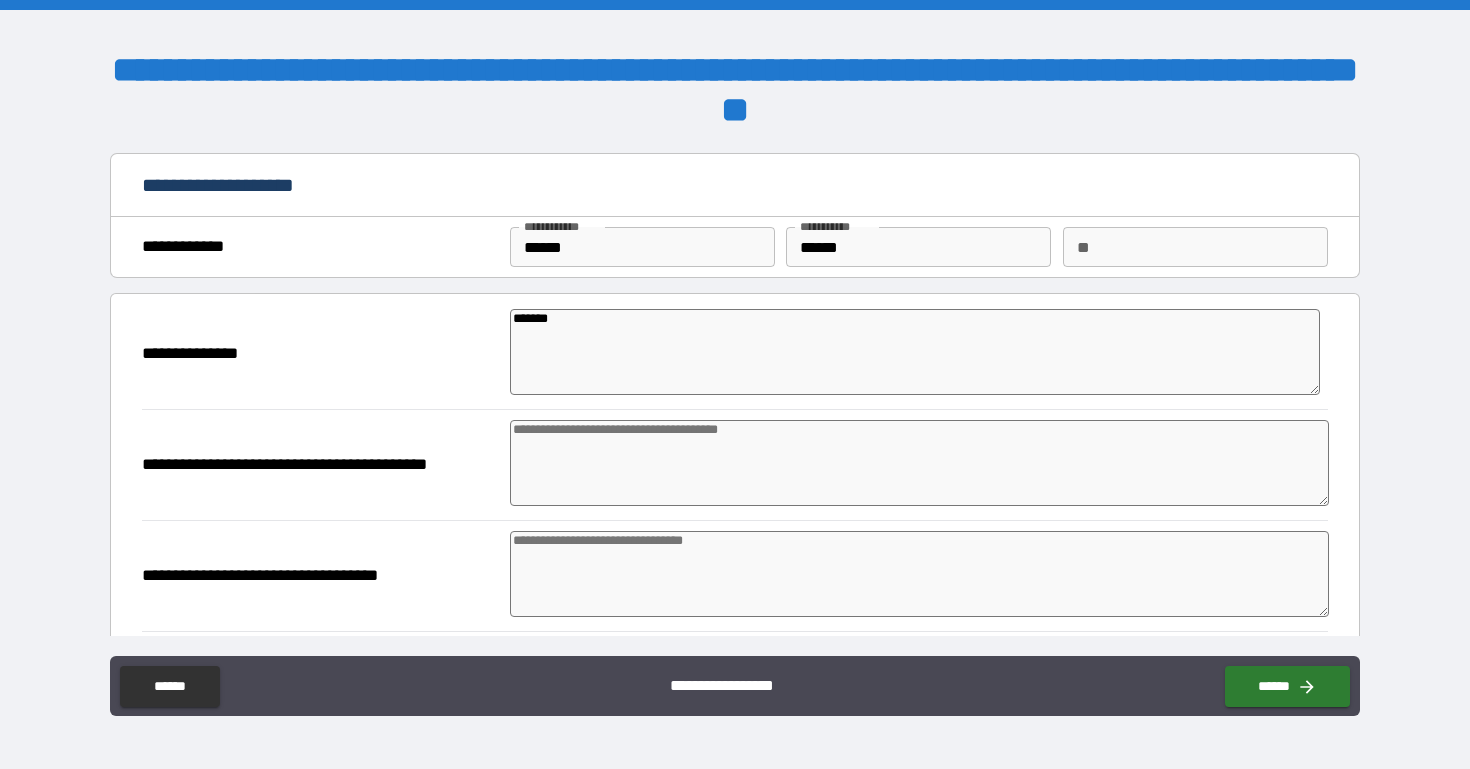 type on "********" 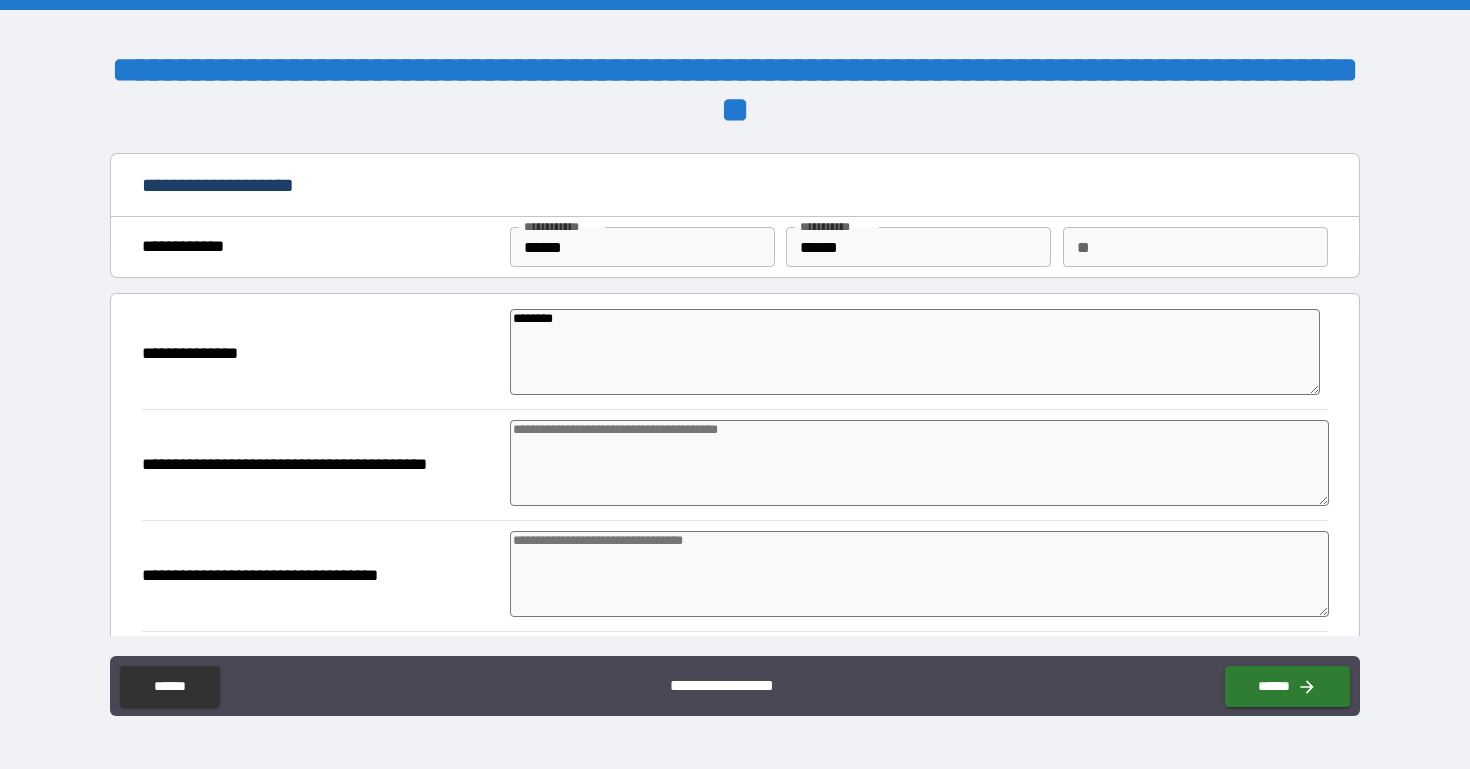type on "********" 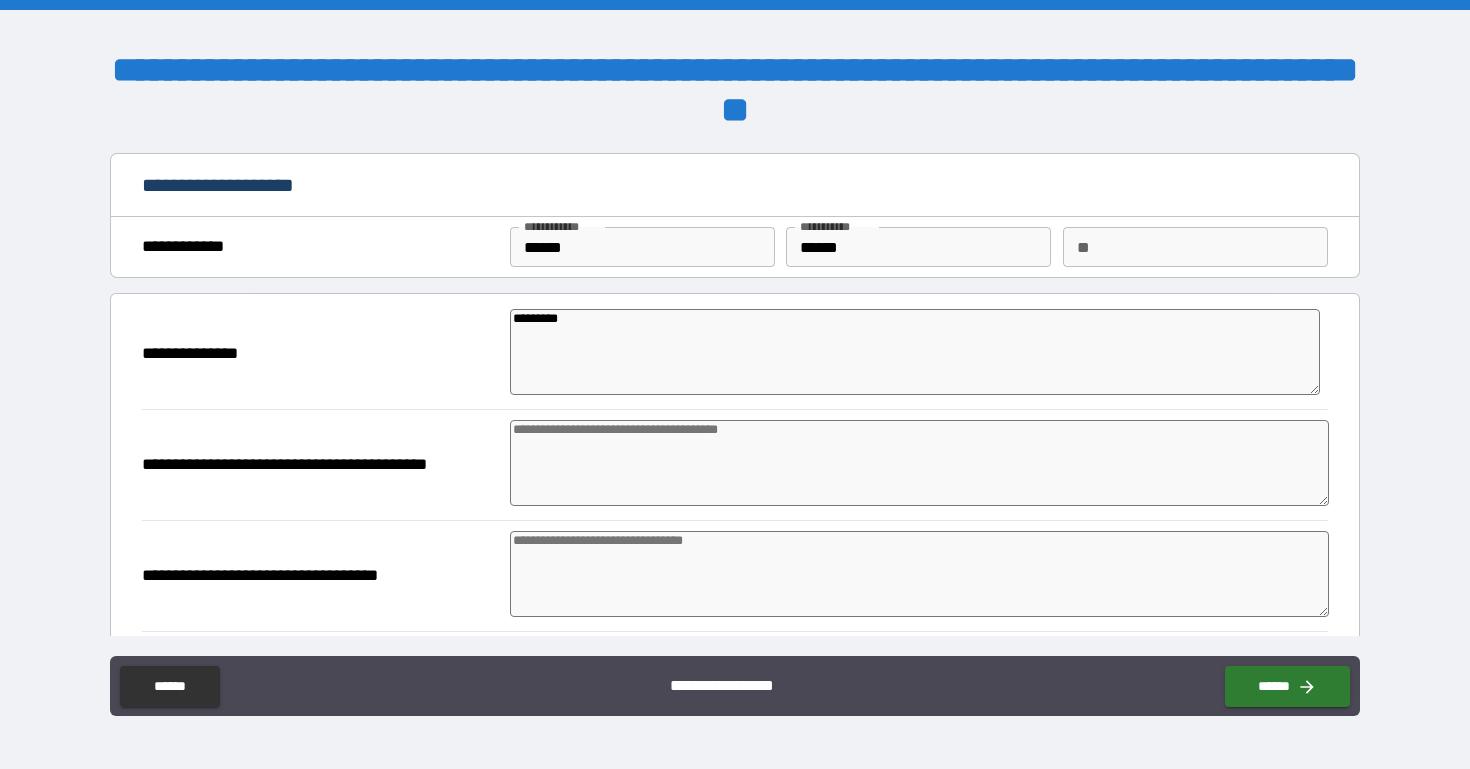 type on "*" 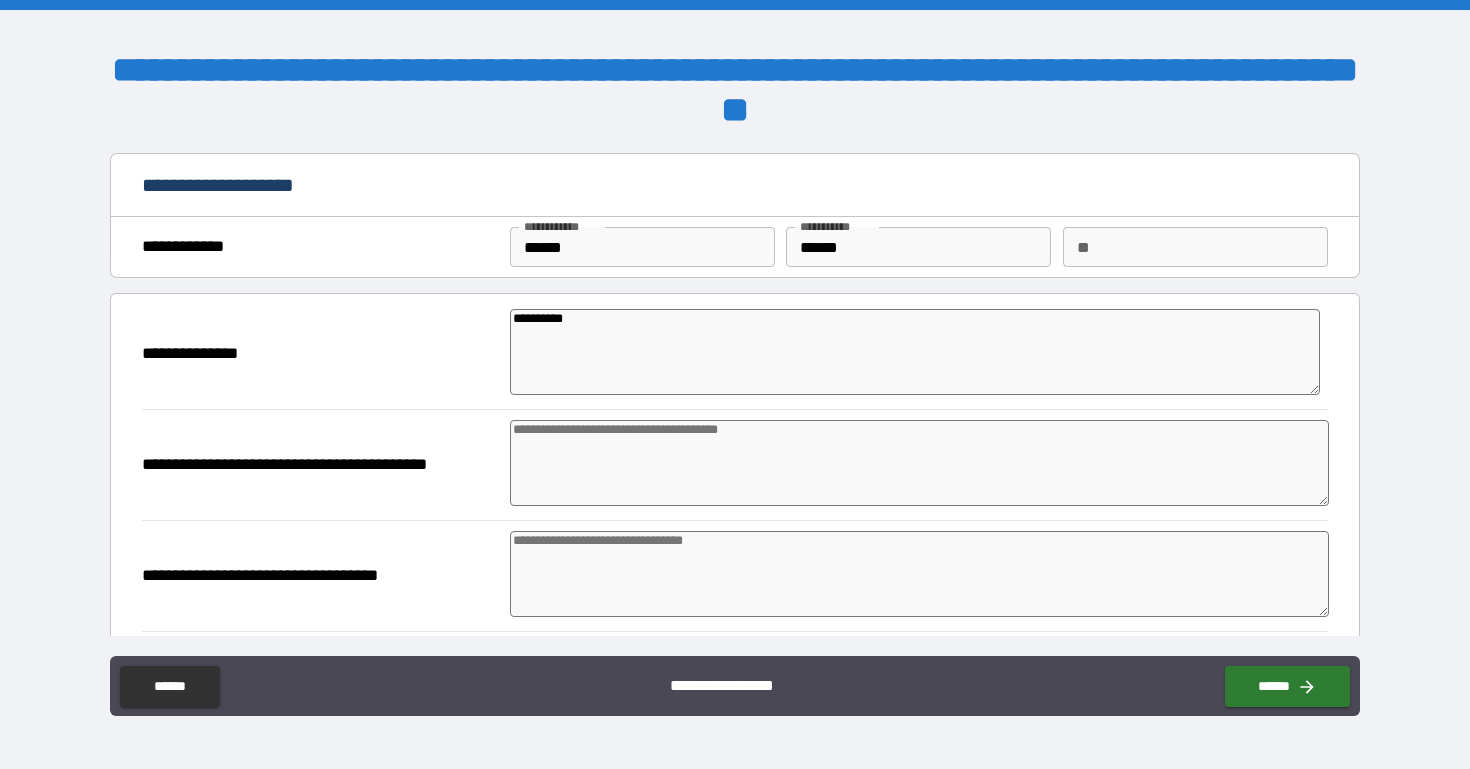 type on "*" 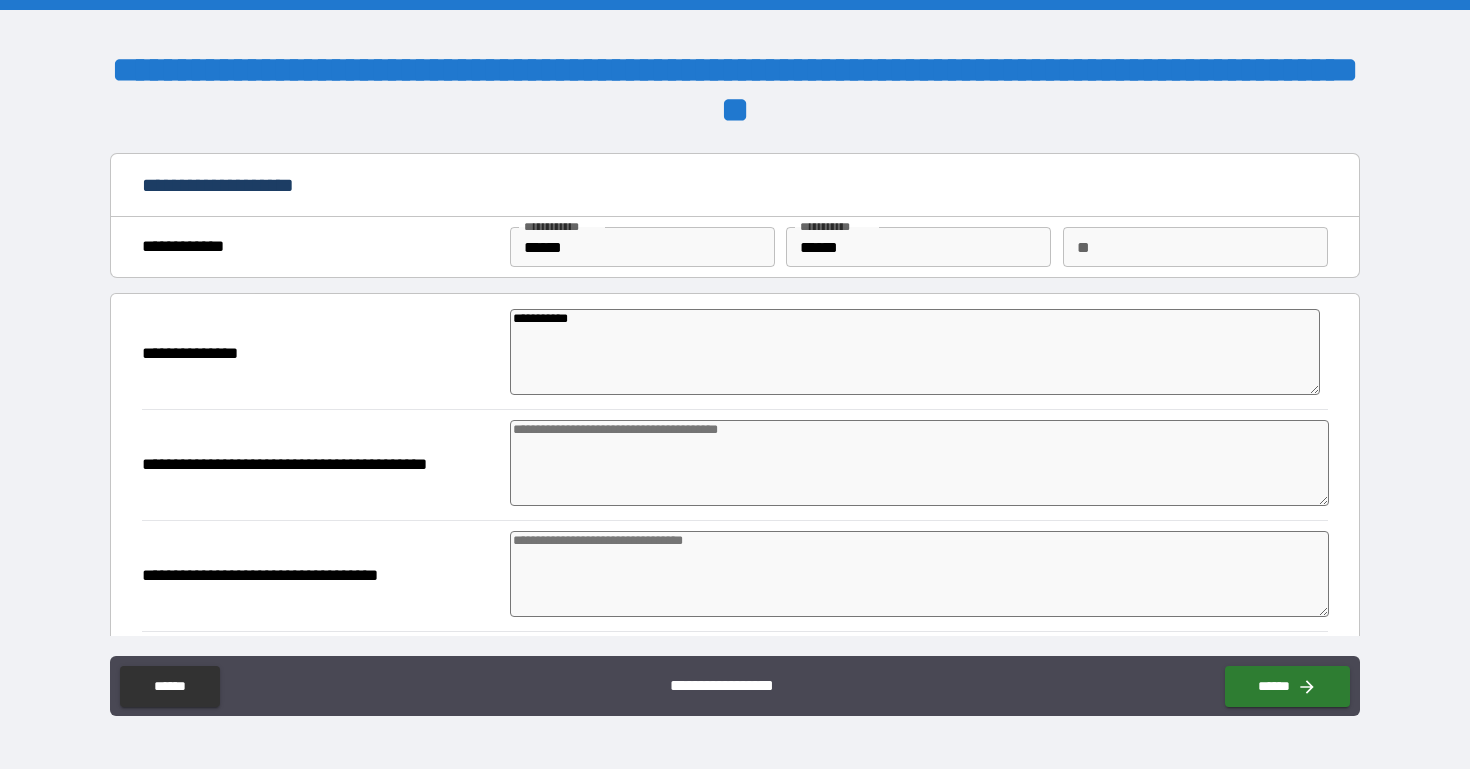 type on "**********" 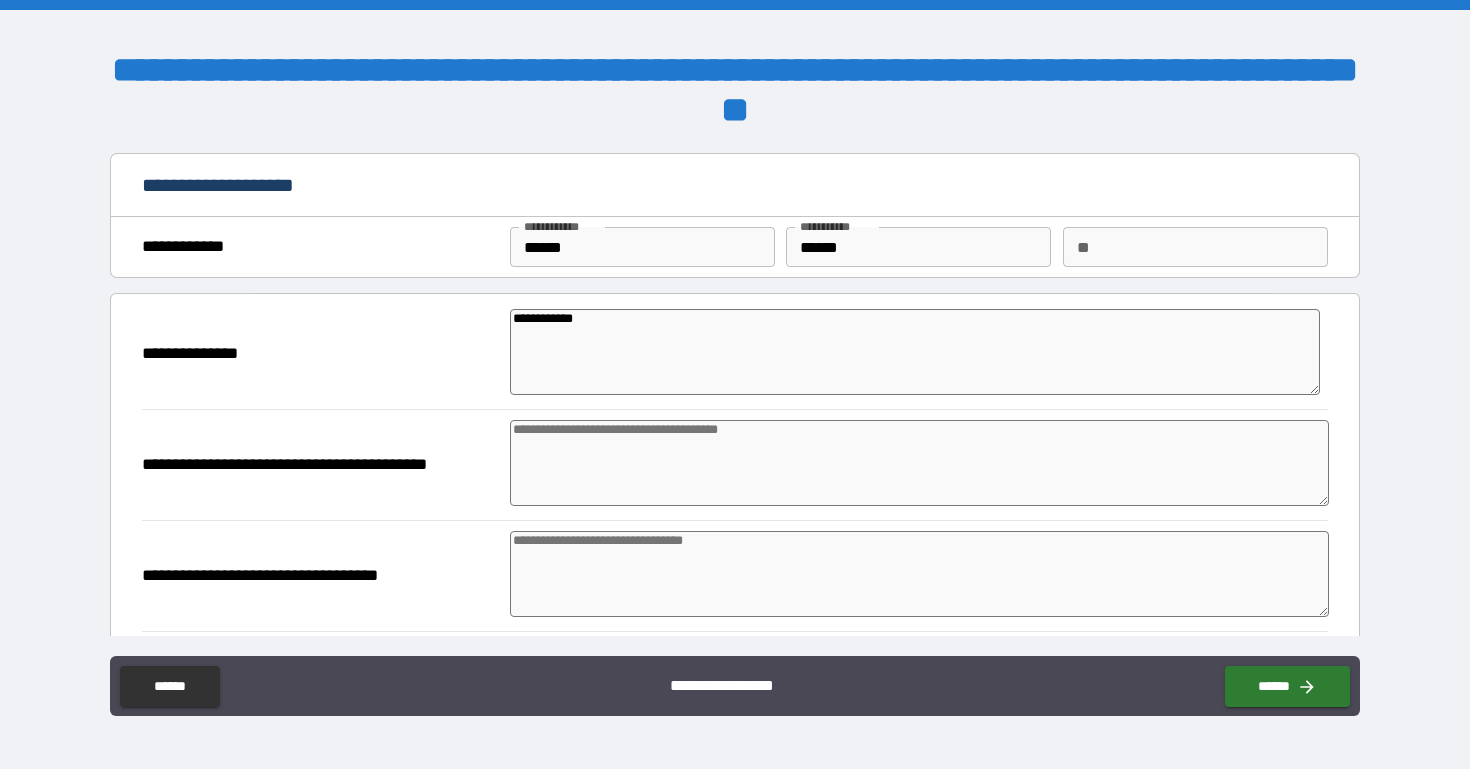 type on "**********" 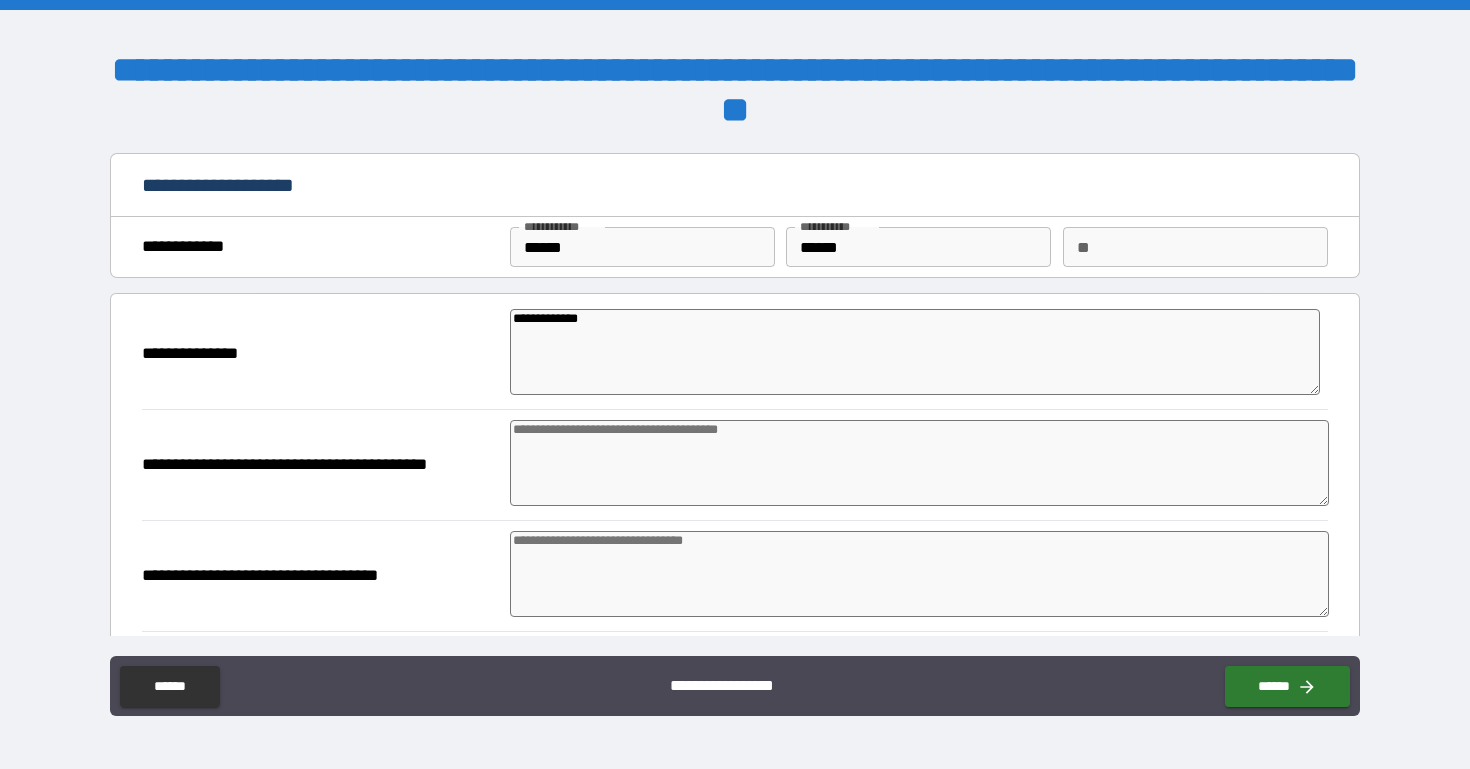 type on "*" 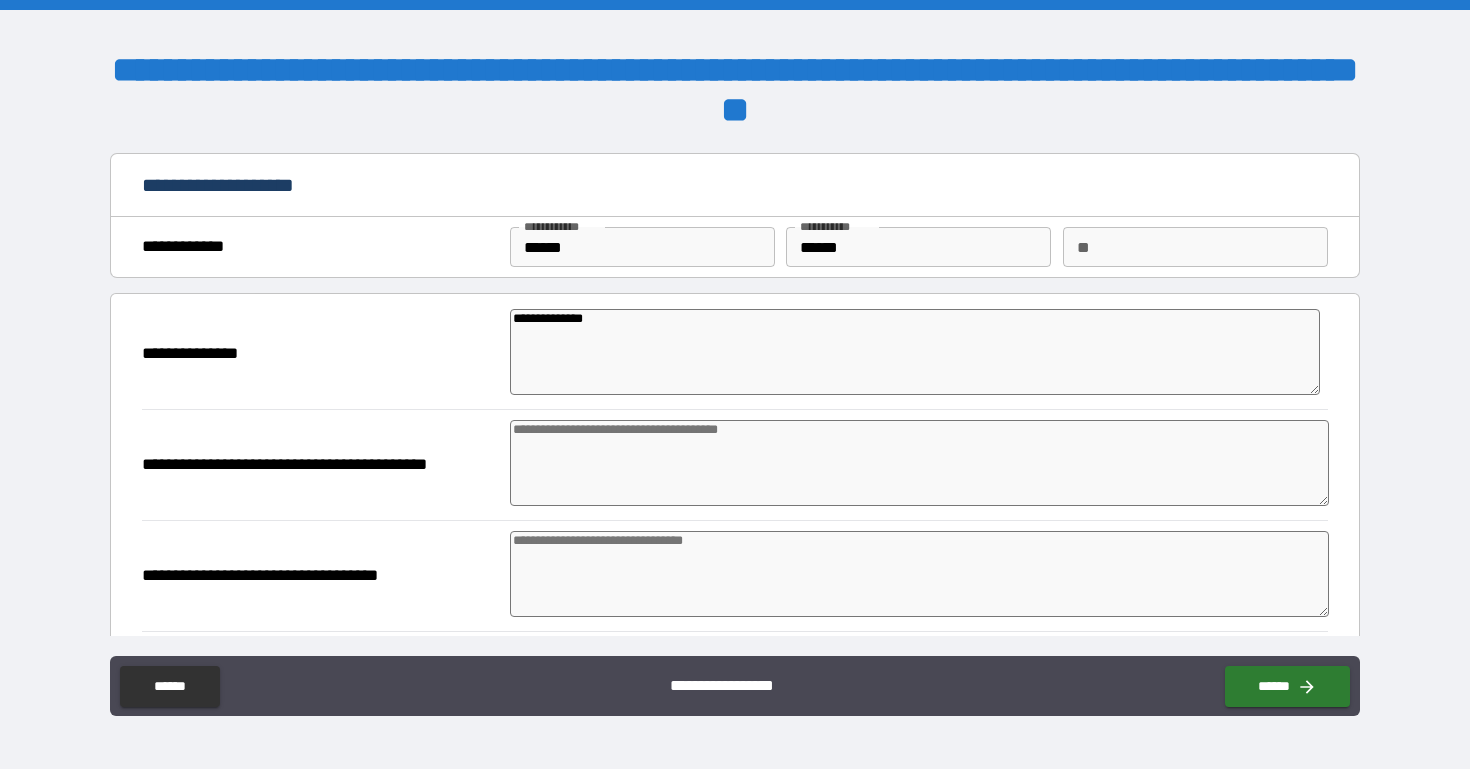 type on "**********" 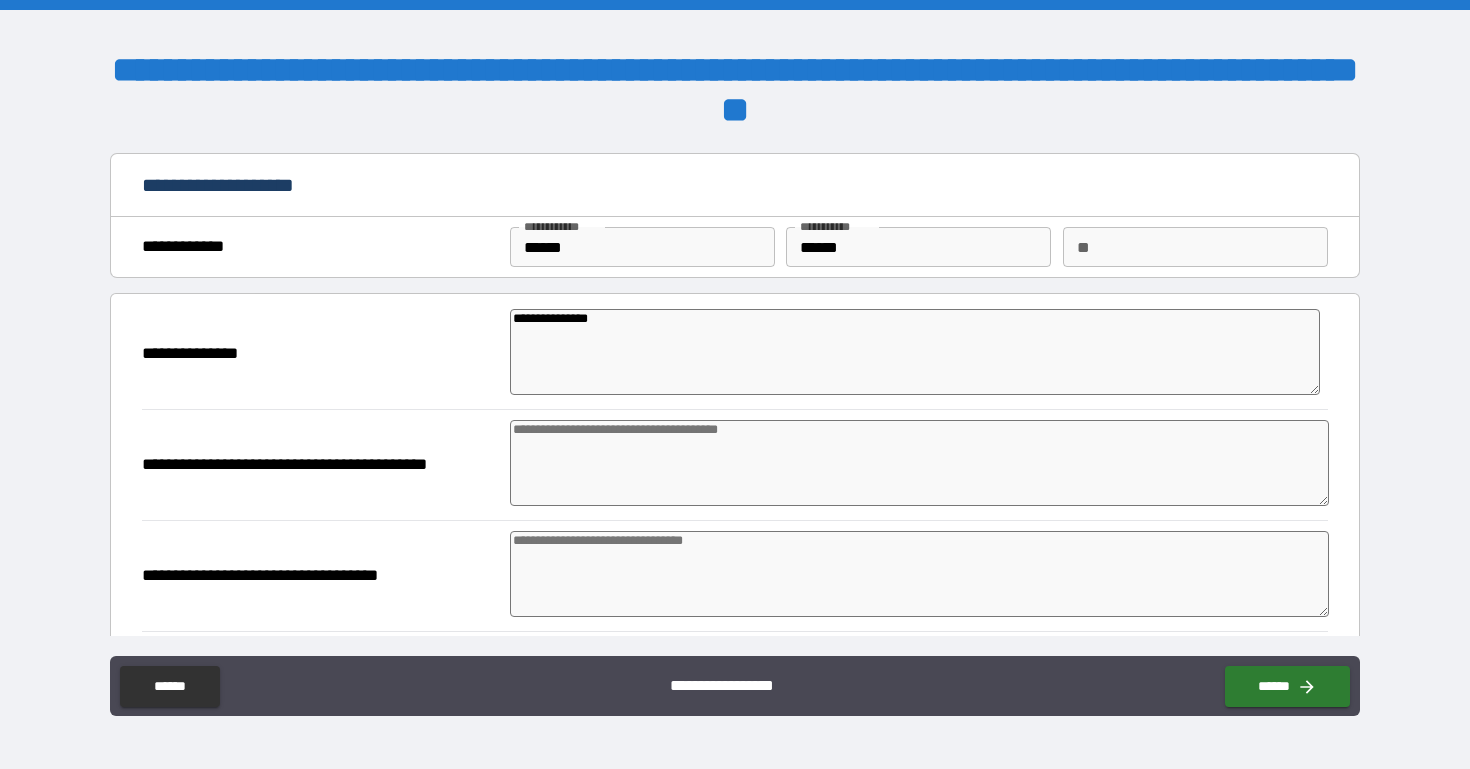 type on "*" 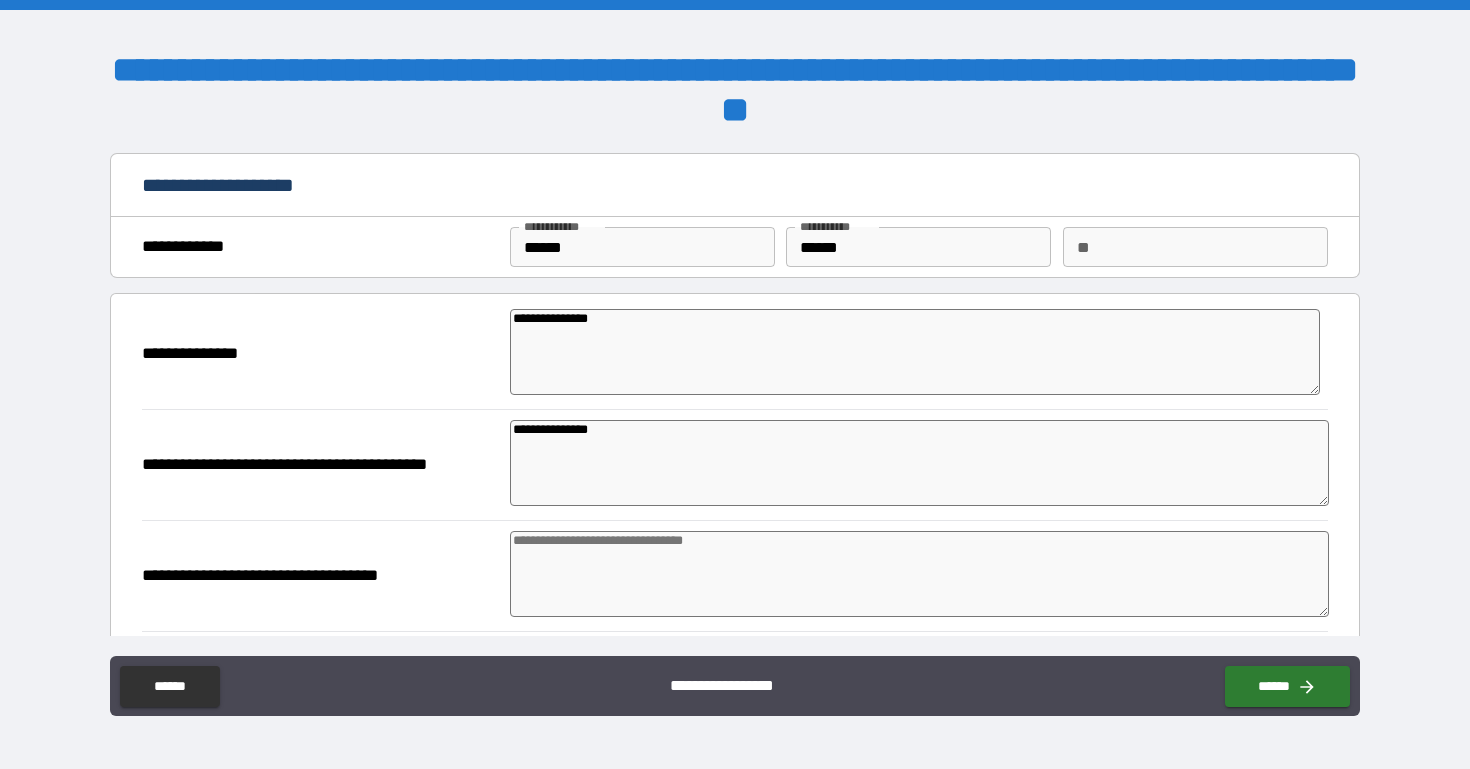 type on "*" 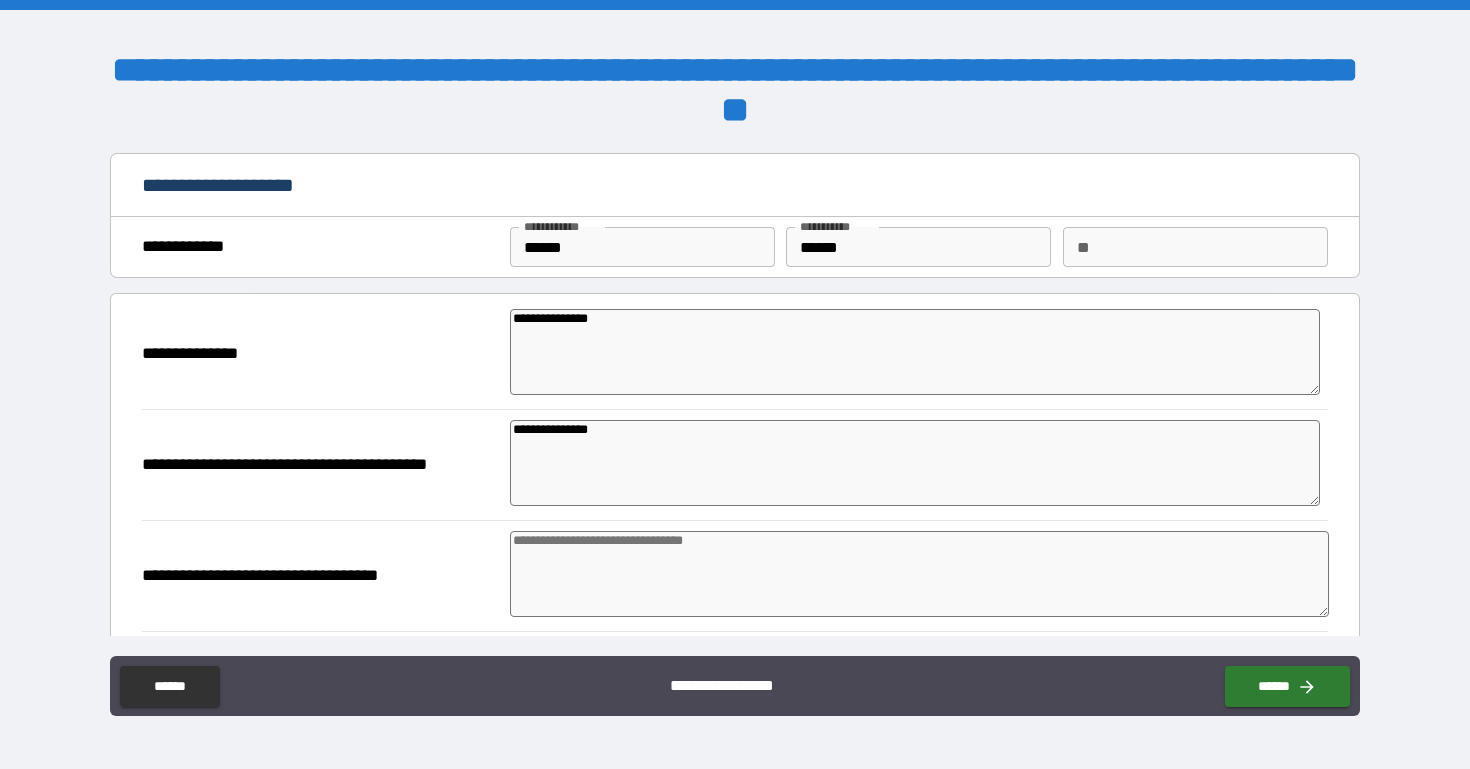 type on "*" 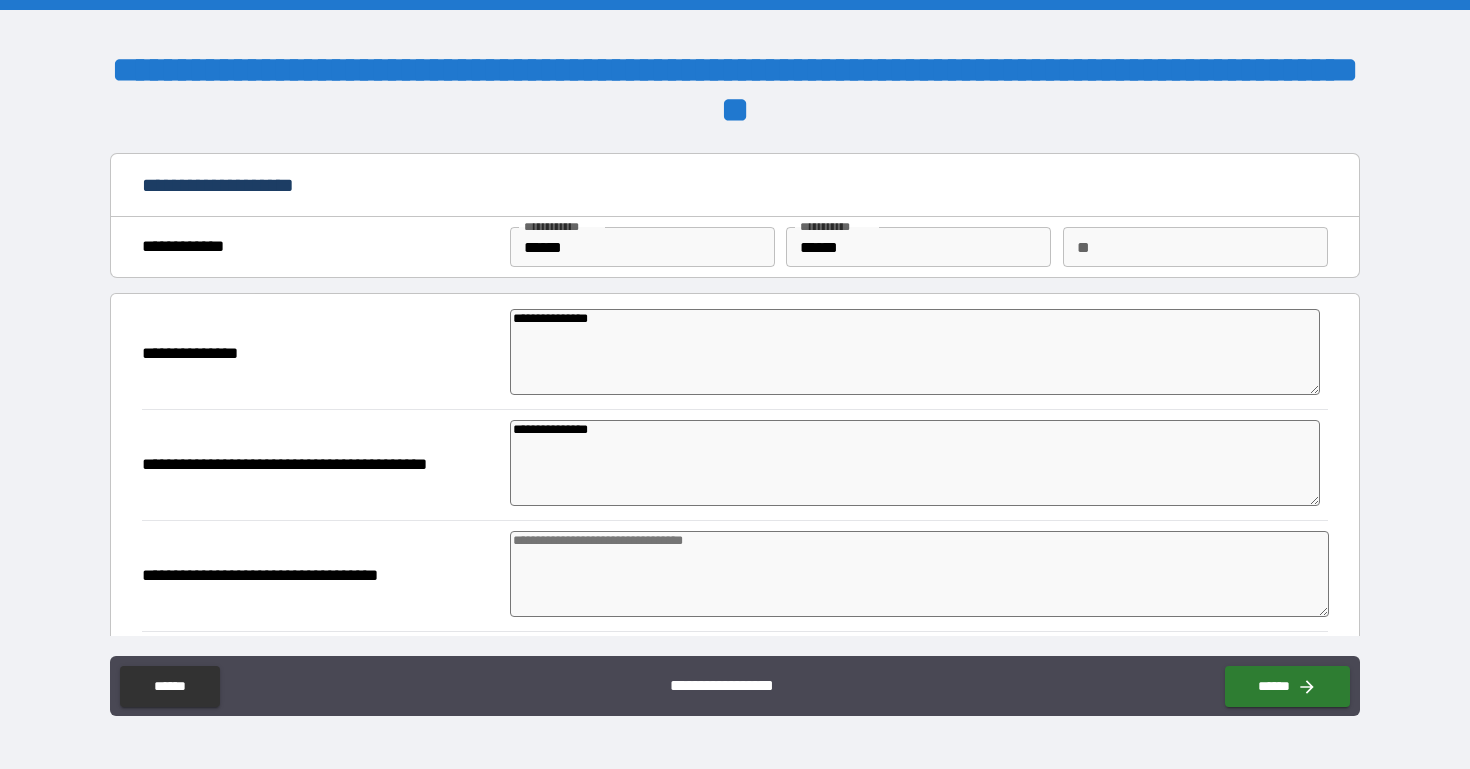 type on "*" 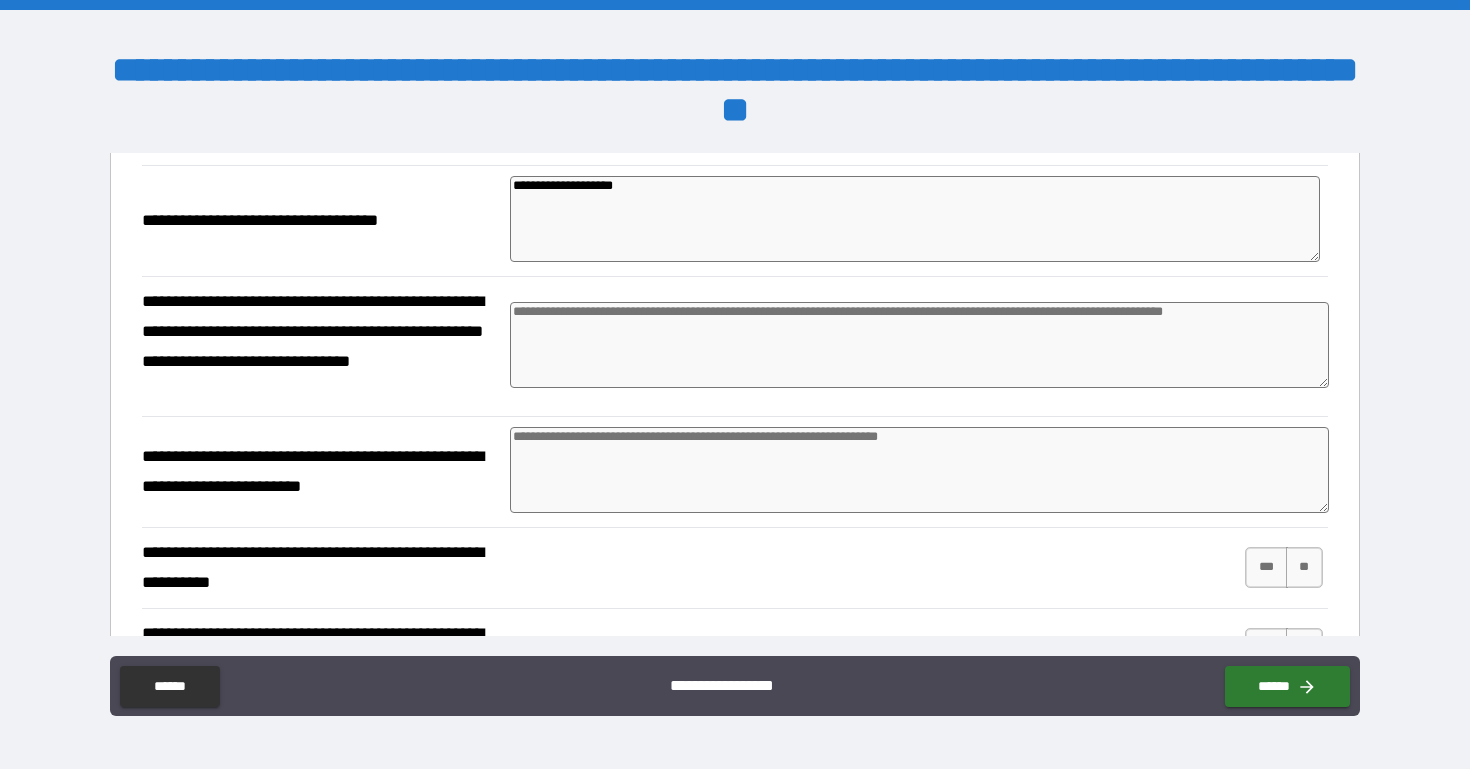 scroll, scrollTop: 365, scrollLeft: 0, axis: vertical 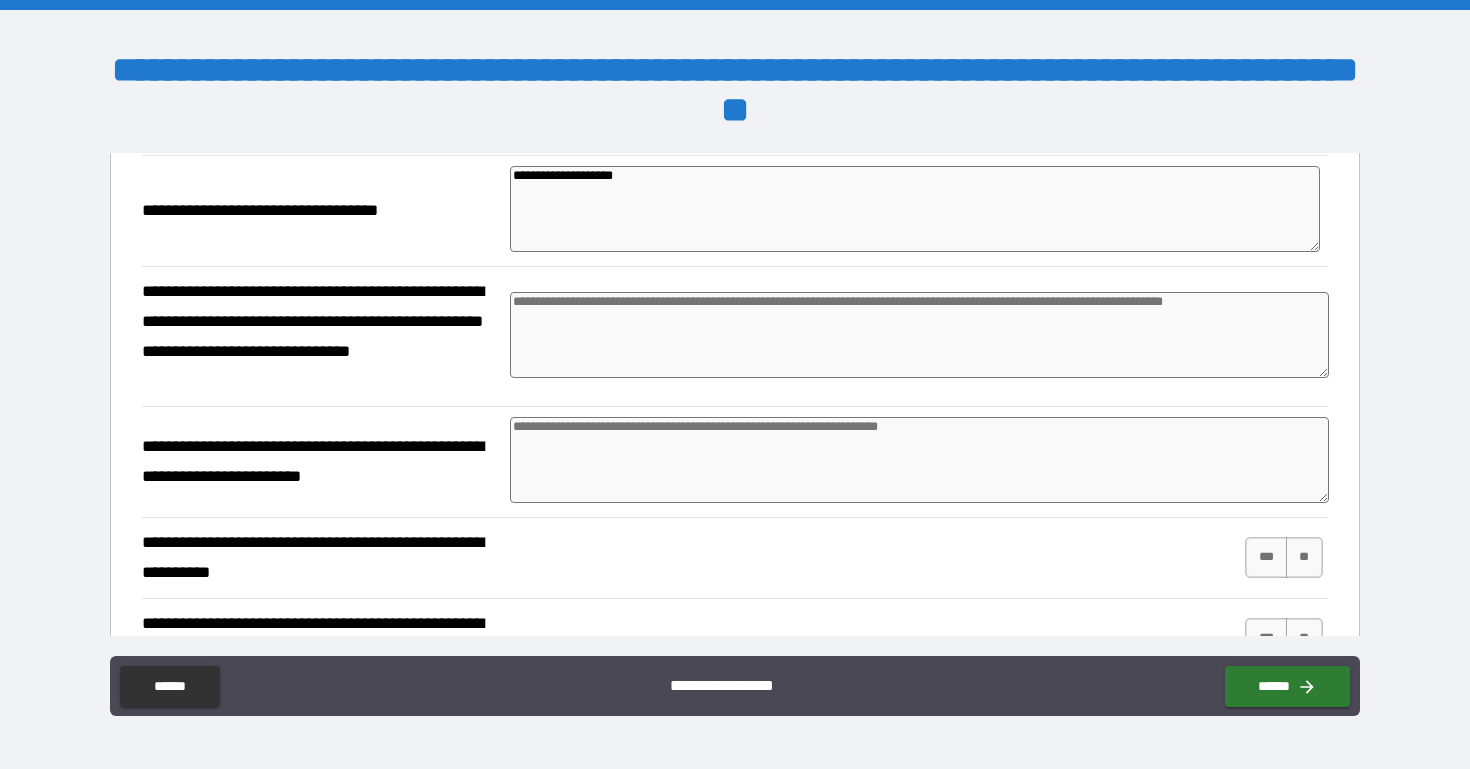 click at bounding box center [919, 335] 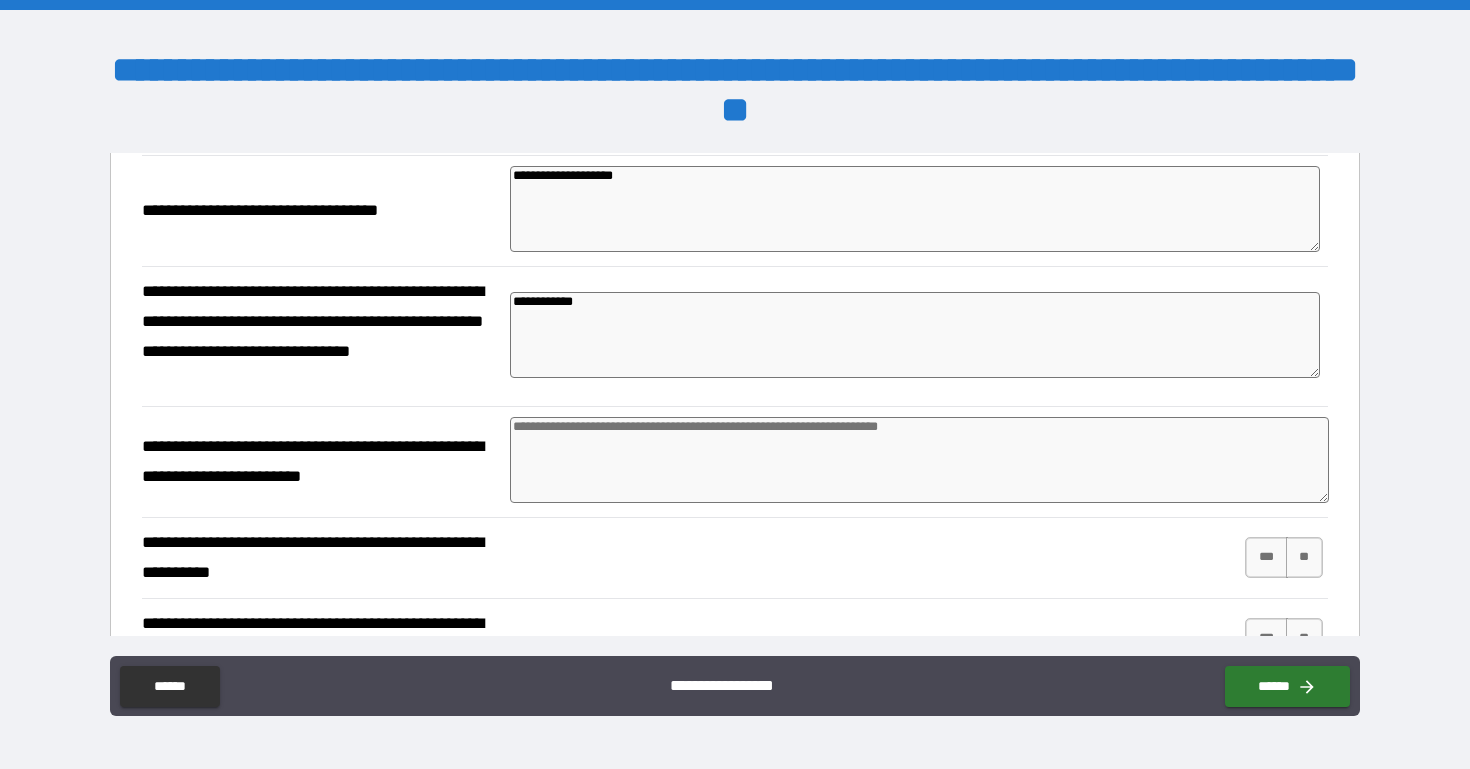 click at bounding box center (919, 460) 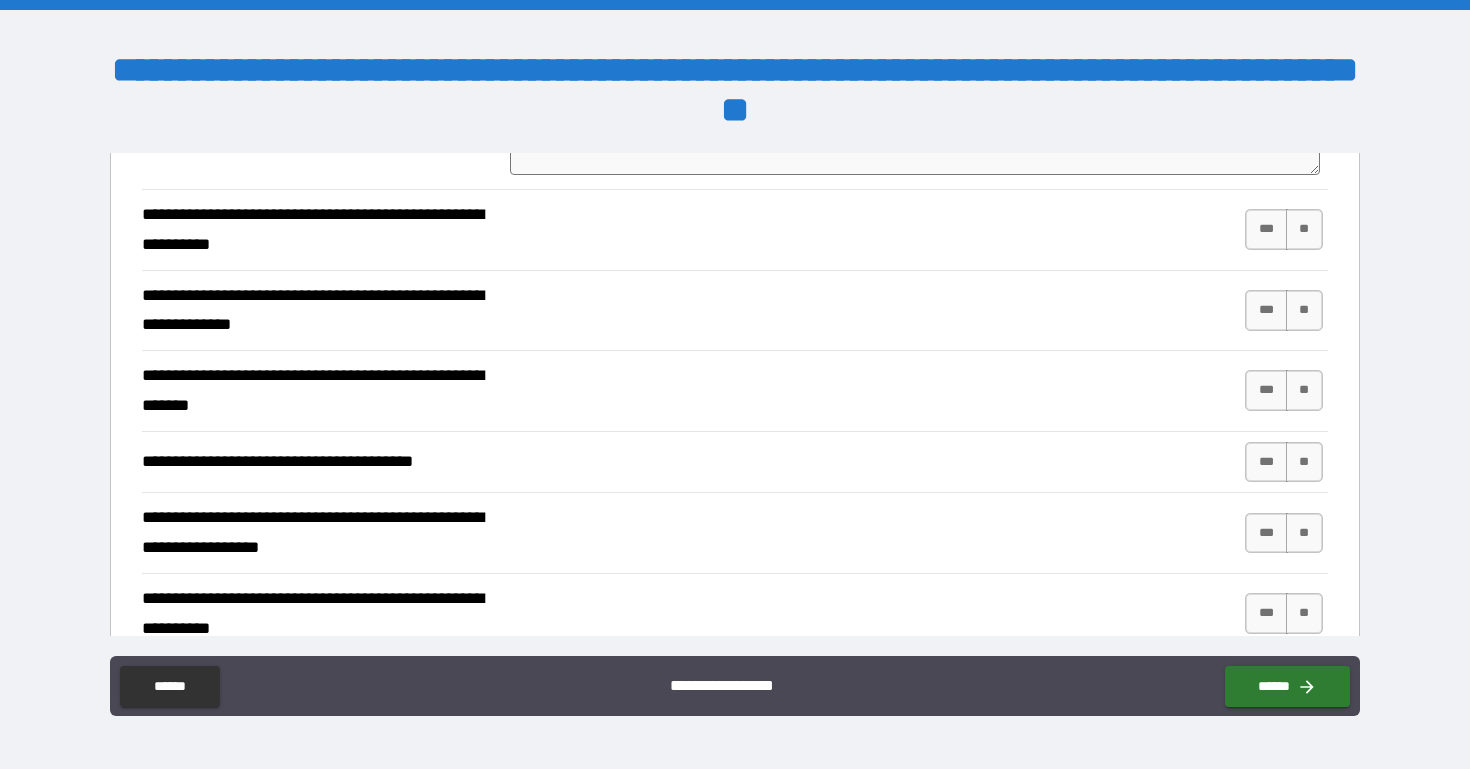 scroll, scrollTop: 695, scrollLeft: 0, axis: vertical 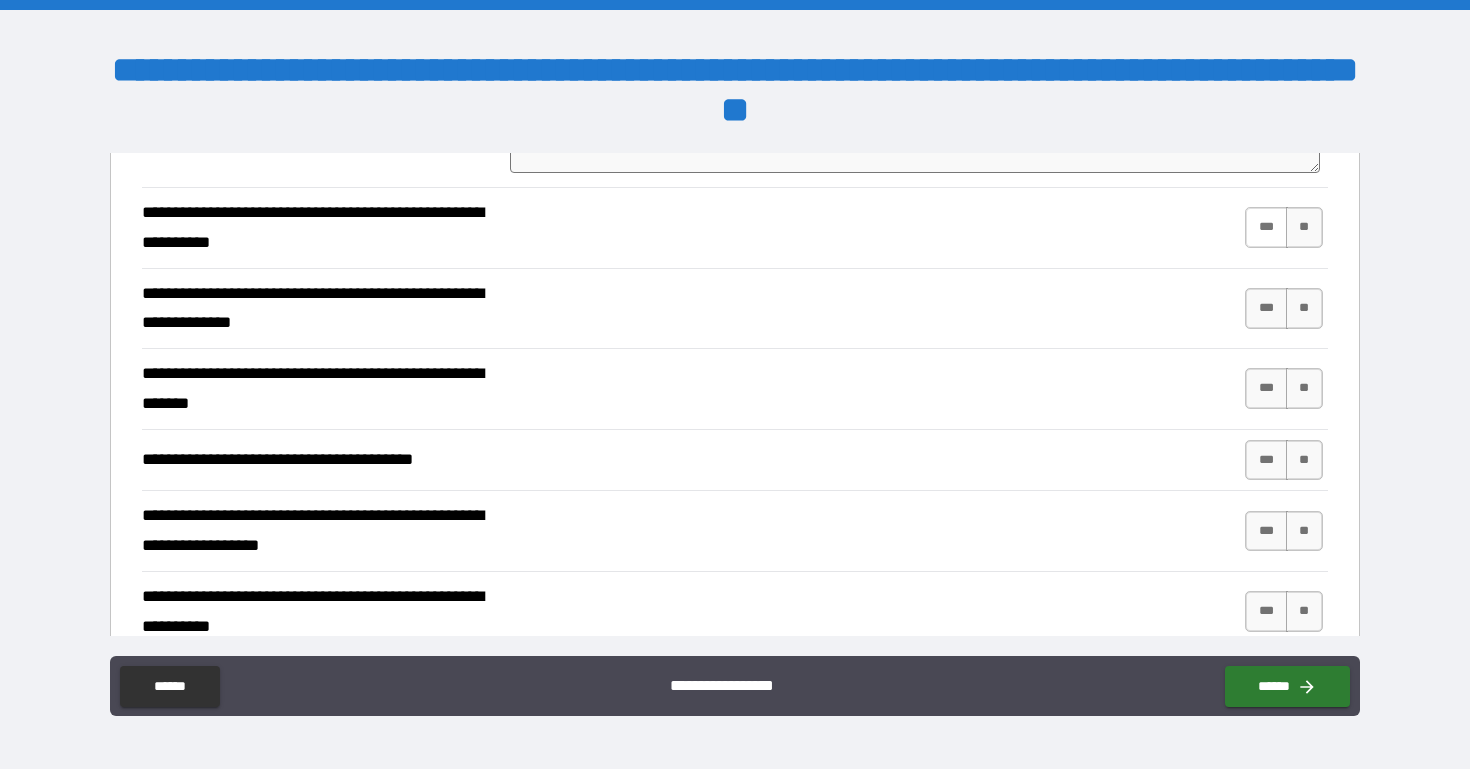 click on "***" at bounding box center [1266, 227] 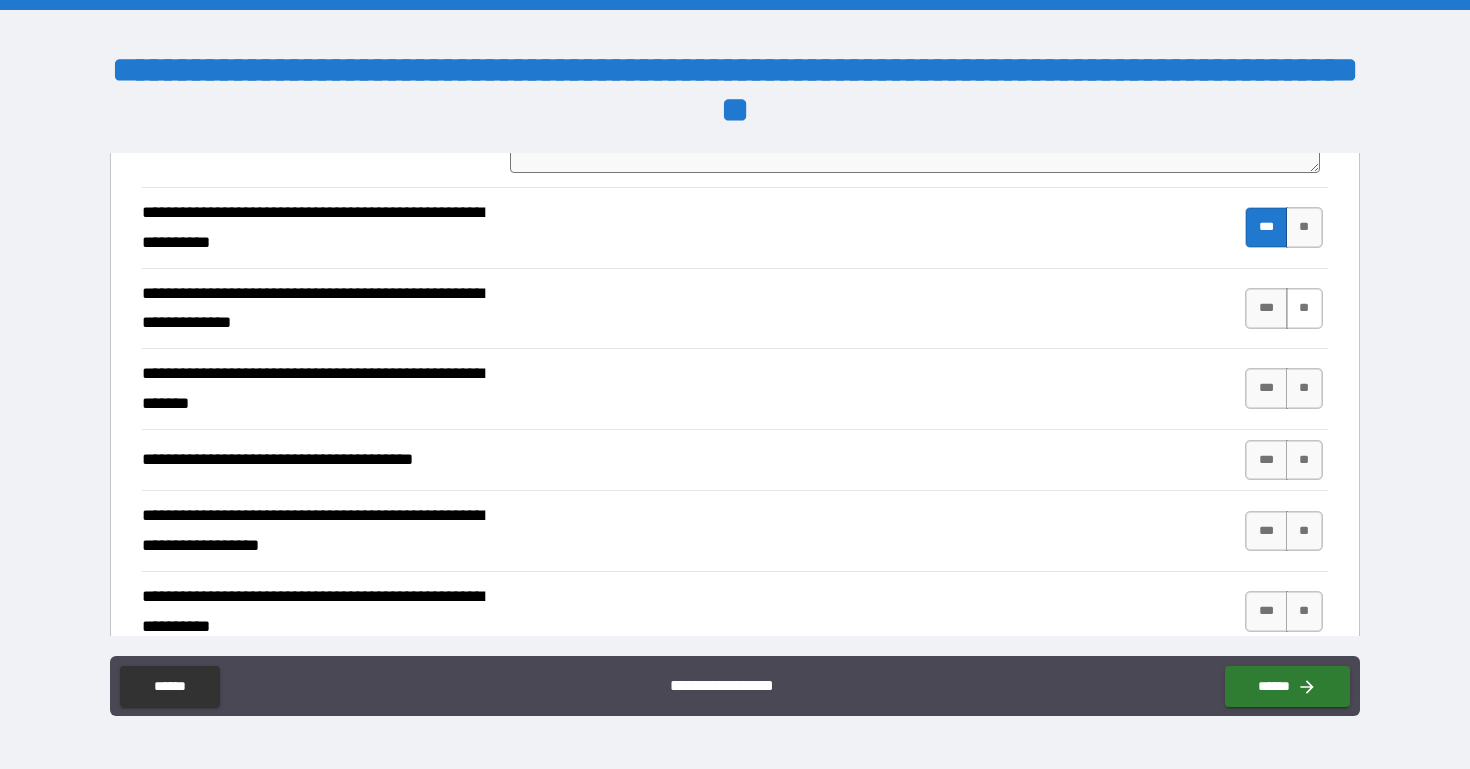 click on "**" at bounding box center (1304, 308) 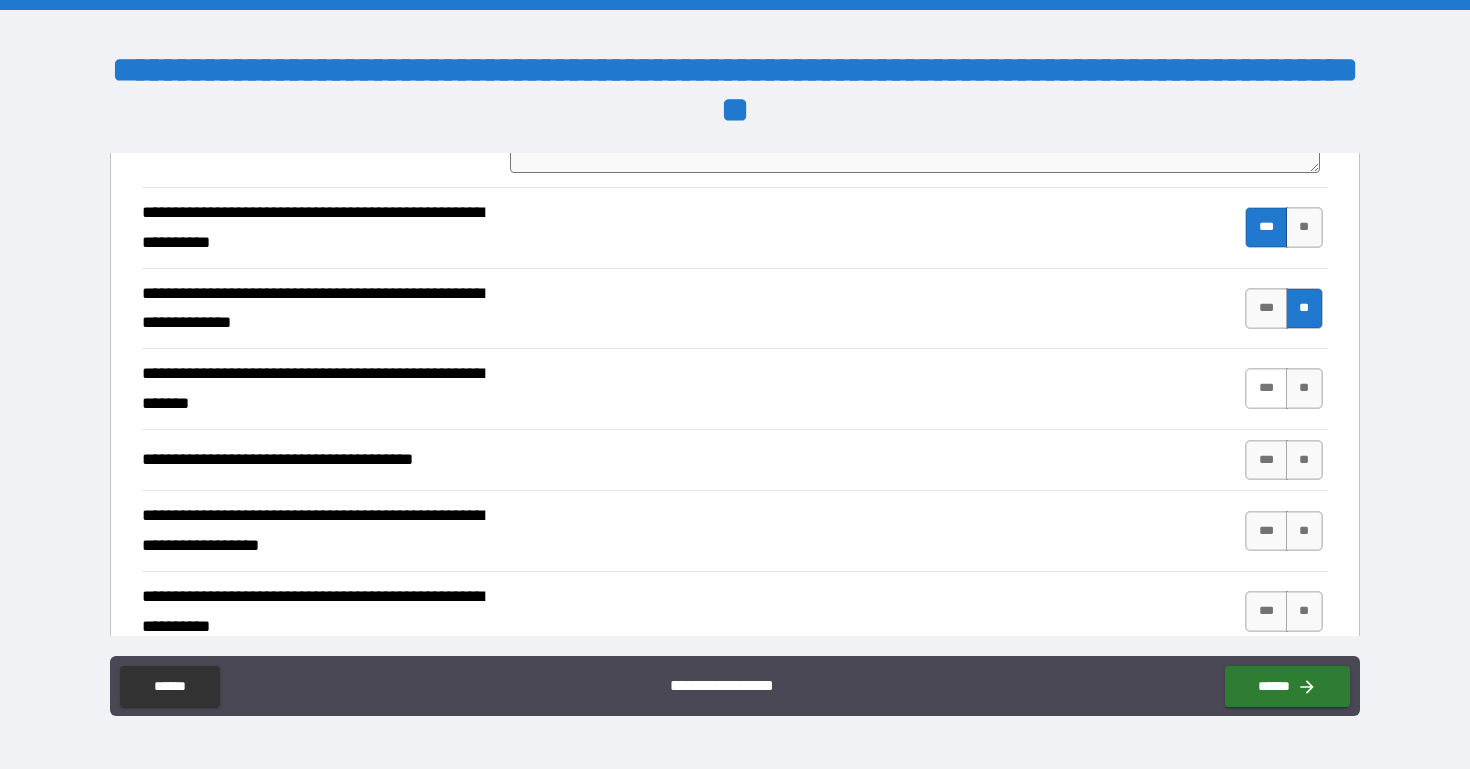 click on "***" at bounding box center (1266, 388) 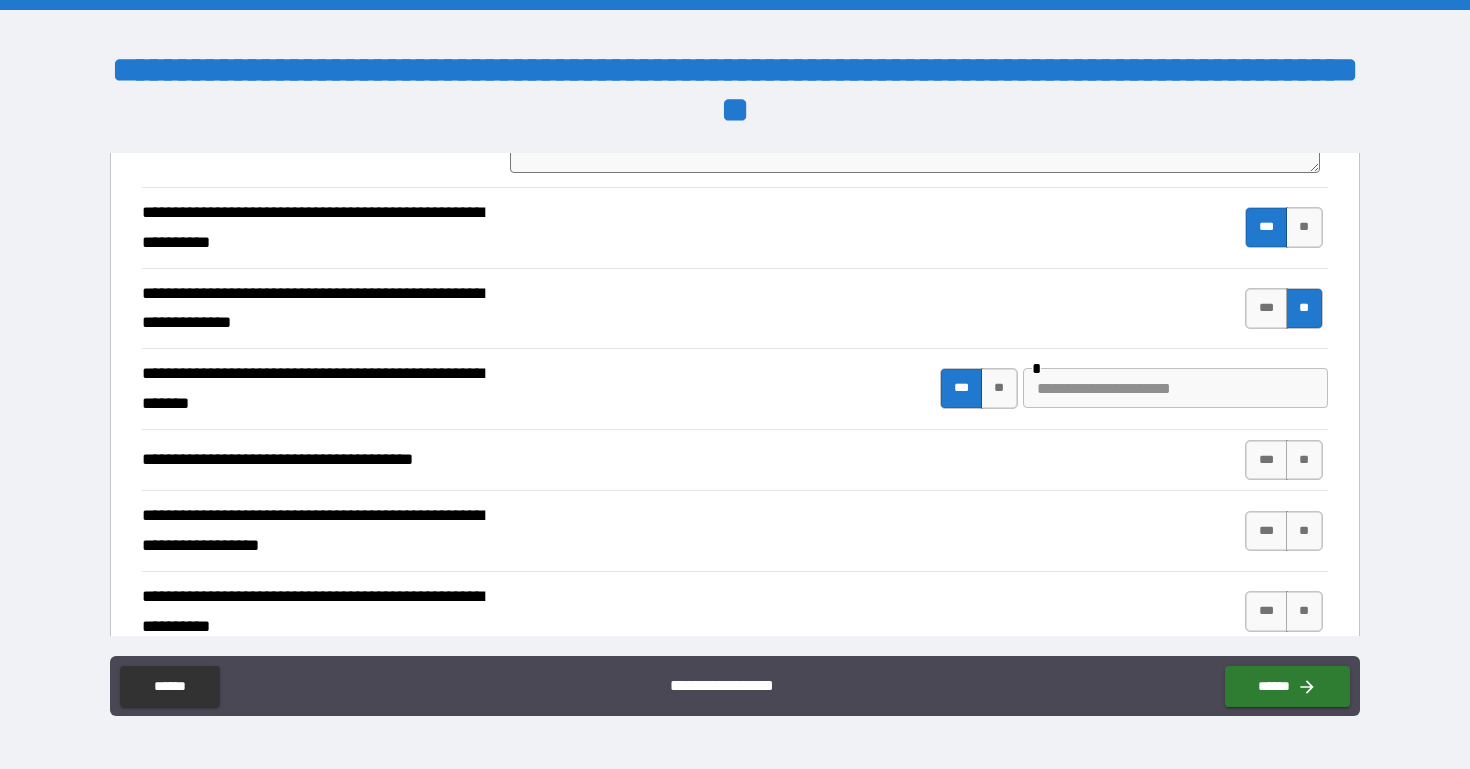 click at bounding box center [1175, 388] 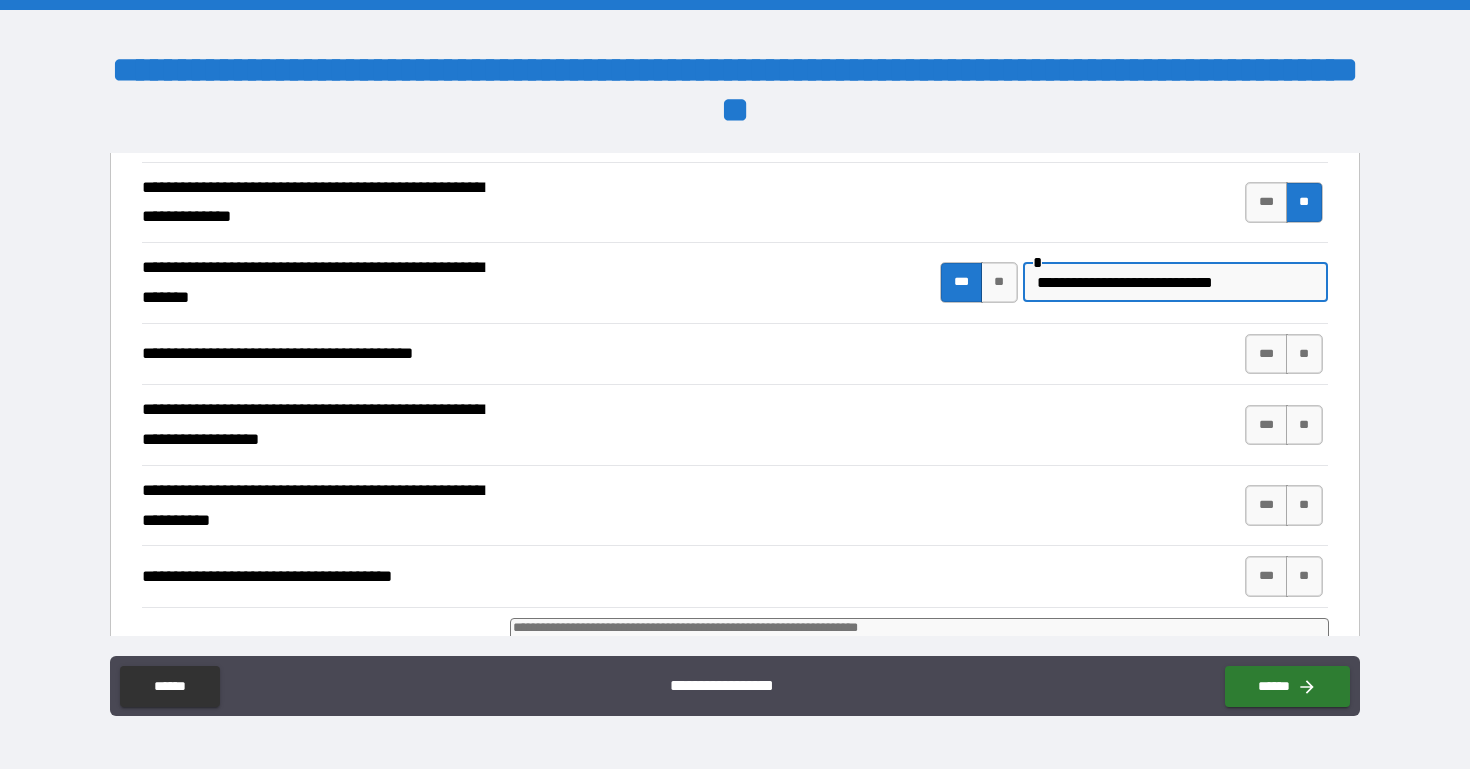 scroll, scrollTop: 823, scrollLeft: 0, axis: vertical 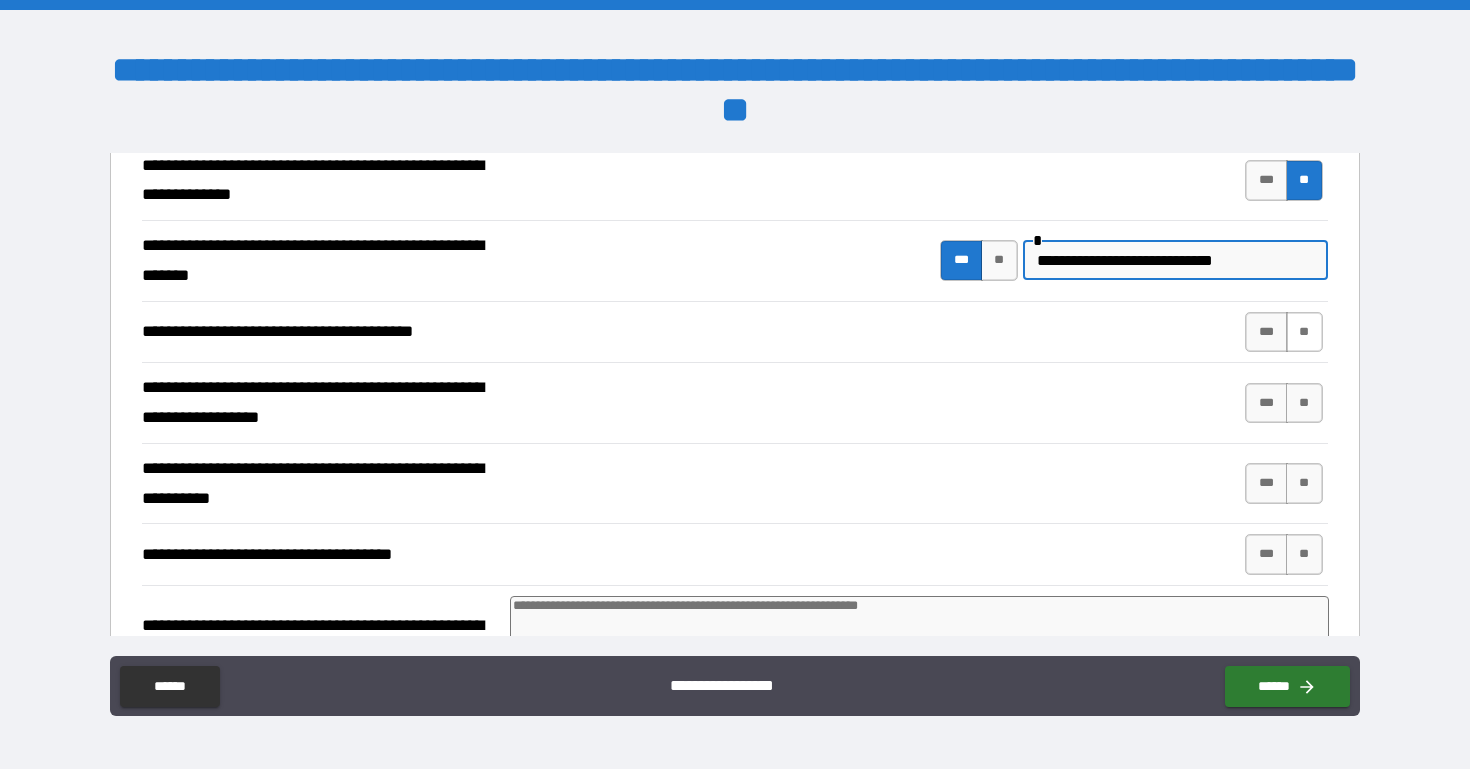 click on "**" at bounding box center (1304, 332) 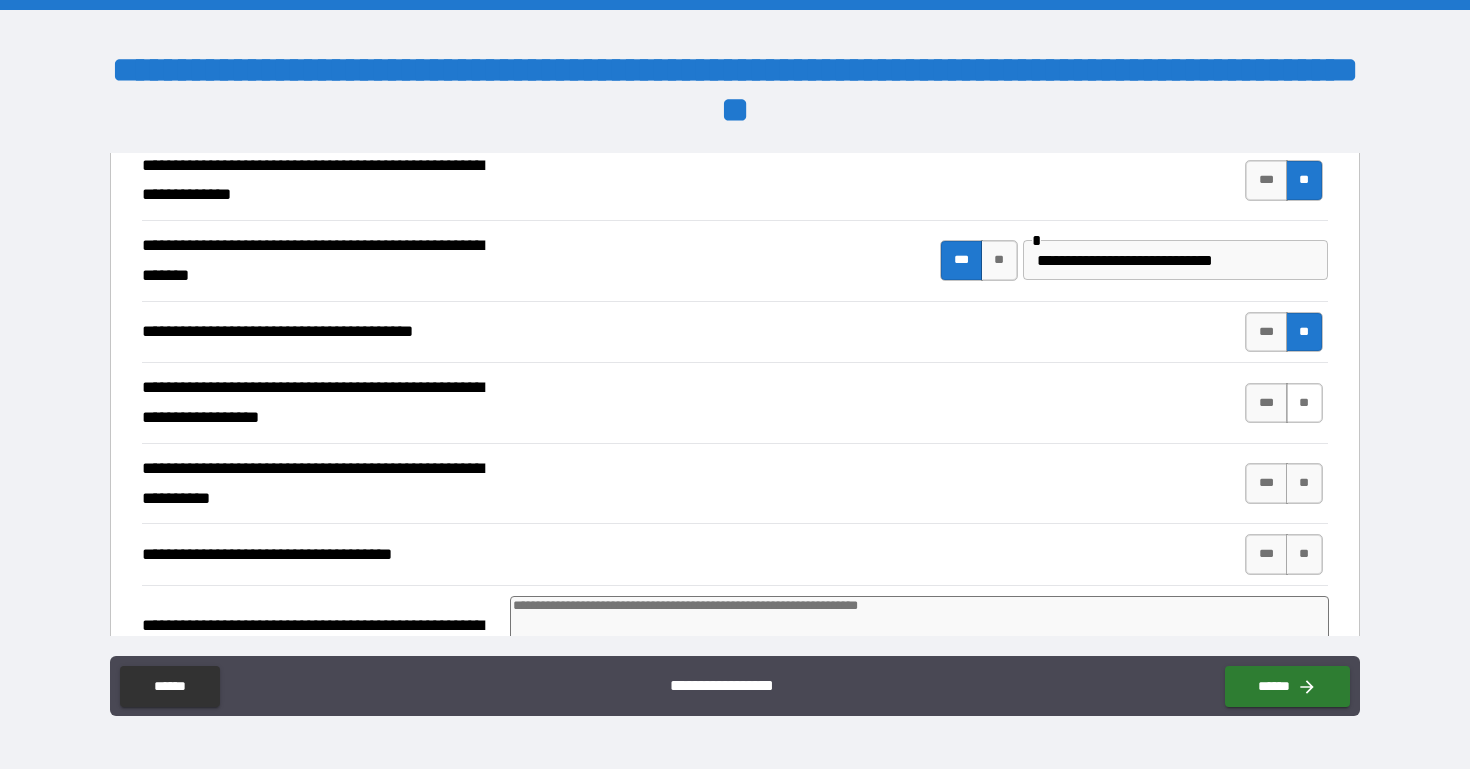 click on "**" at bounding box center [1304, 403] 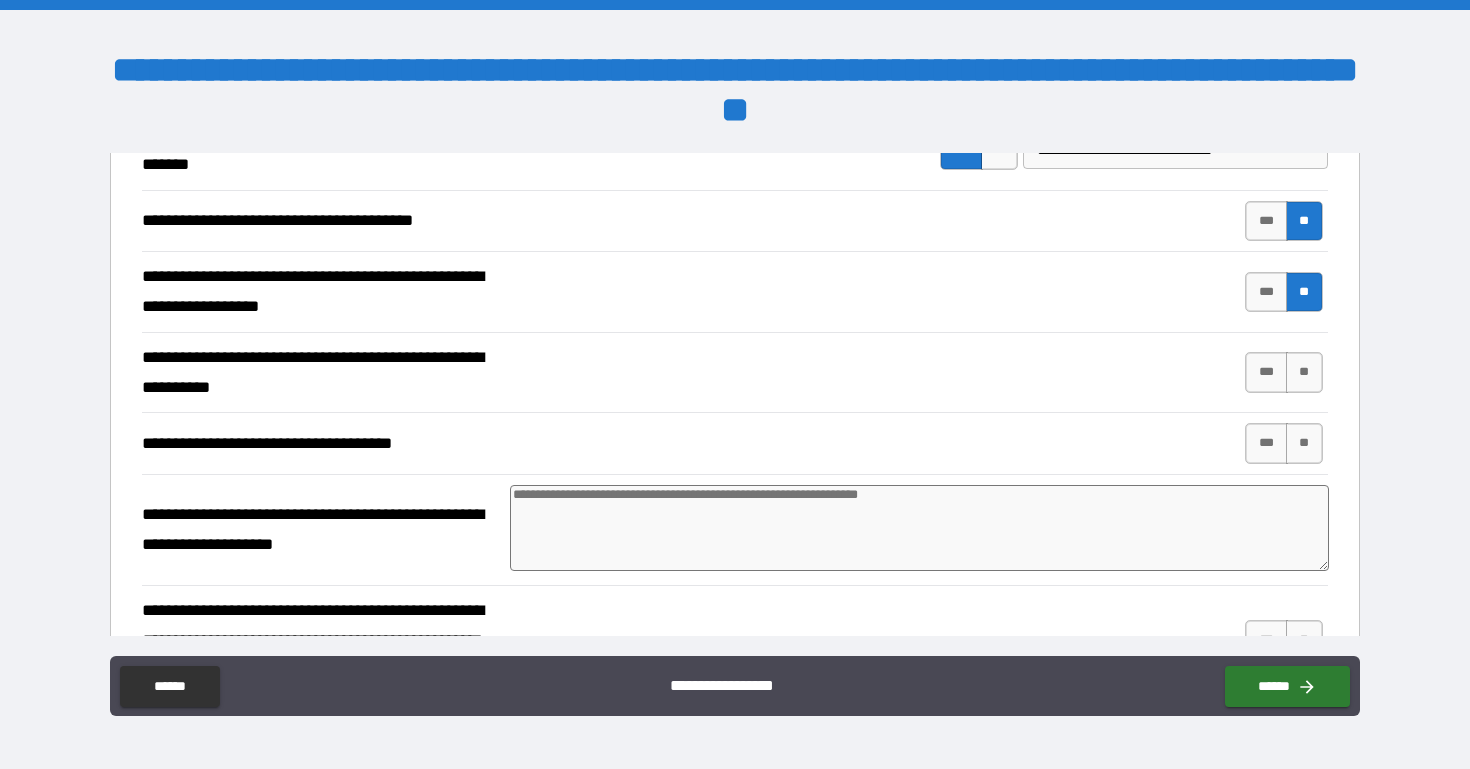 scroll, scrollTop: 973, scrollLeft: 0, axis: vertical 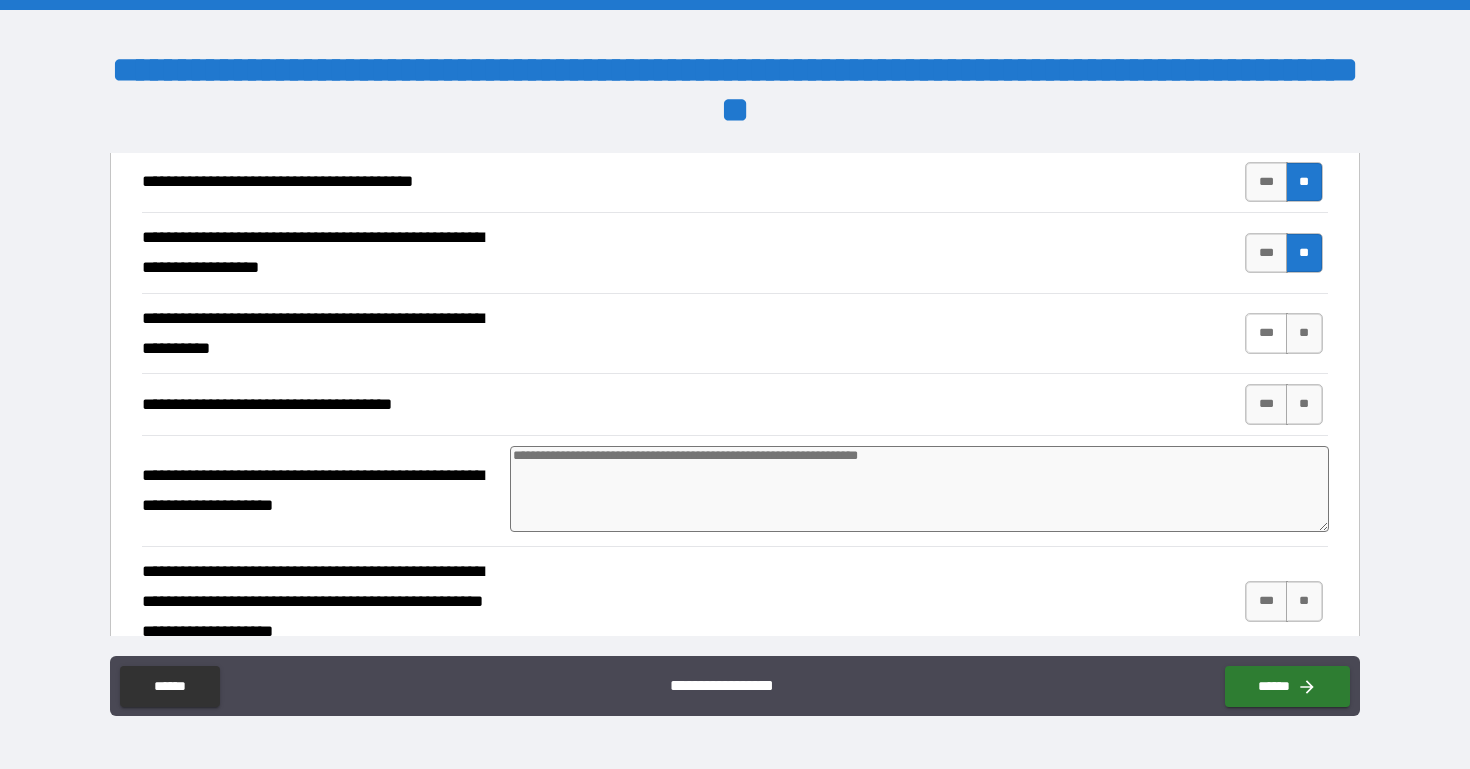 click on "***" at bounding box center [1266, 333] 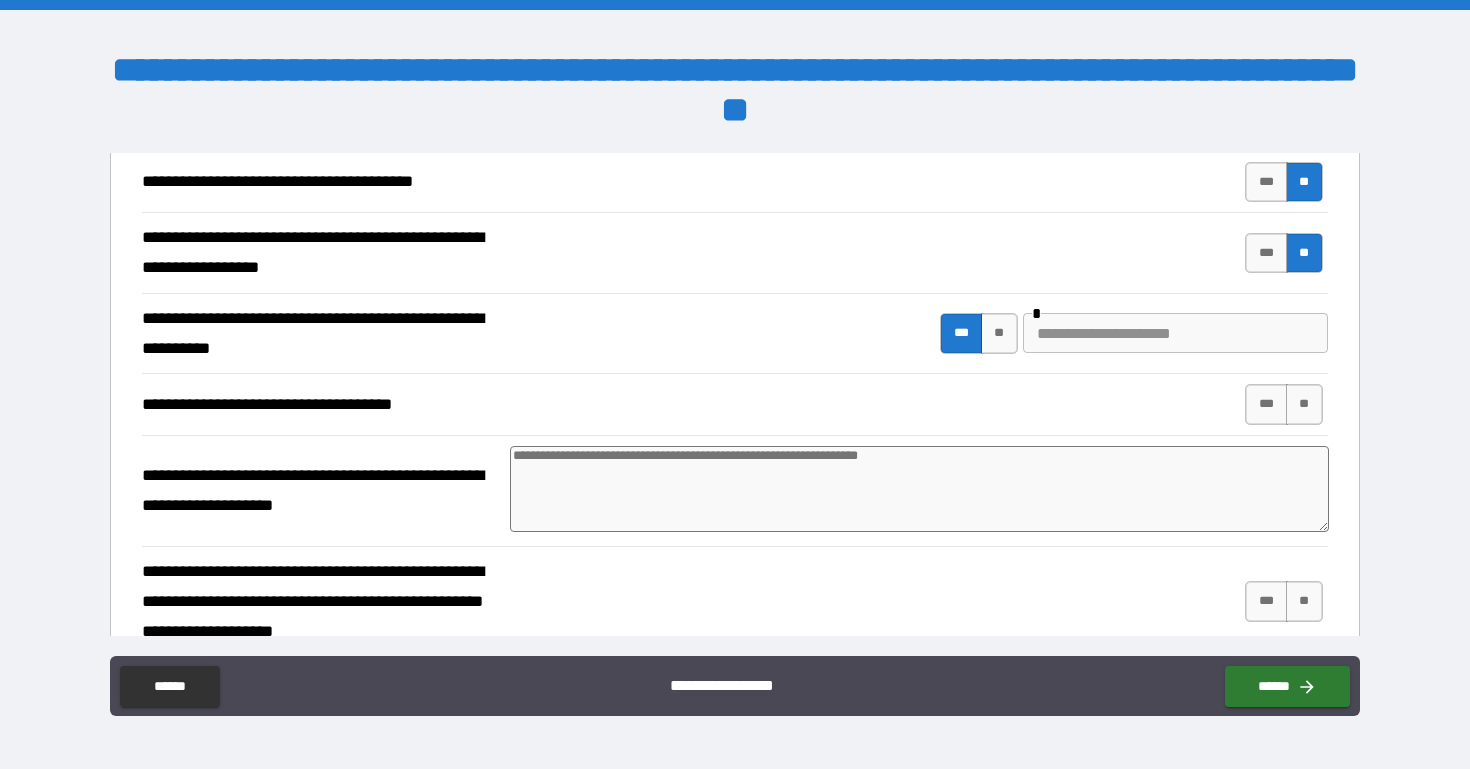 click at bounding box center [1175, 333] 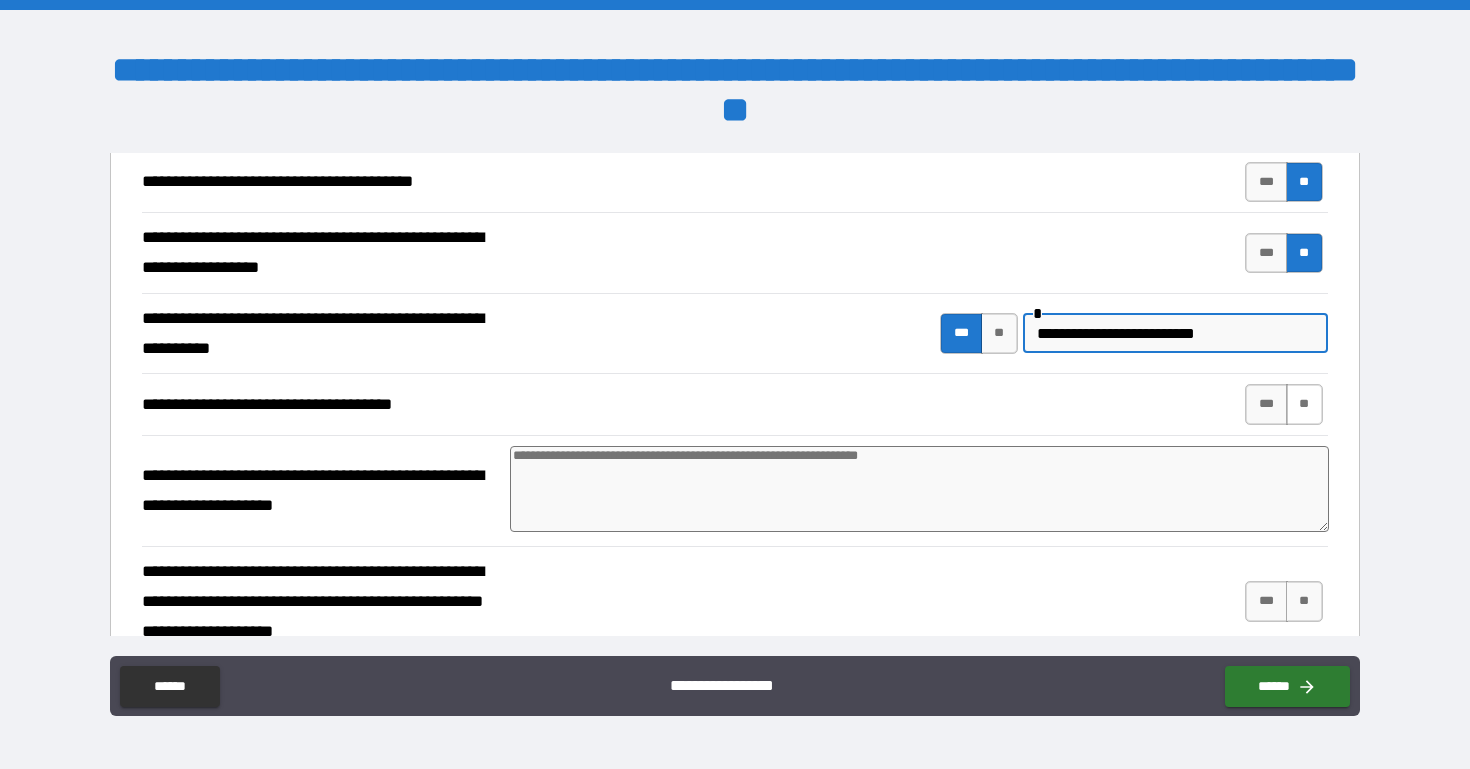 click on "**" at bounding box center [1304, 404] 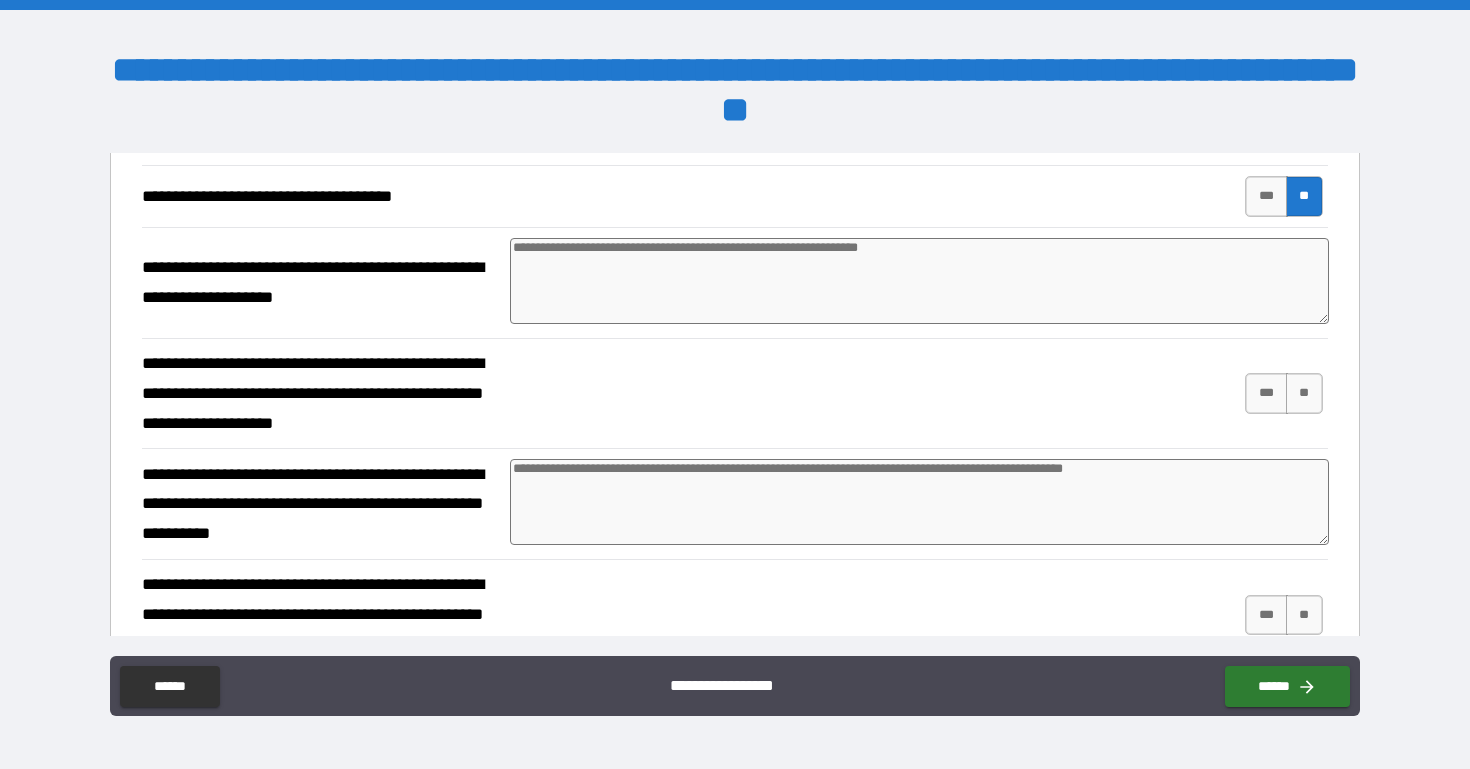 scroll, scrollTop: 1197, scrollLeft: 0, axis: vertical 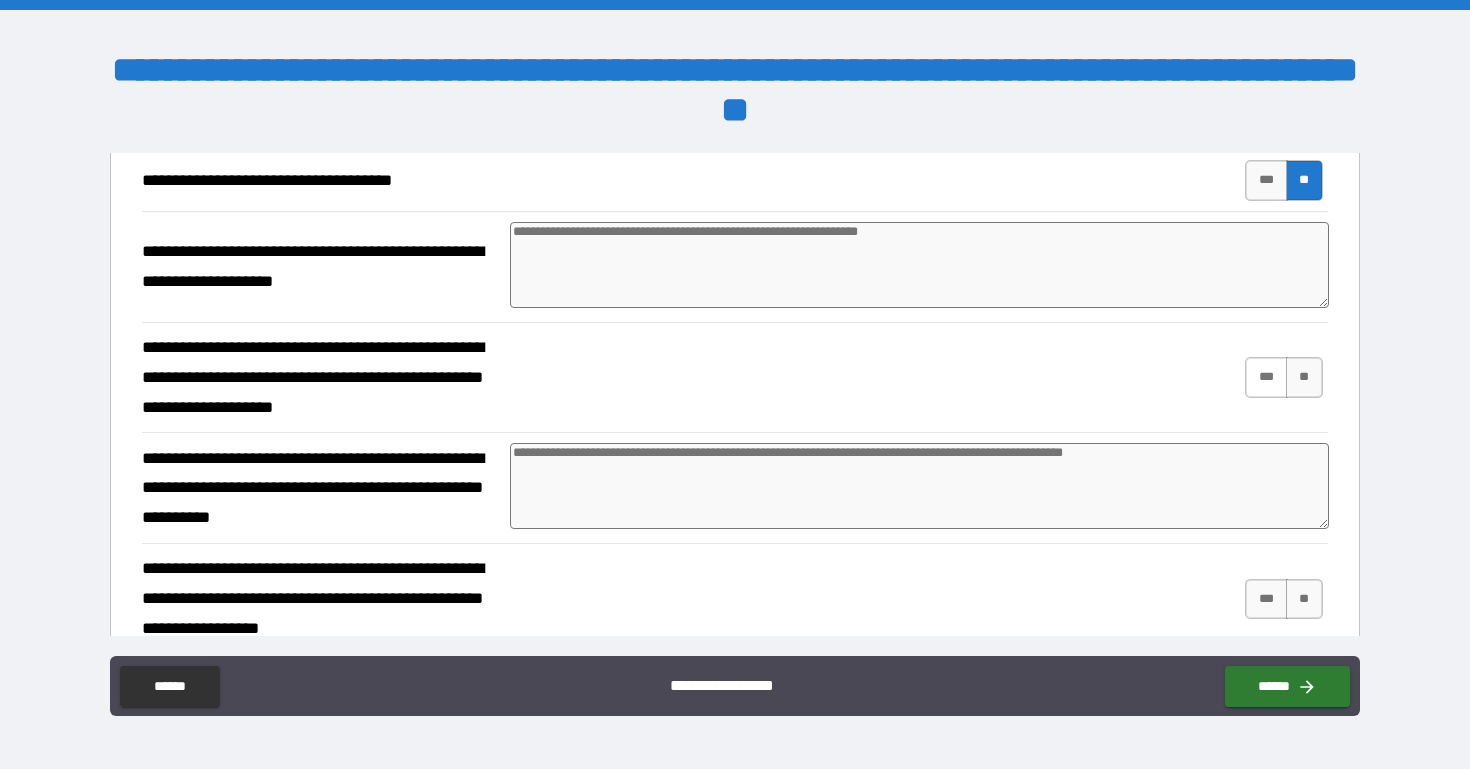 click on "***" at bounding box center (1266, 377) 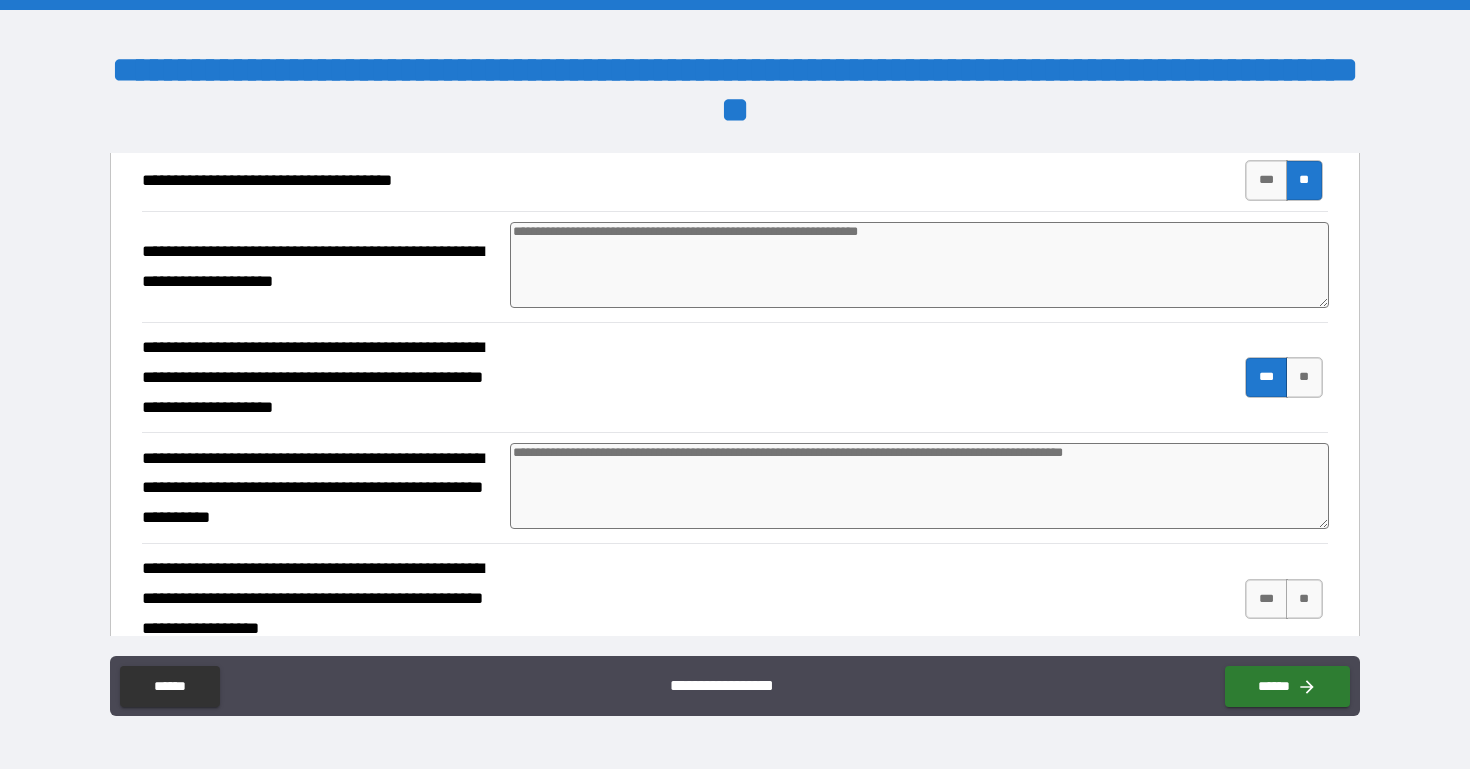 click at bounding box center (919, 486) 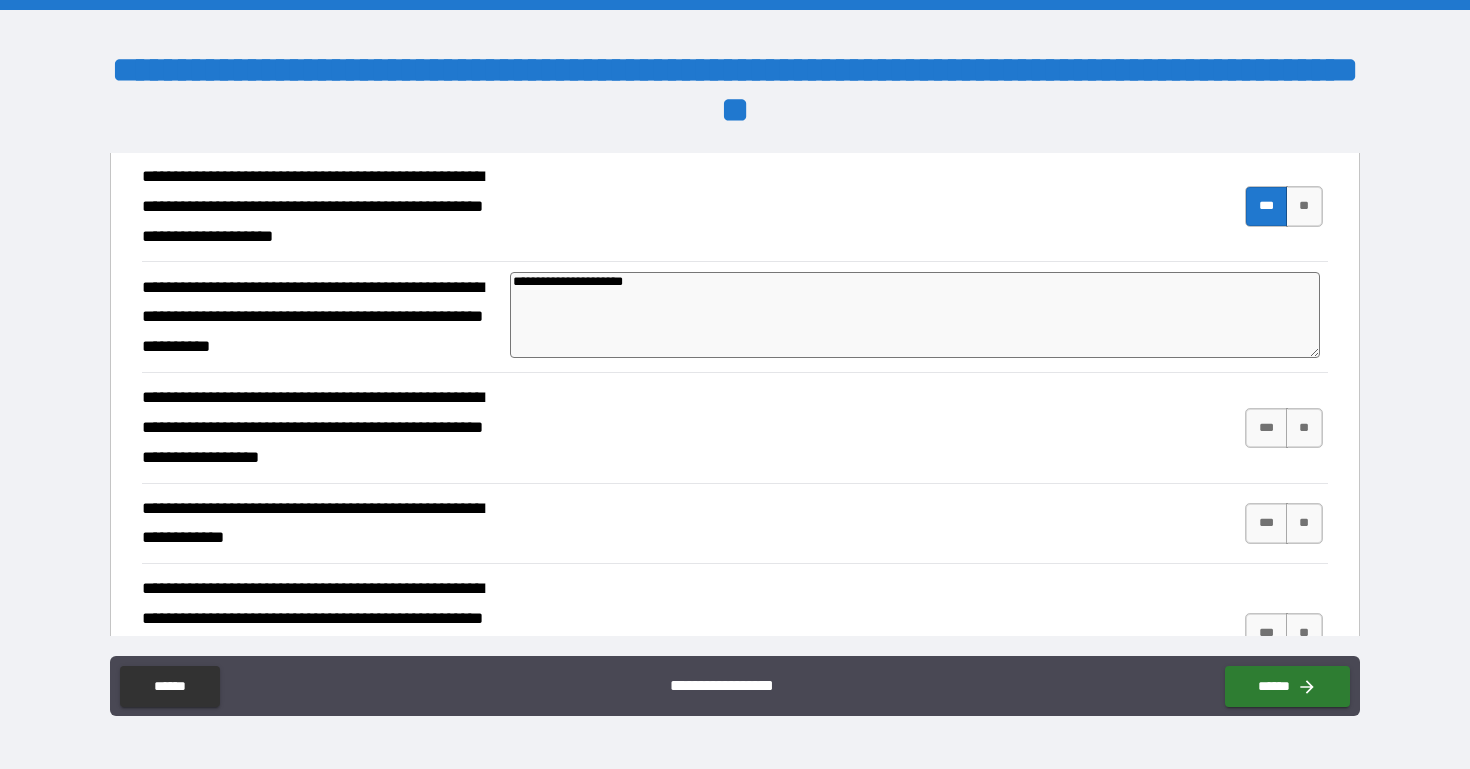 scroll, scrollTop: 1493, scrollLeft: 0, axis: vertical 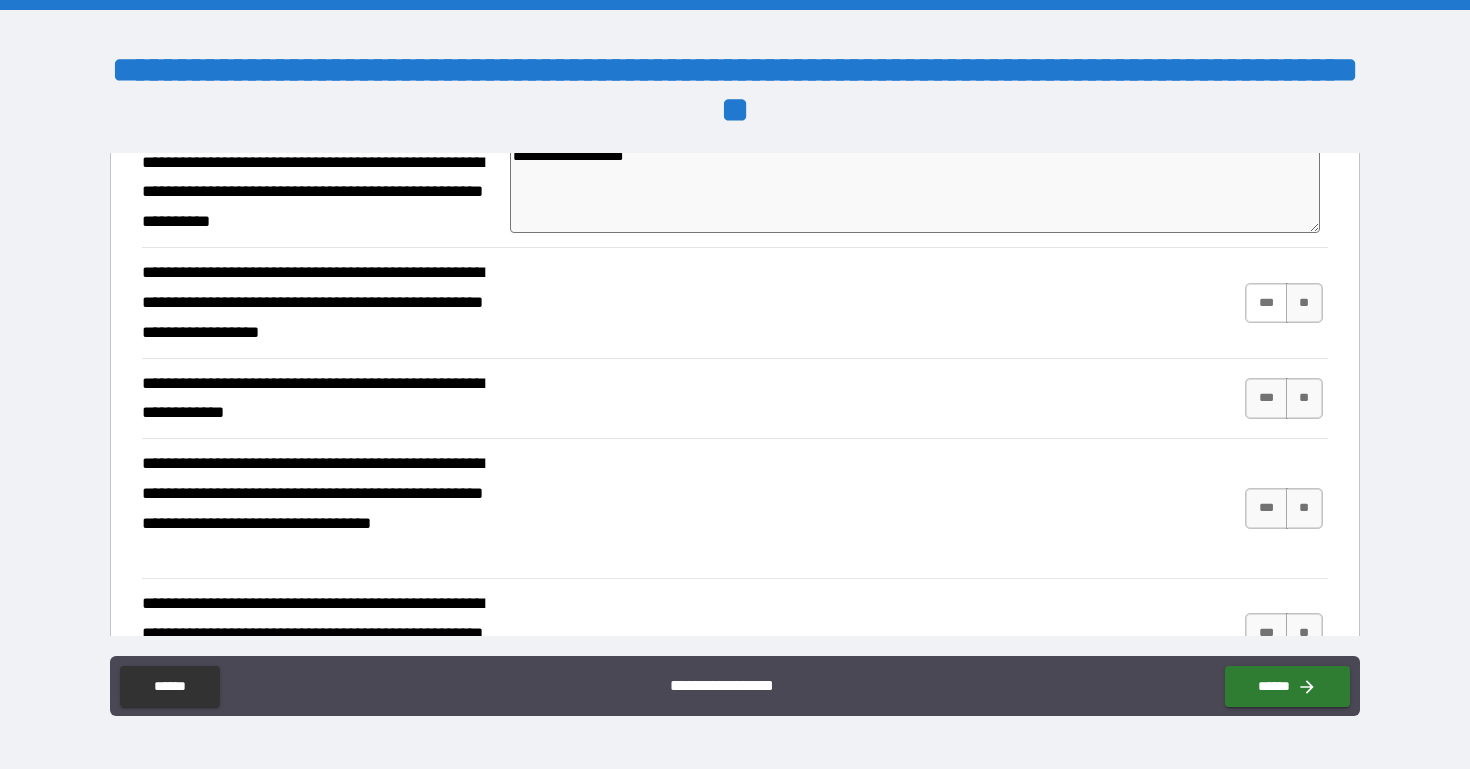 click on "***" at bounding box center (1266, 303) 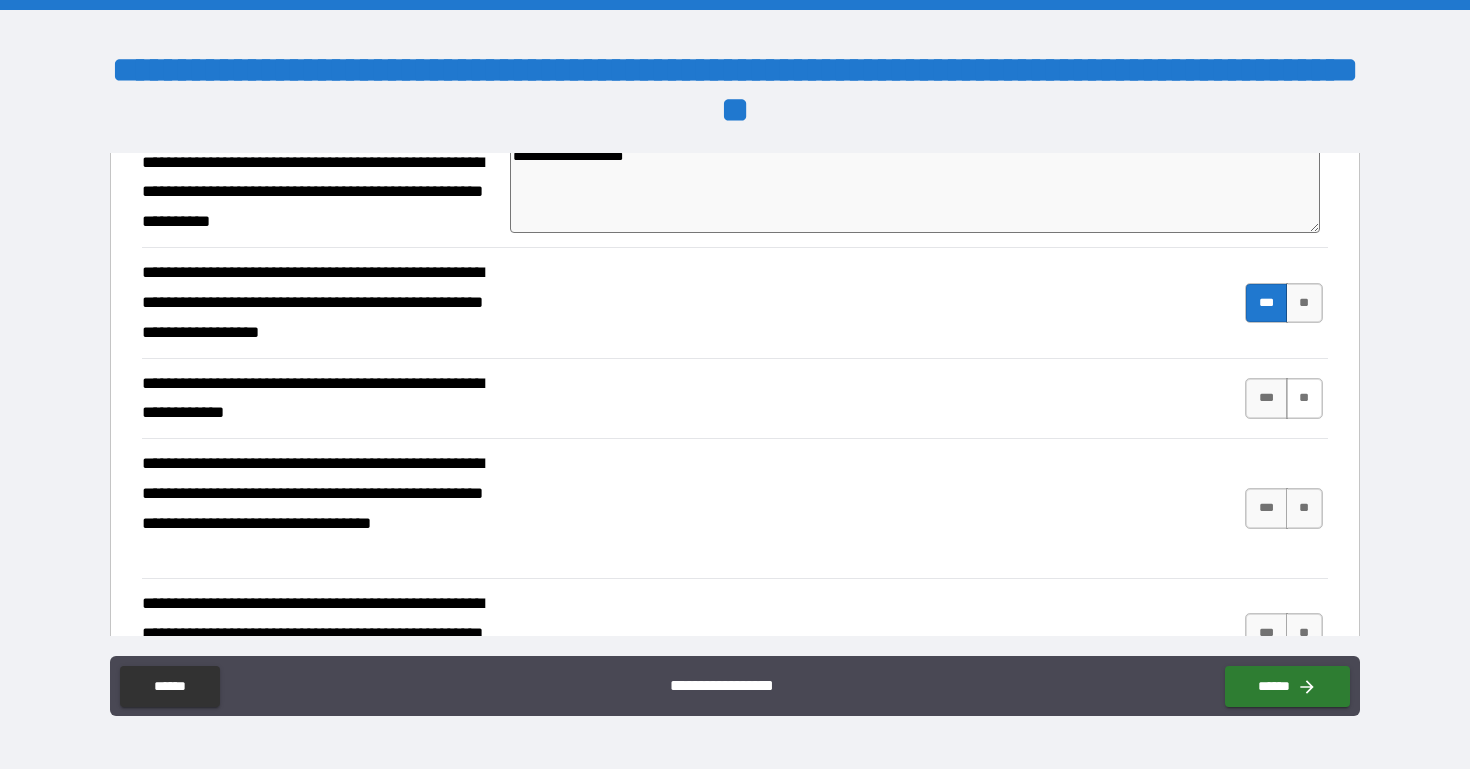 click on "**" at bounding box center [1304, 398] 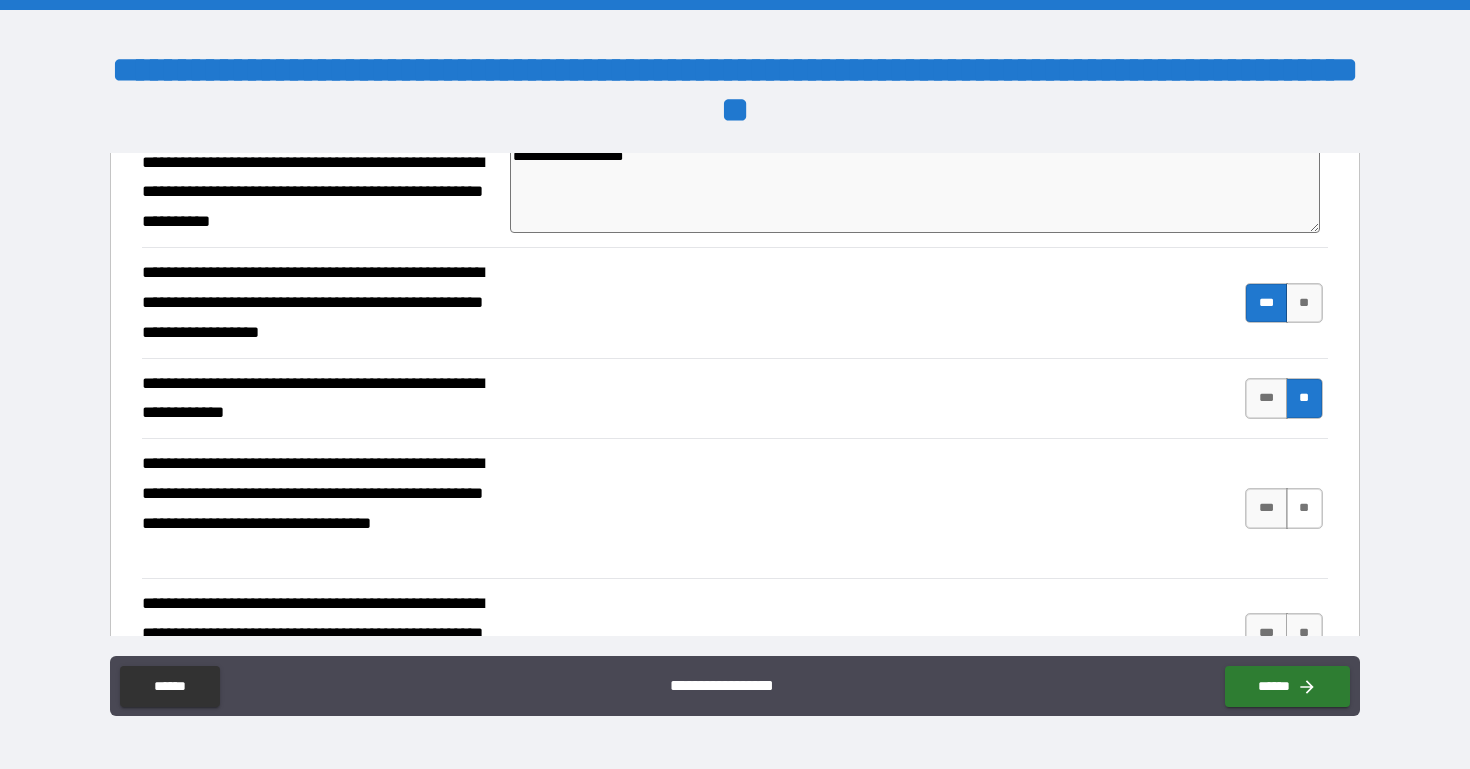 click on "**" at bounding box center (1304, 508) 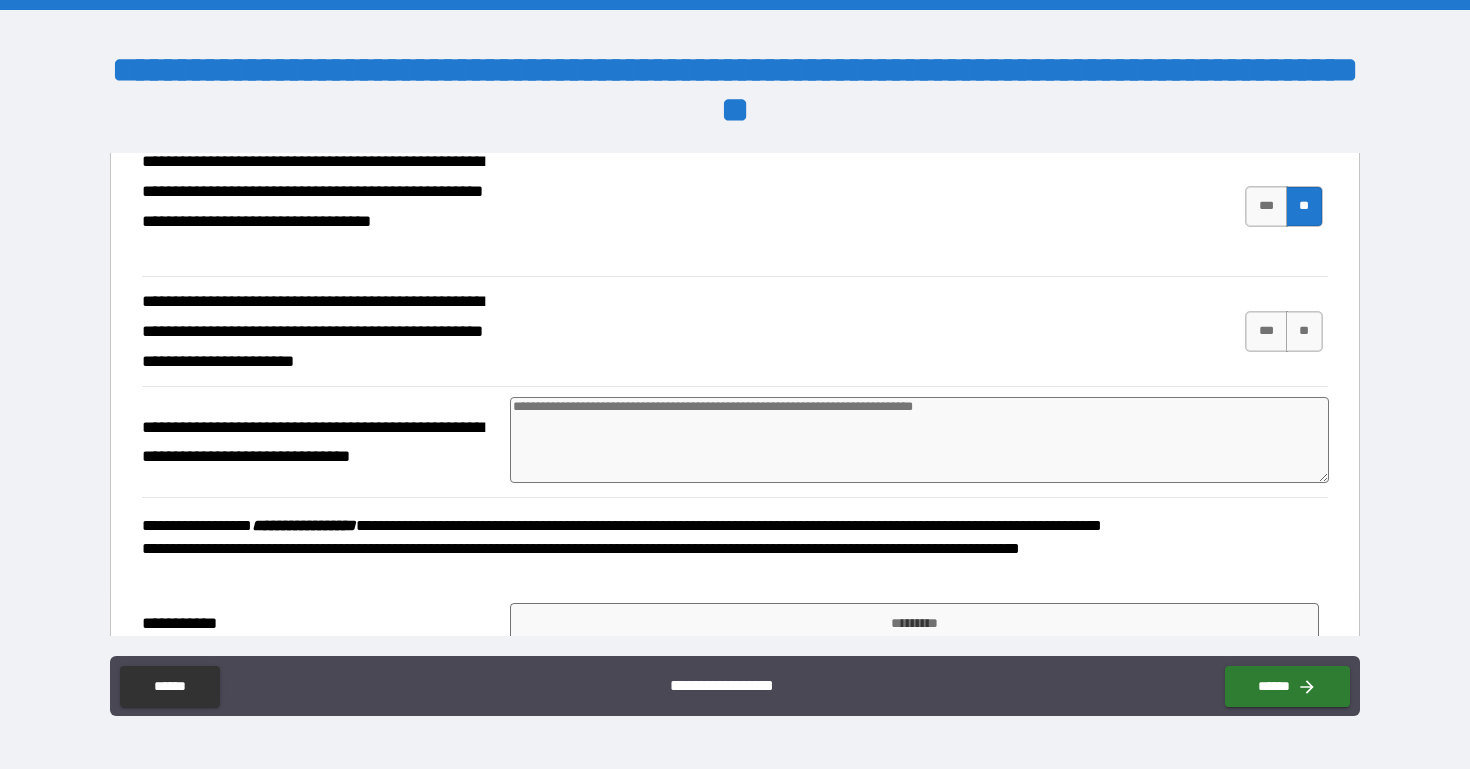 scroll, scrollTop: 1800, scrollLeft: 0, axis: vertical 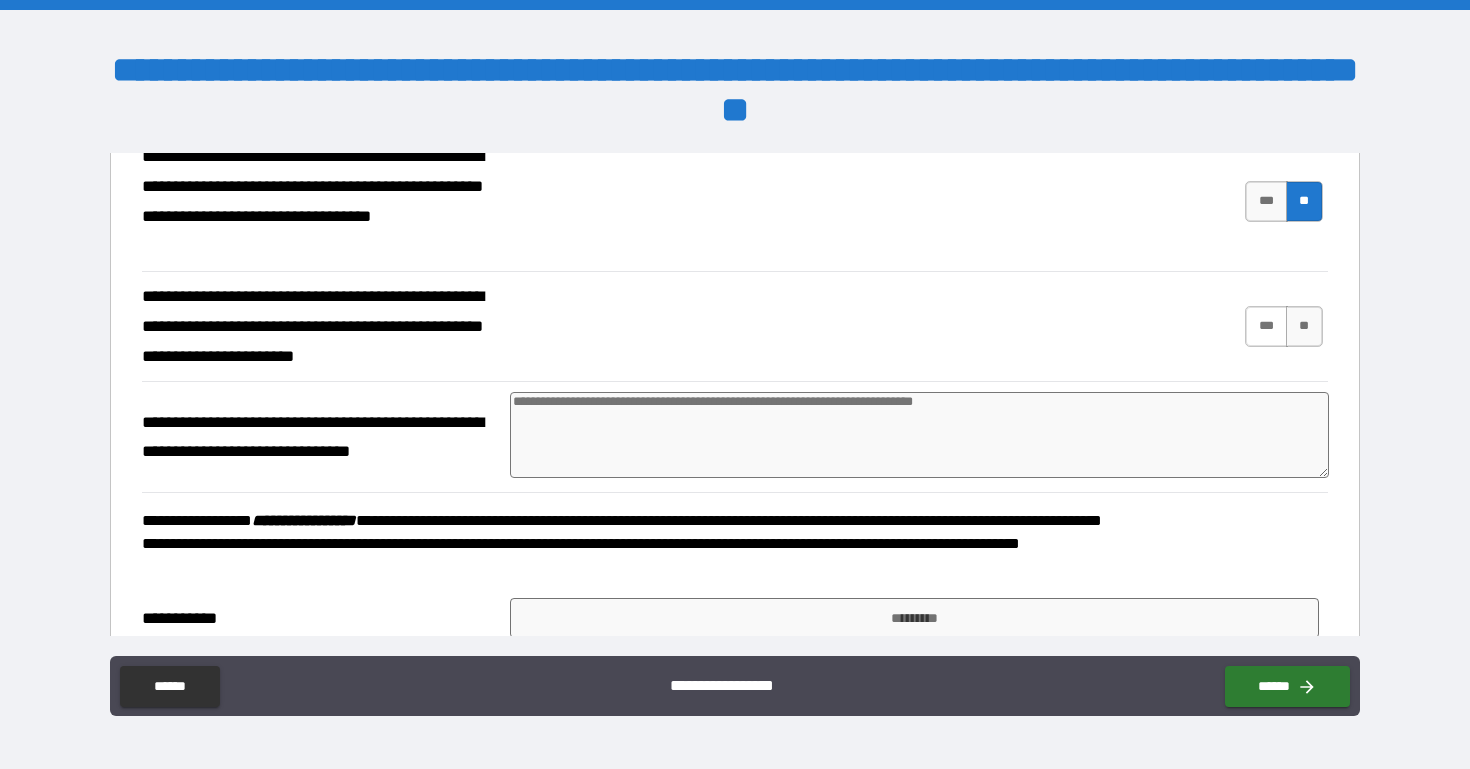 click on "***" at bounding box center [1266, 326] 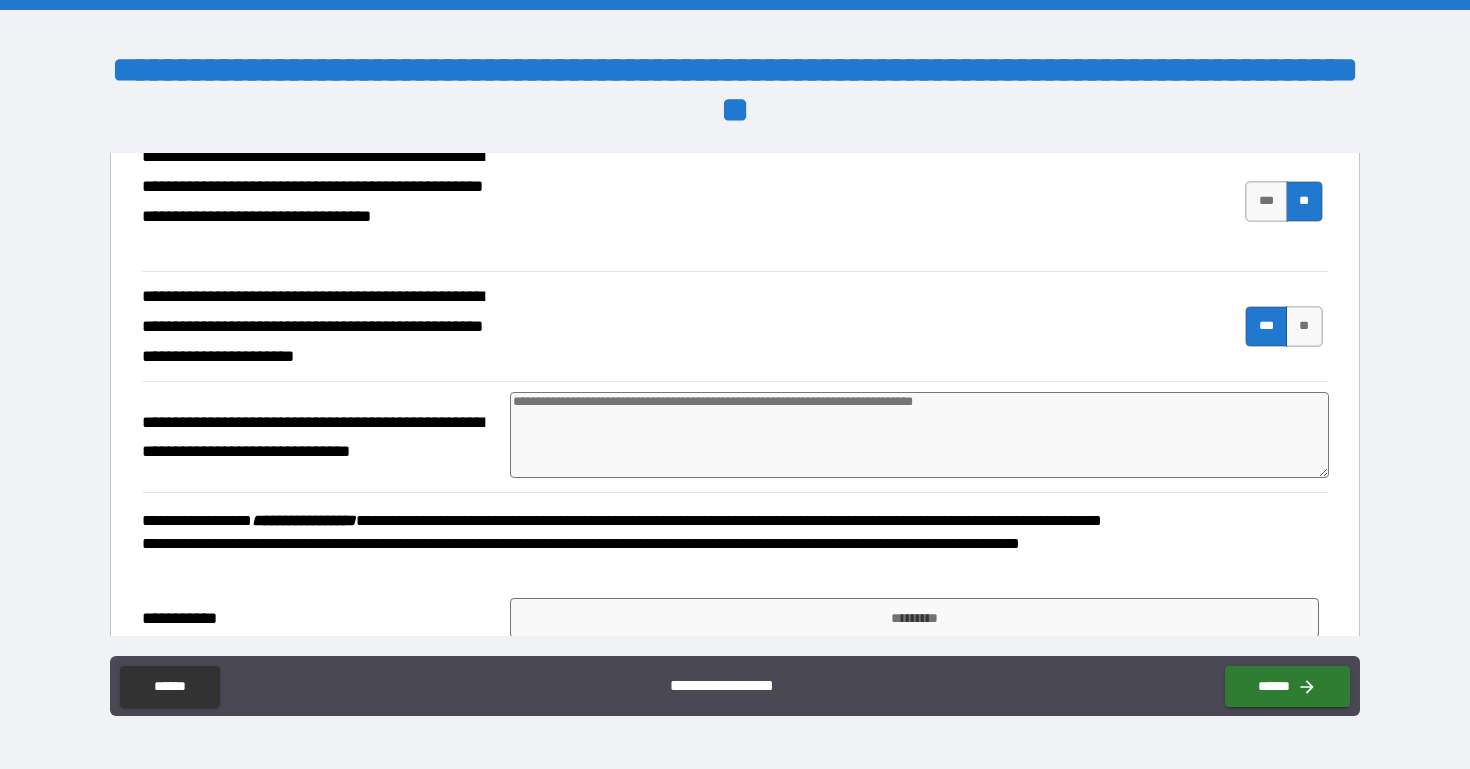 click at bounding box center (919, 435) 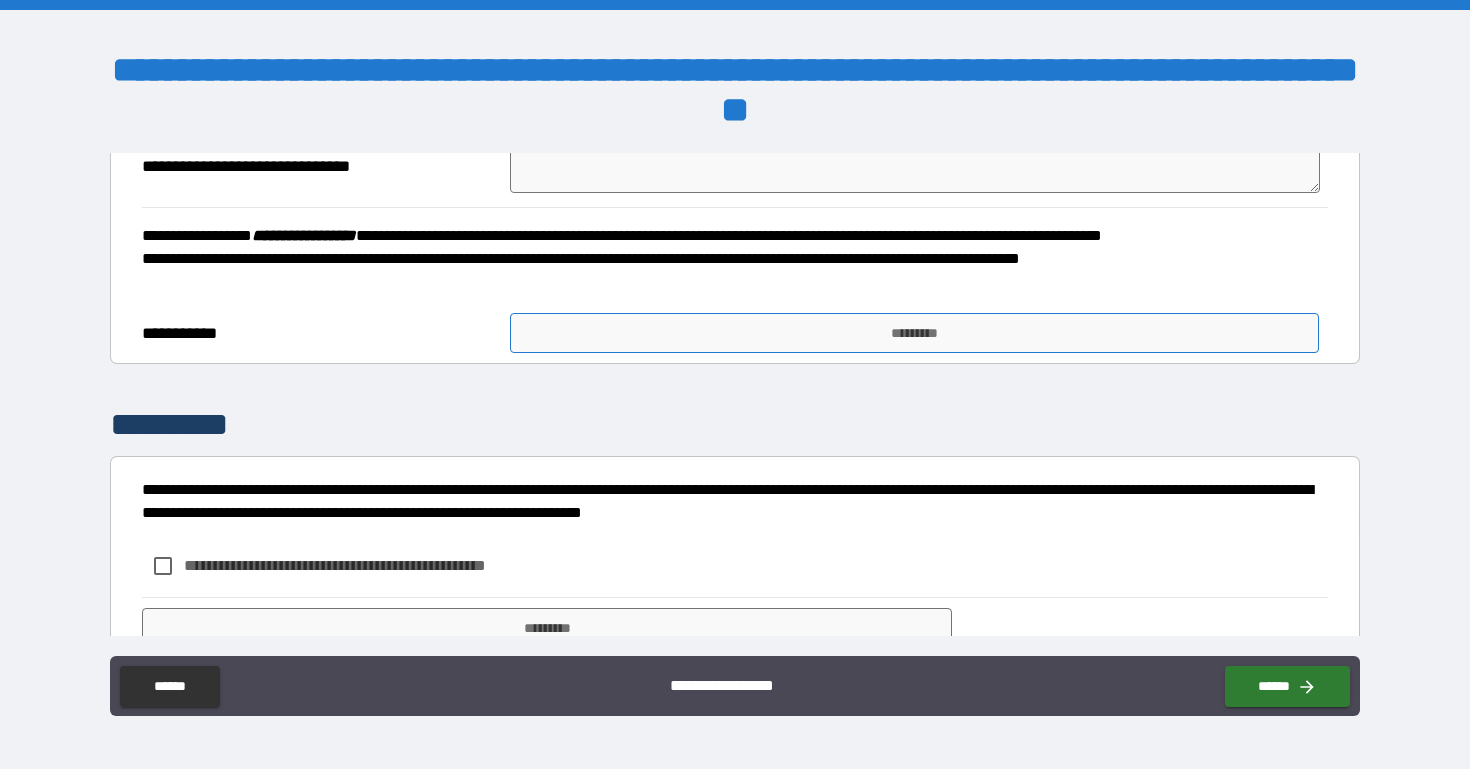 scroll, scrollTop: 2091, scrollLeft: 0, axis: vertical 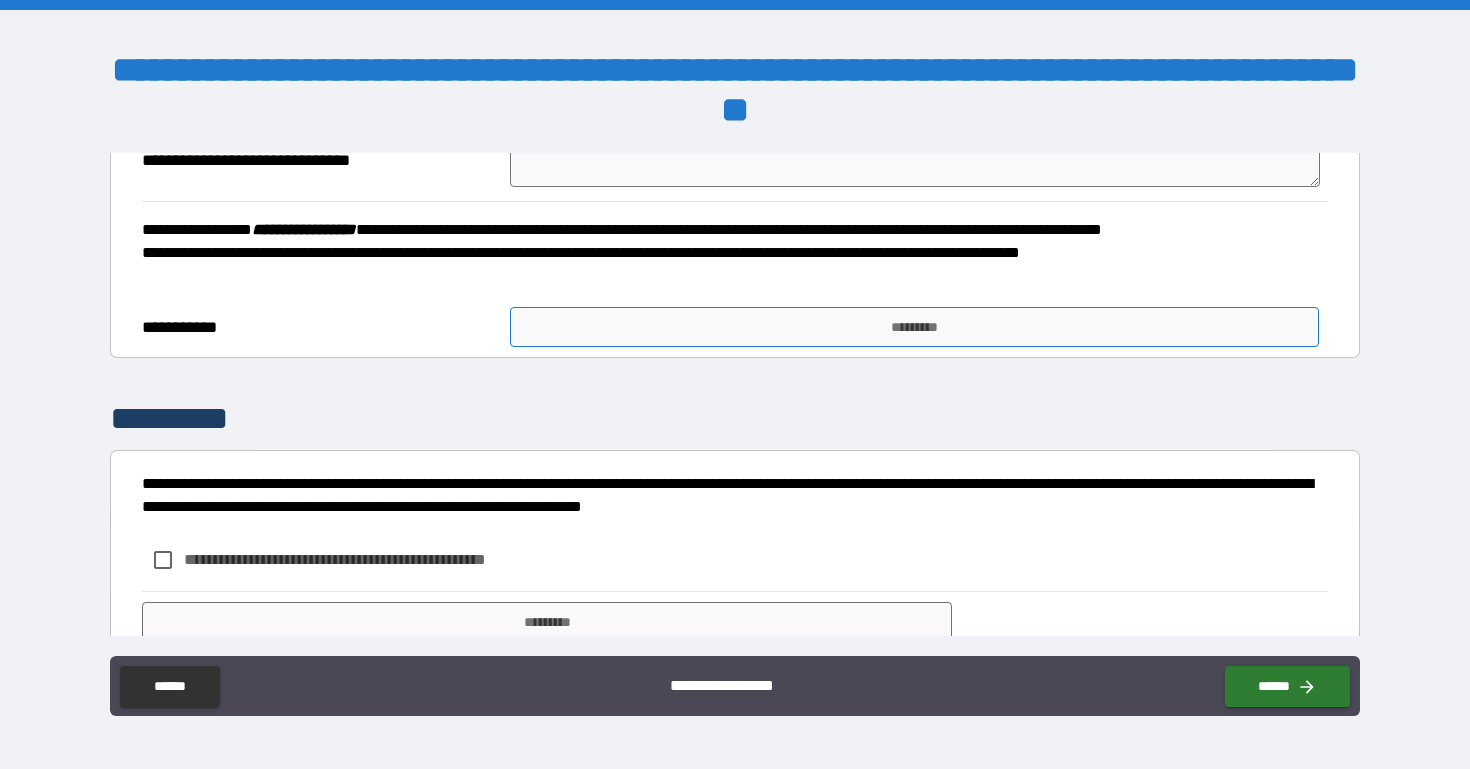 click on "*********" at bounding box center [915, 327] 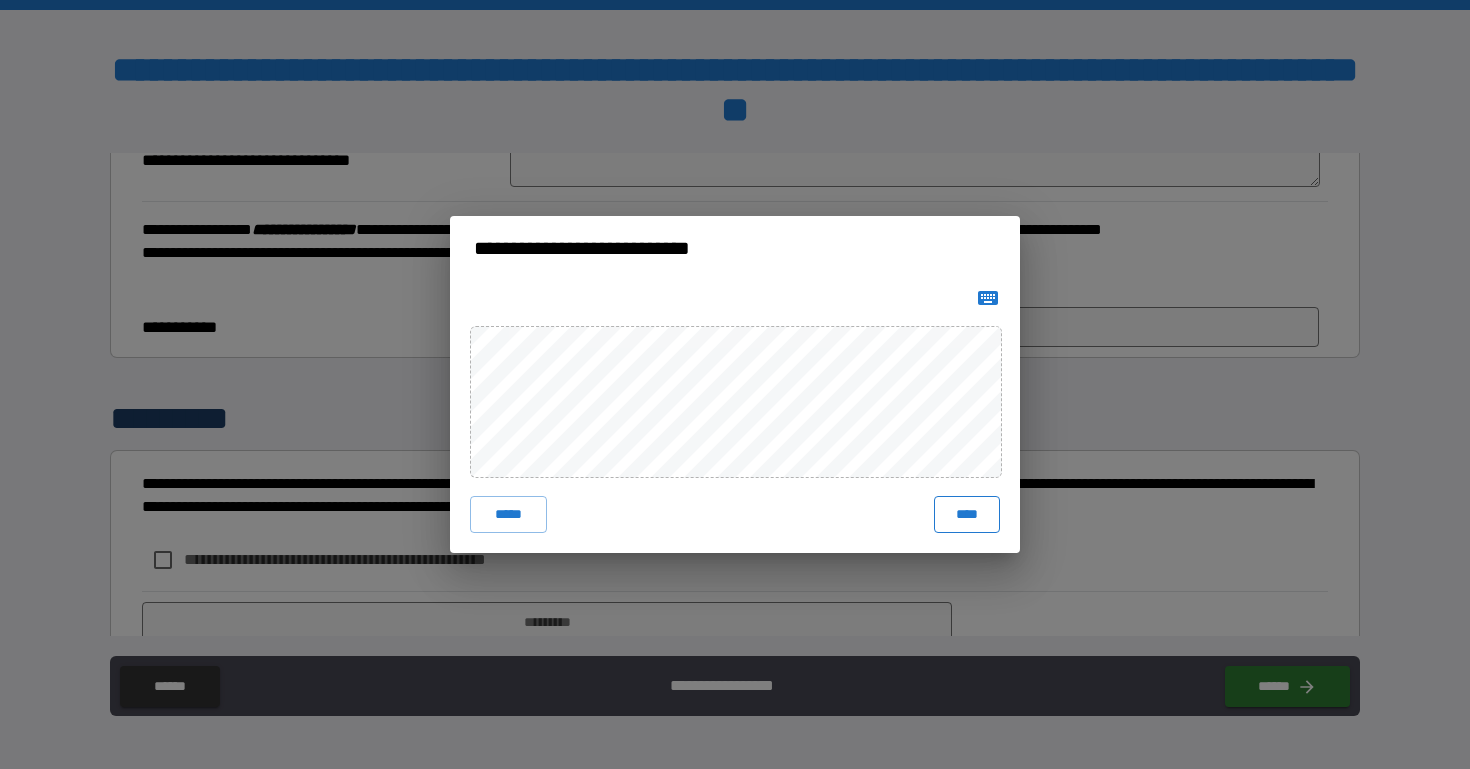 click on "****" at bounding box center [967, 514] 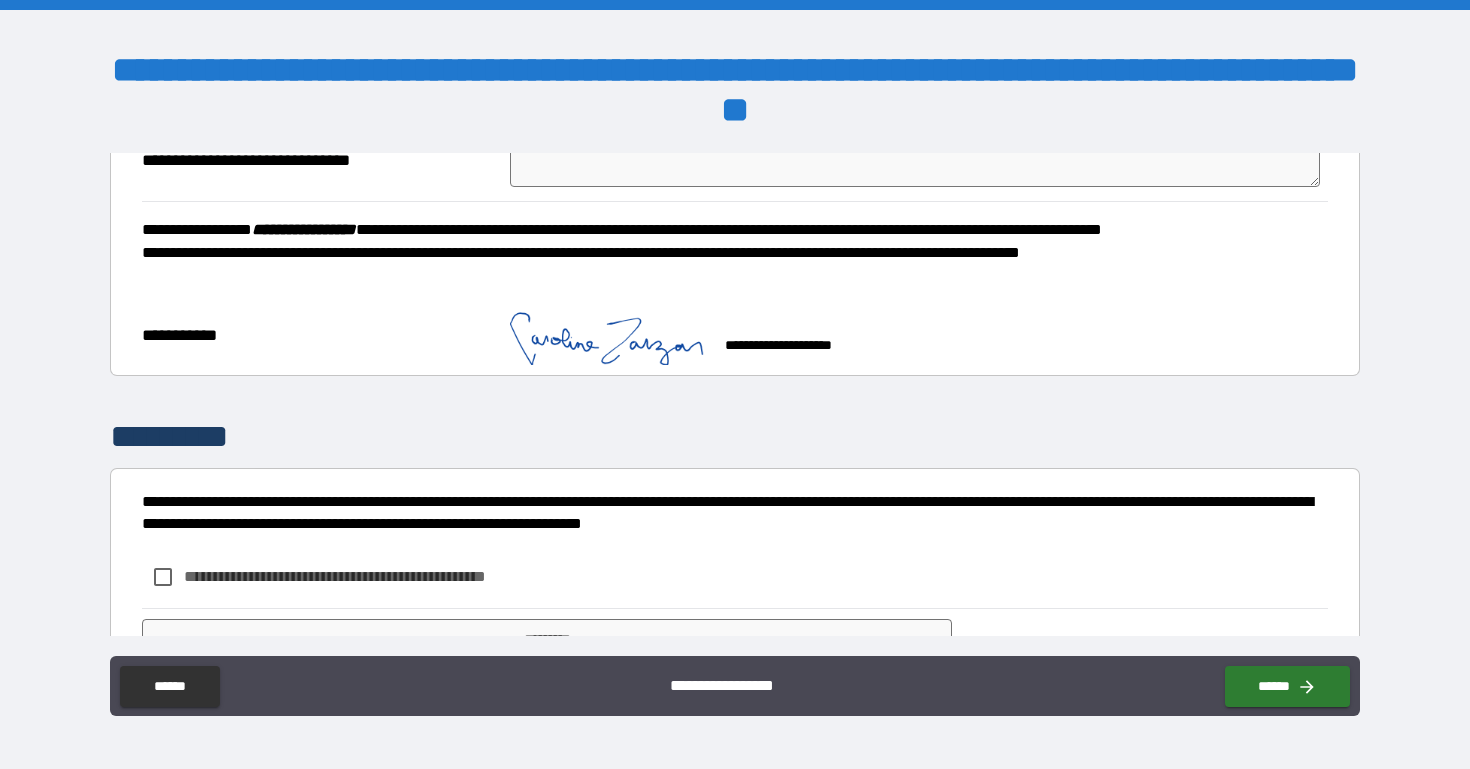scroll, scrollTop: 2184, scrollLeft: 0, axis: vertical 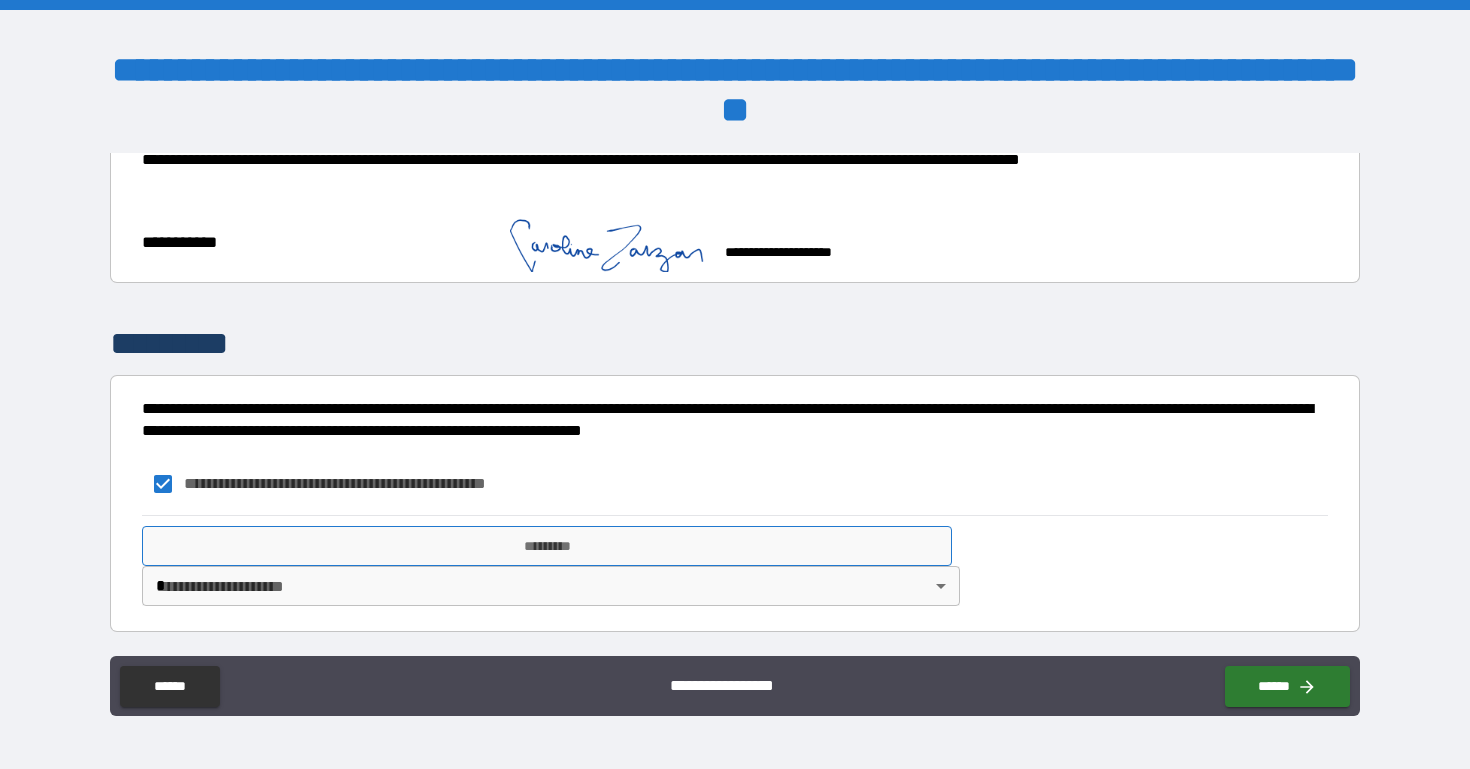click on "*********" at bounding box center (547, 546) 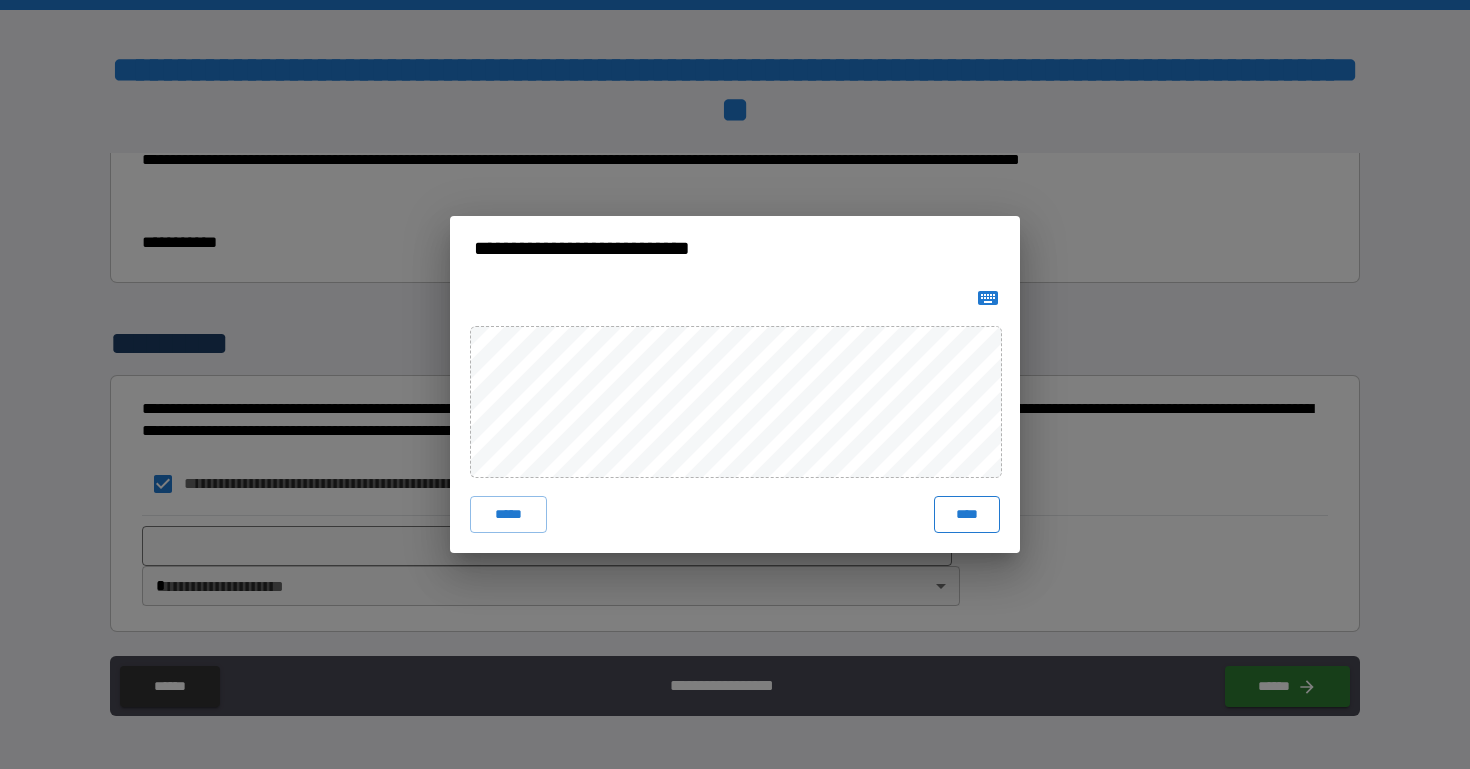 click on "****" at bounding box center (967, 514) 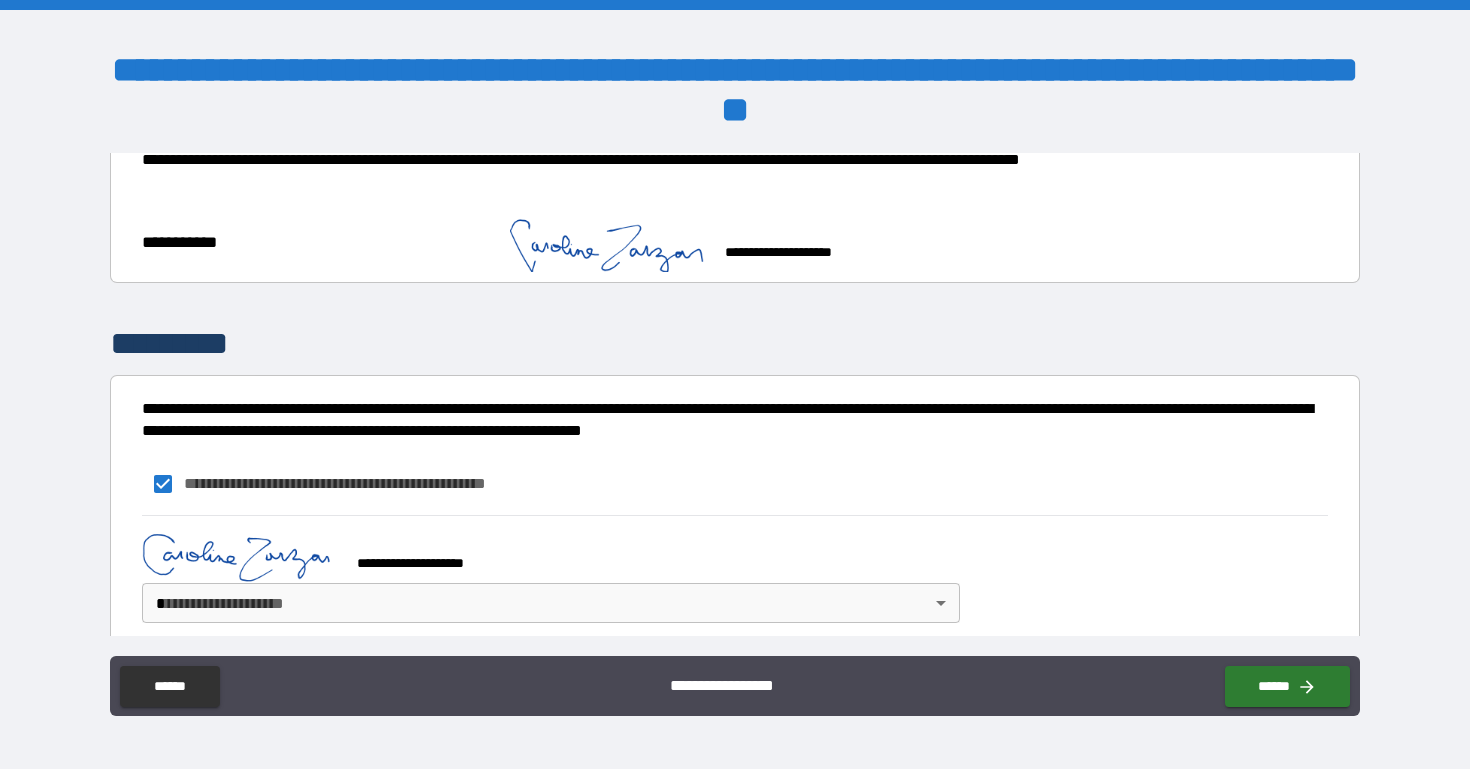 scroll, scrollTop: 2201, scrollLeft: 0, axis: vertical 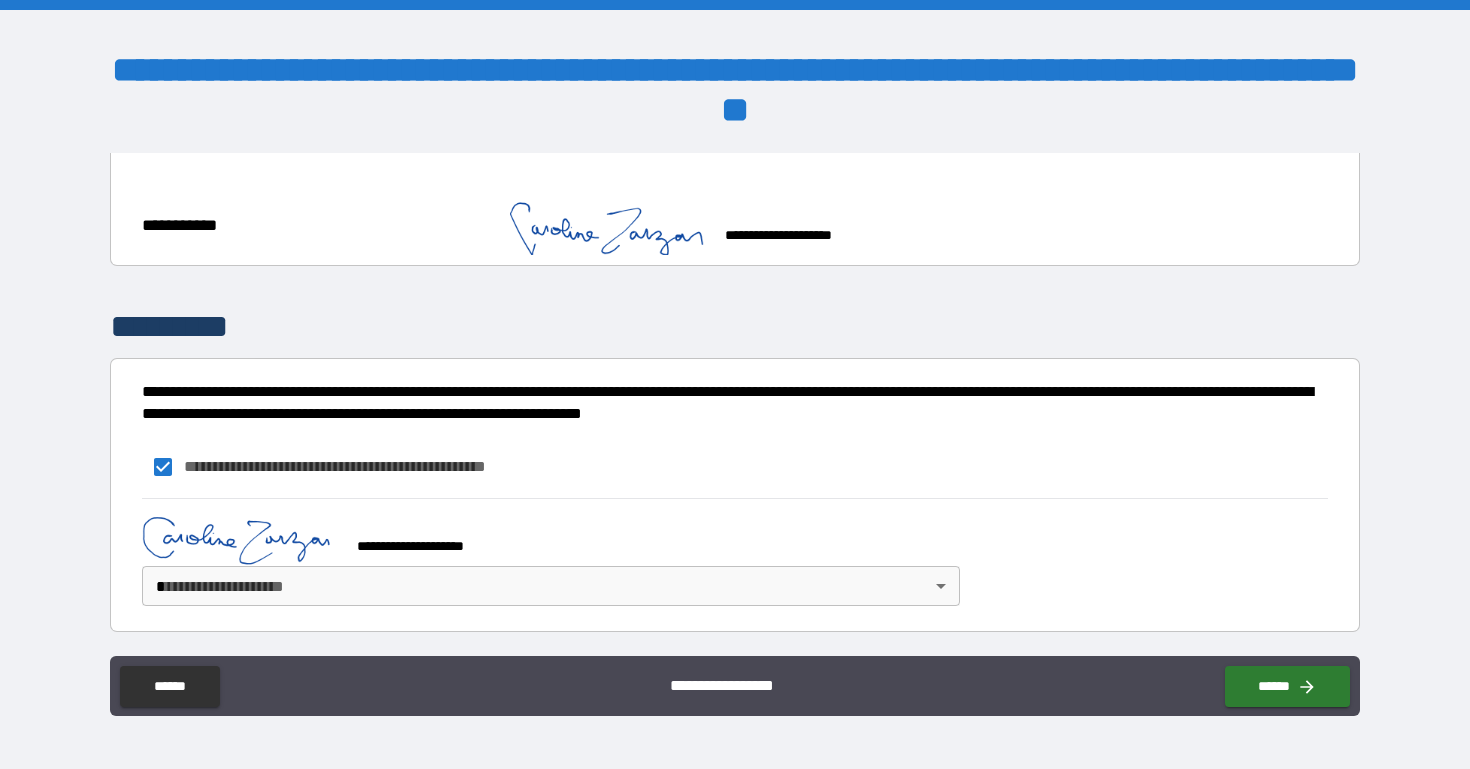 click on "**********" at bounding box center [735, 384] 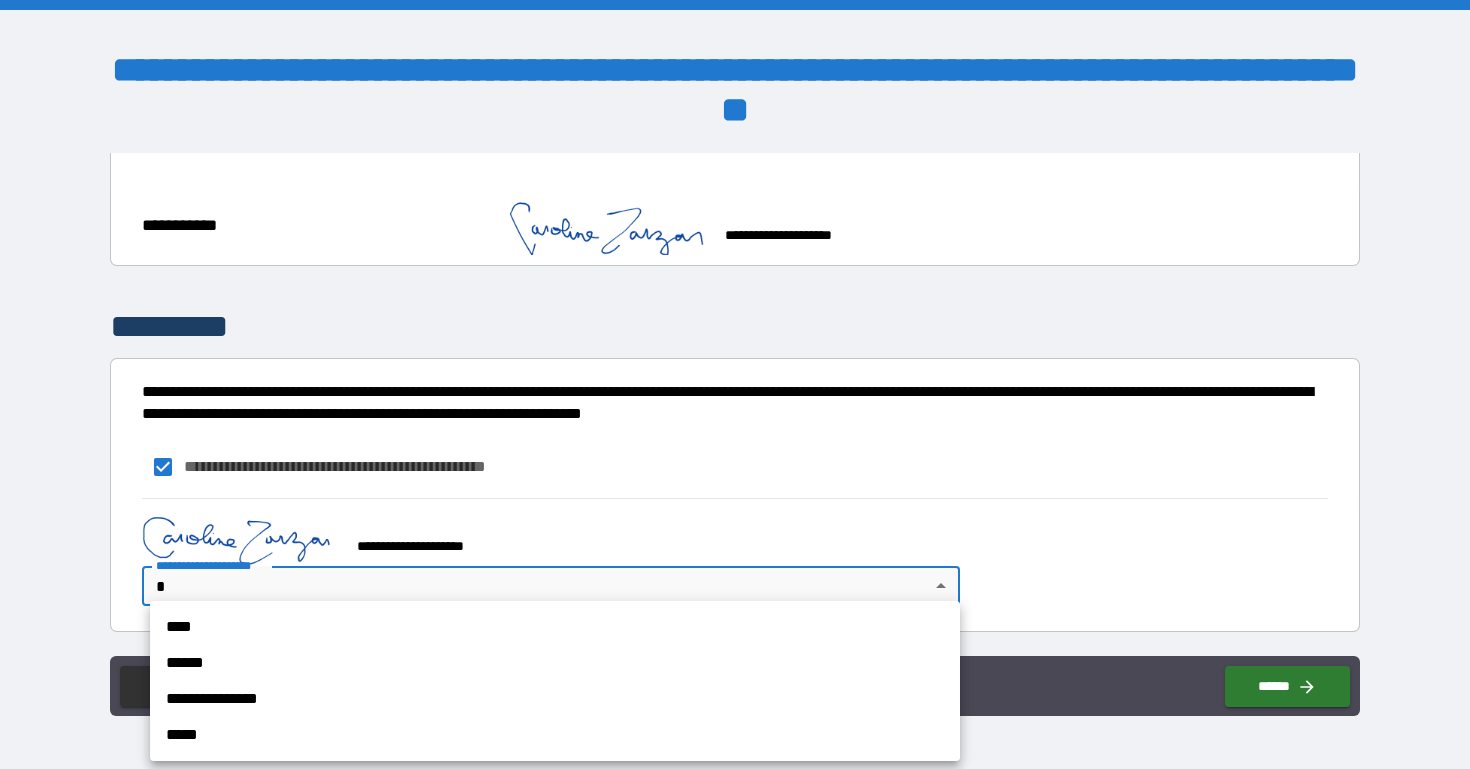 click on "**********" at bounding box center (555, 699) 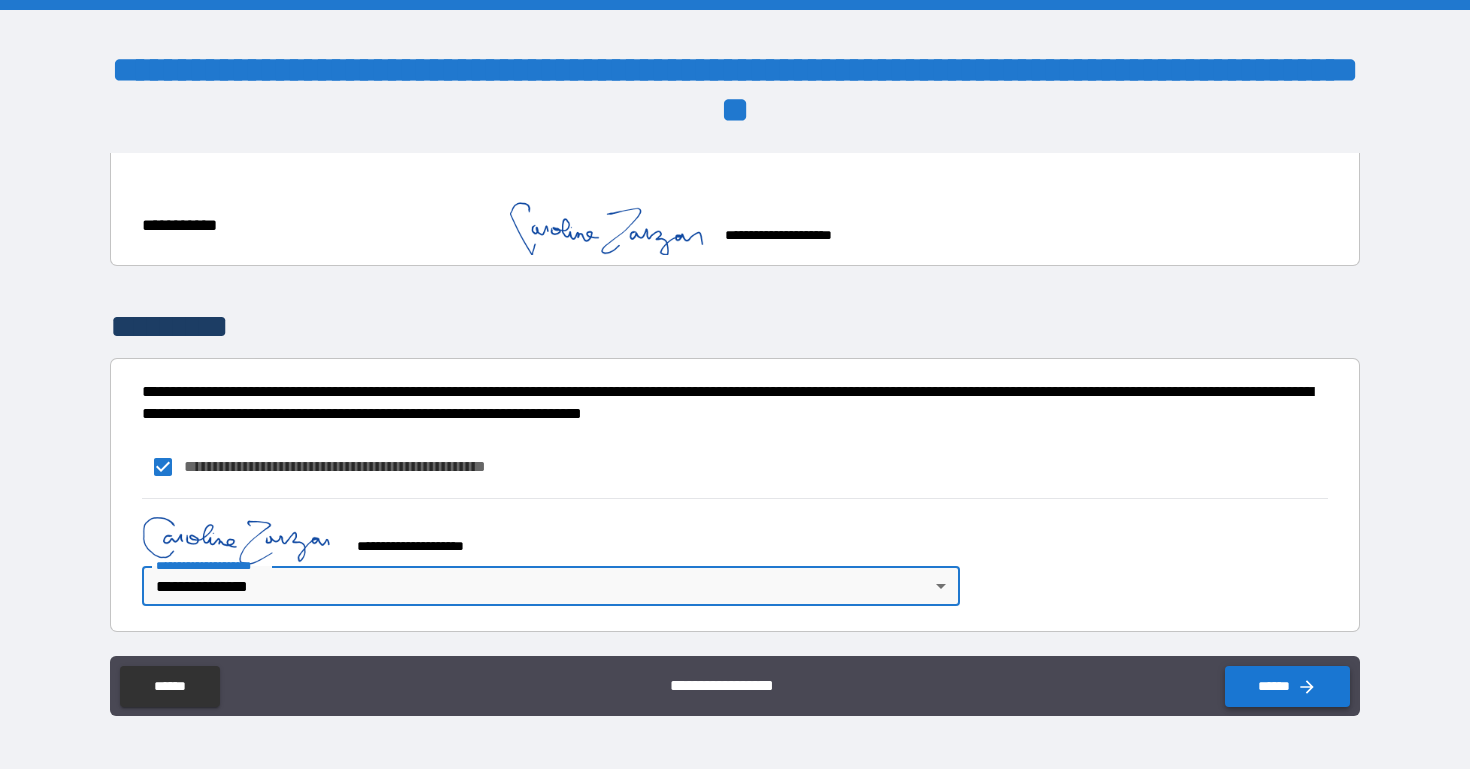 click on "******" at bounding box center (1287, 686) 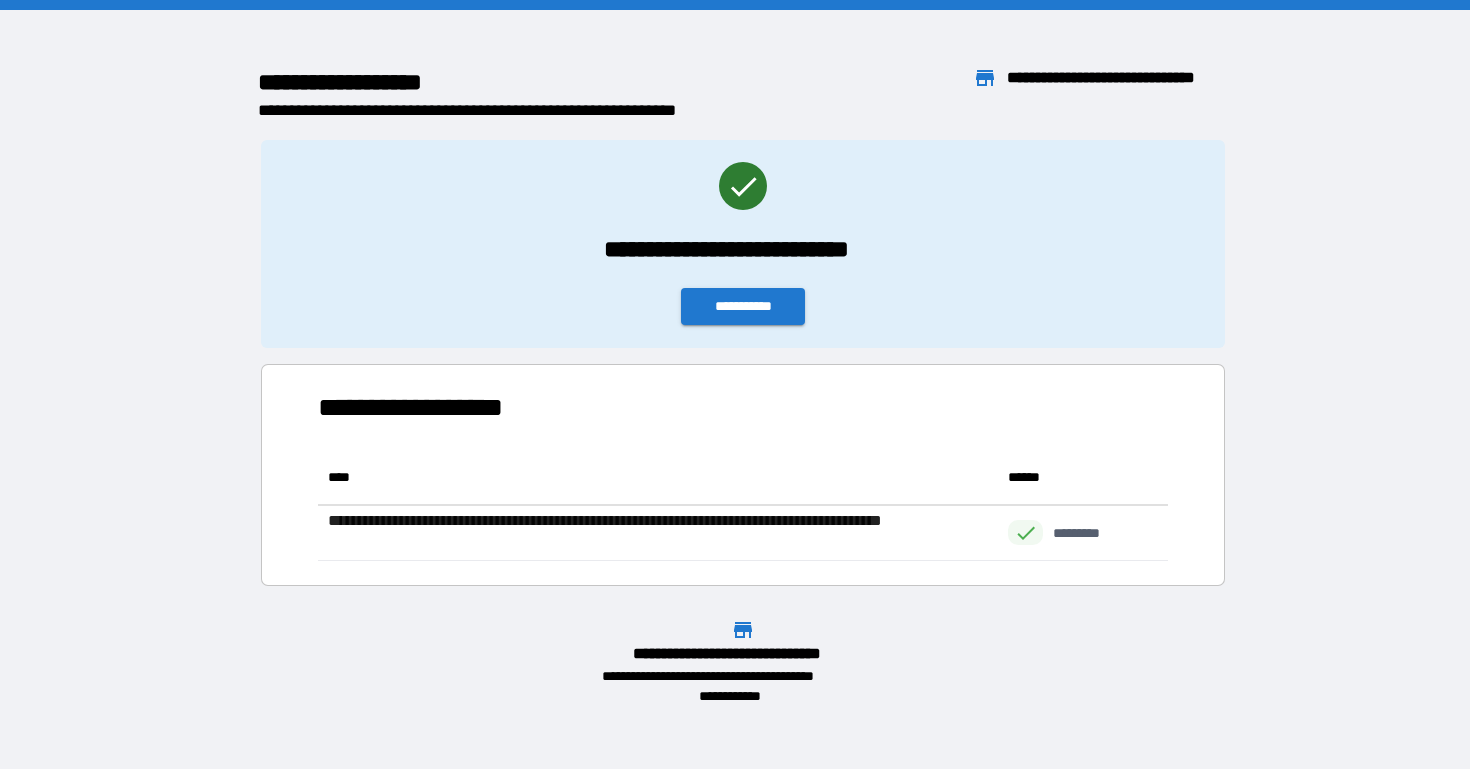 scroll, scrollTop: 1, scrollLeft: 1, axis: both 